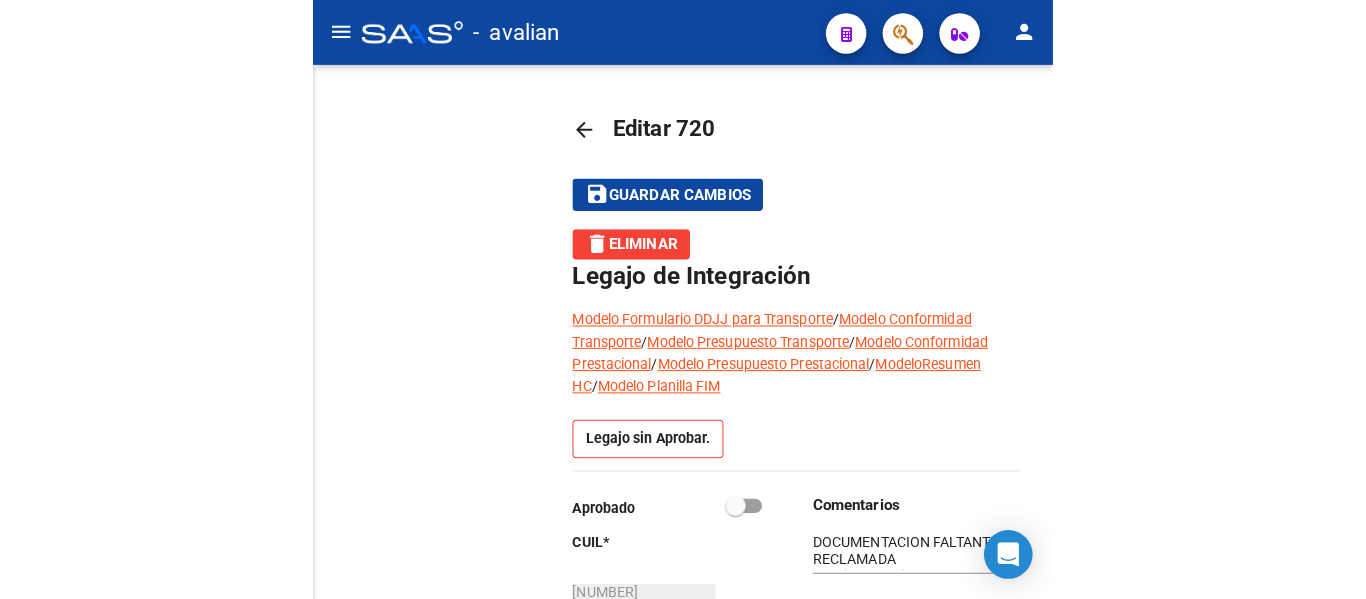 scroll, scrollTop: 0, scrollLeft: 0, axis: both 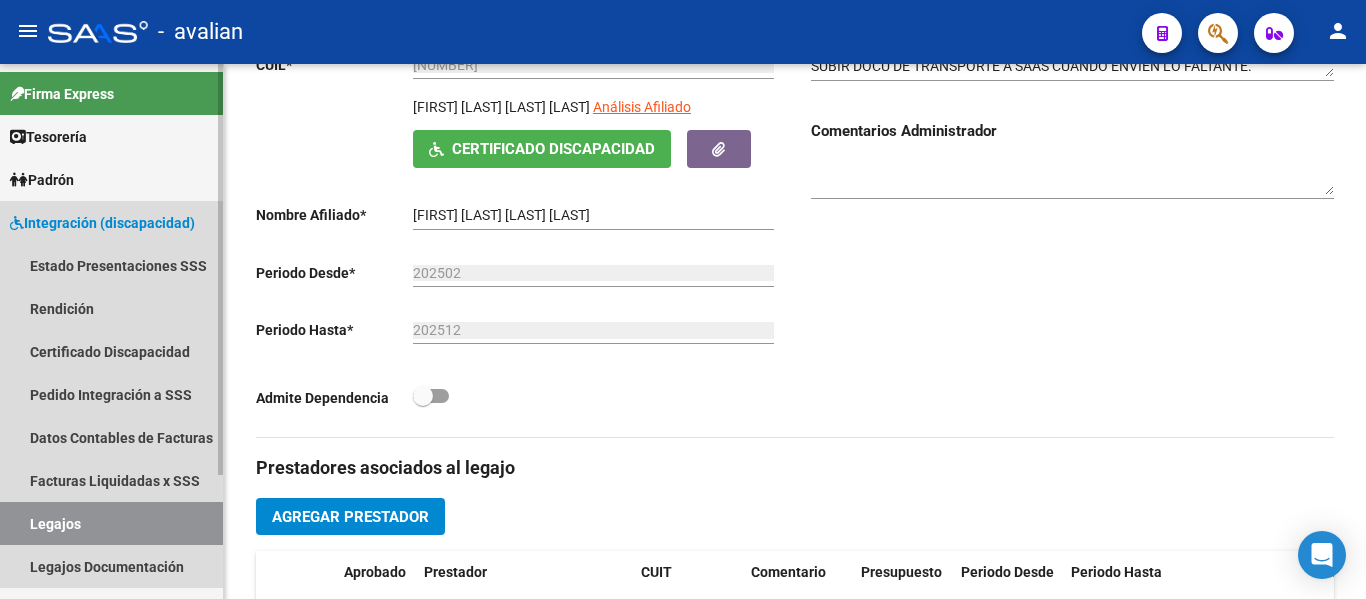 click on "Integración (discapacidad)" at bounding box center (102, 223) 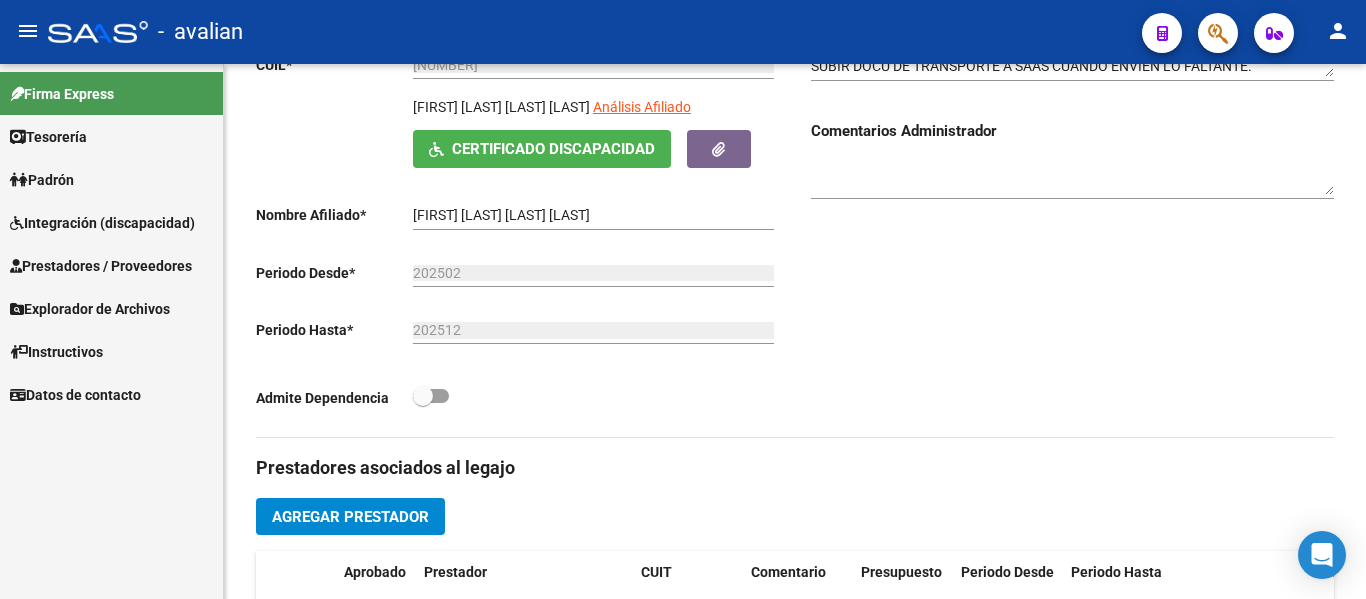 click on "Integración (discapacidad)" at bounding box center (102, 223) 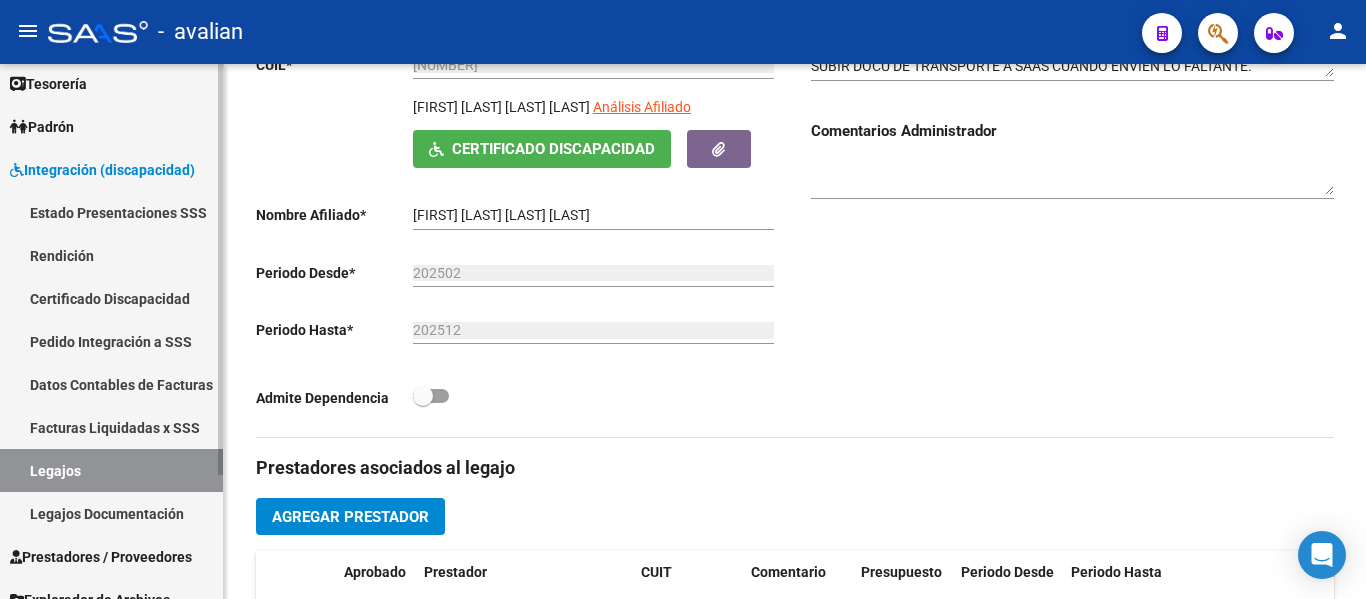 scroll, scrollTop: 100, scrollLeft: 0, axis: vertical 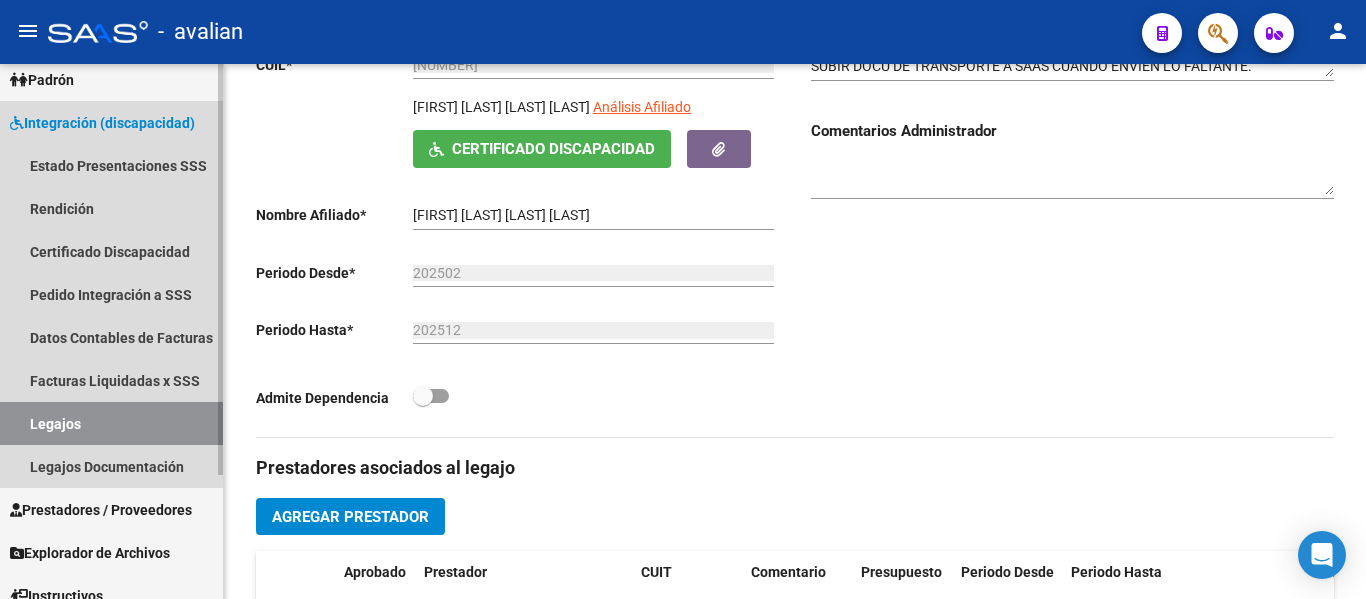 click on "Legajos" at bounding box center [111, 423] 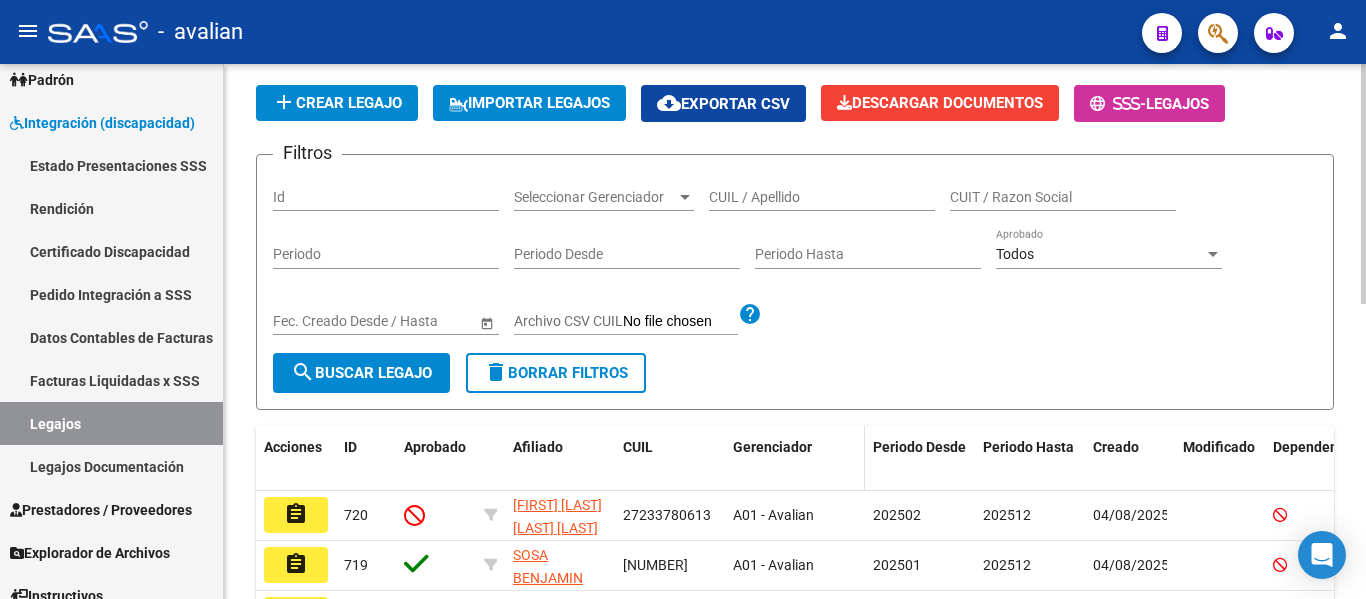 scroll, scrollTop: 81, scrollLeft: 0, axis: vertical 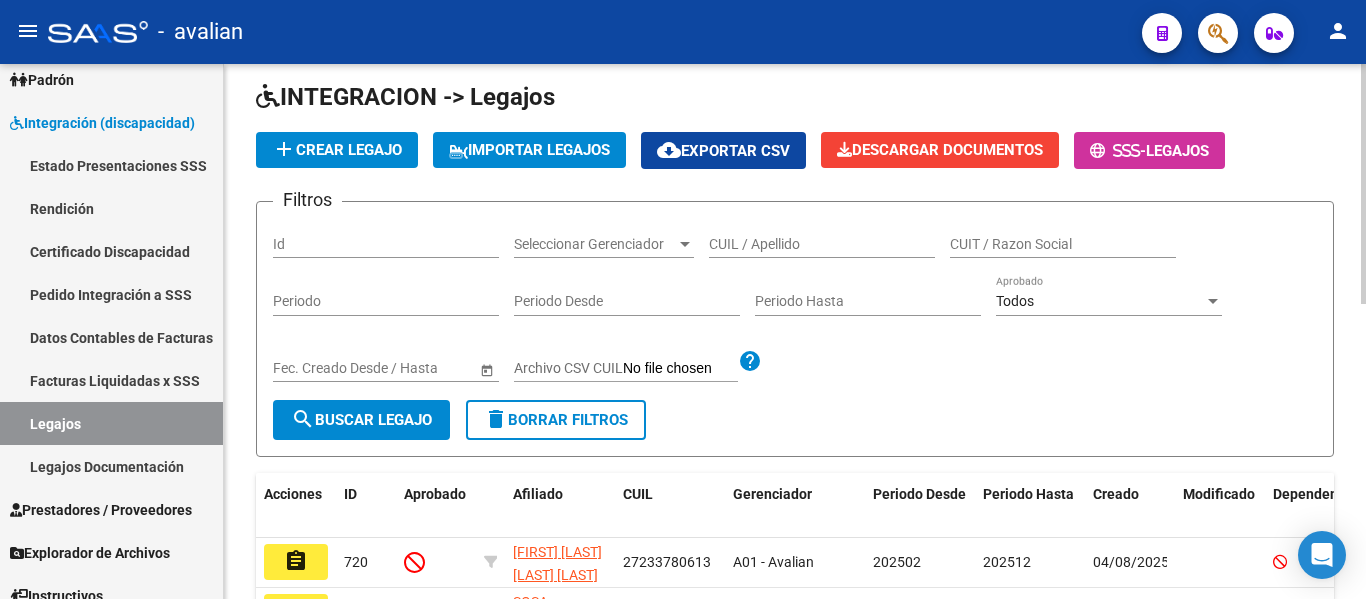click on "CUIL / Apellido" at bounding box center [822, 244] 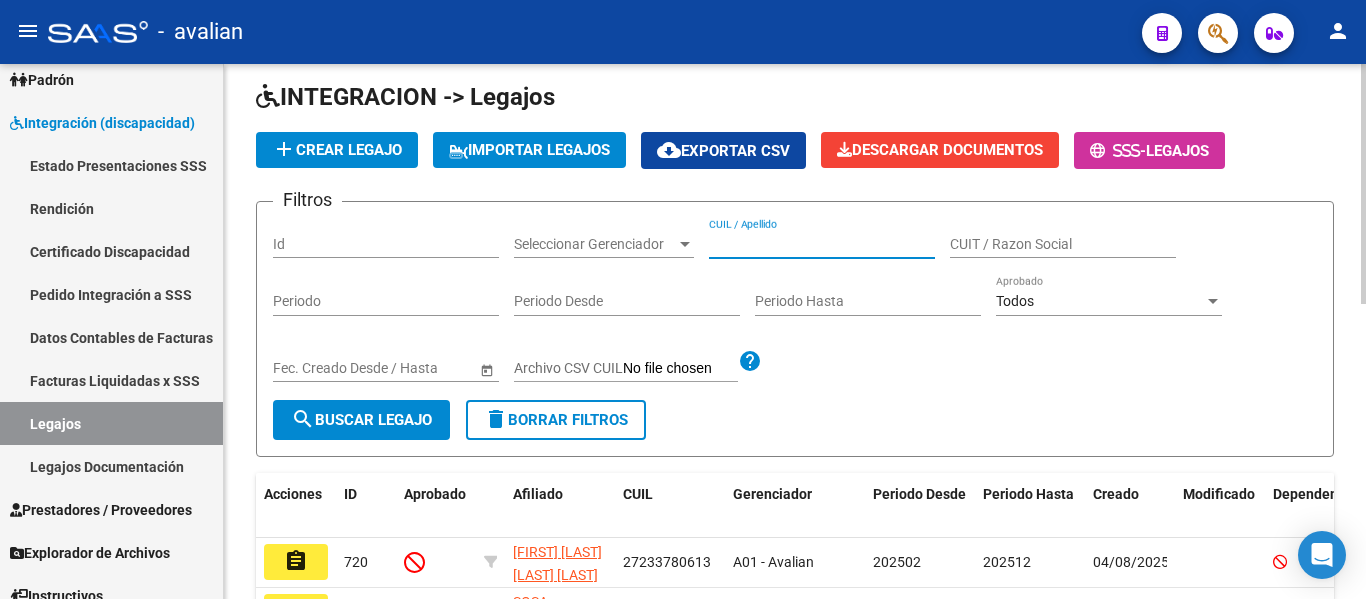 paste on "[NUMBER]" 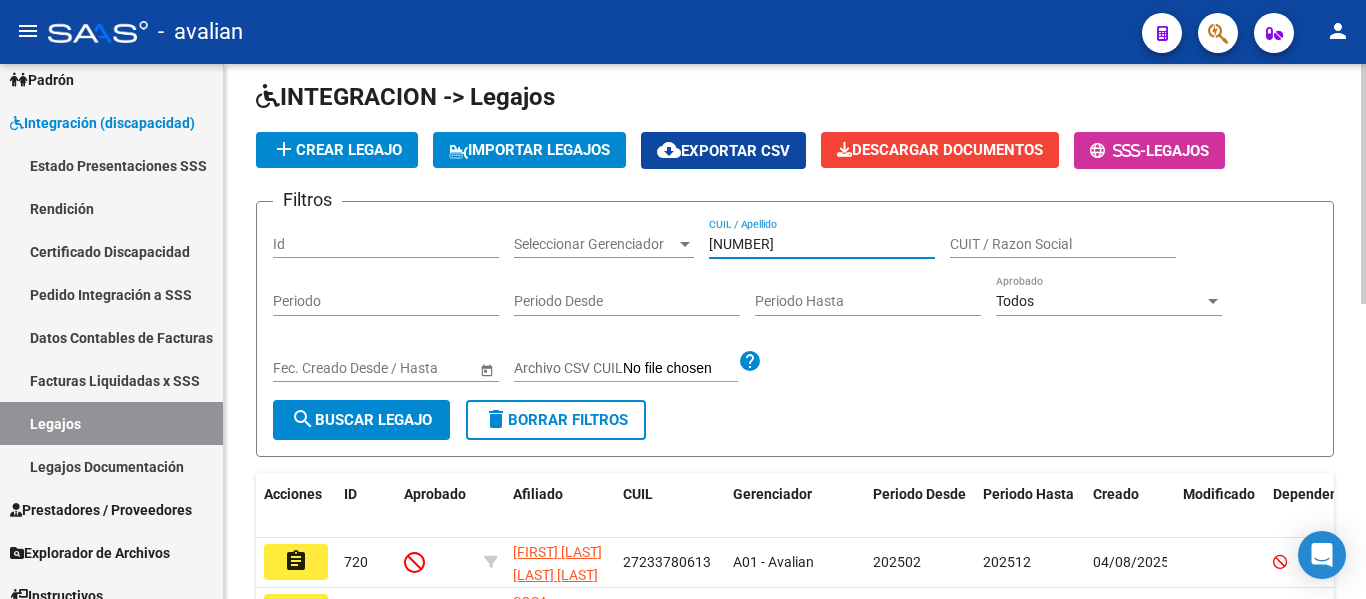 type on "[NUMBER]" 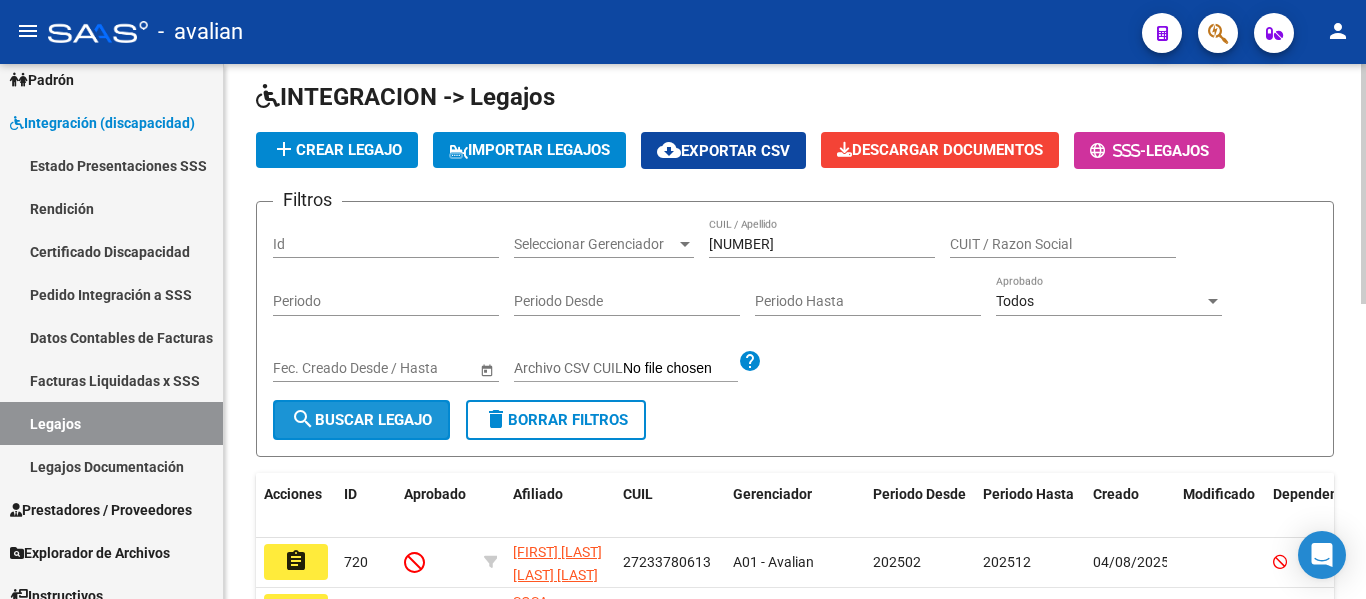 click on "search  Buscar Legajo" 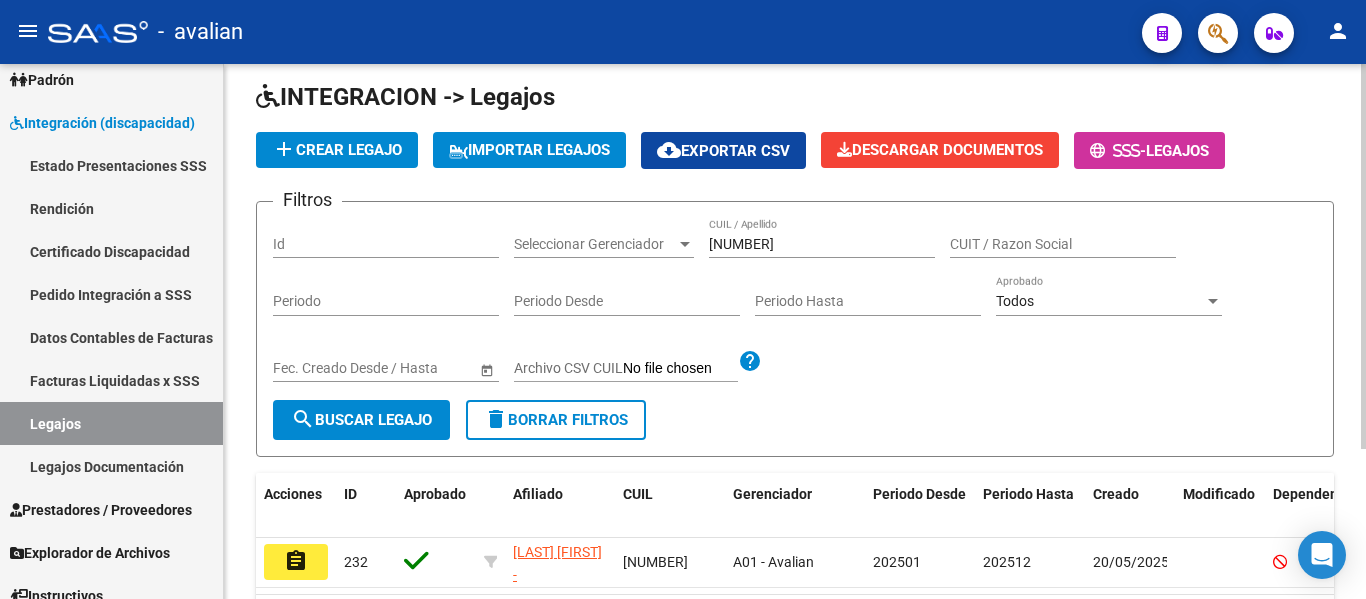 scroll, scrollTop: 181, scrollLeft: 0, axis: vertical 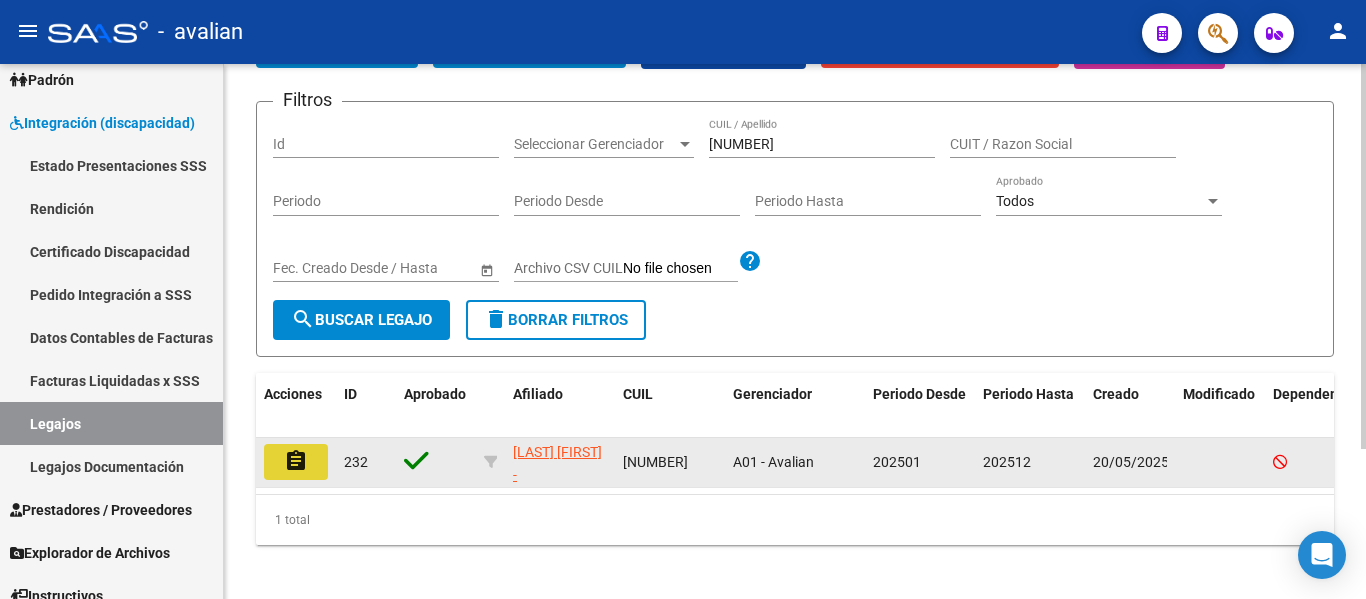 click on "assignment" 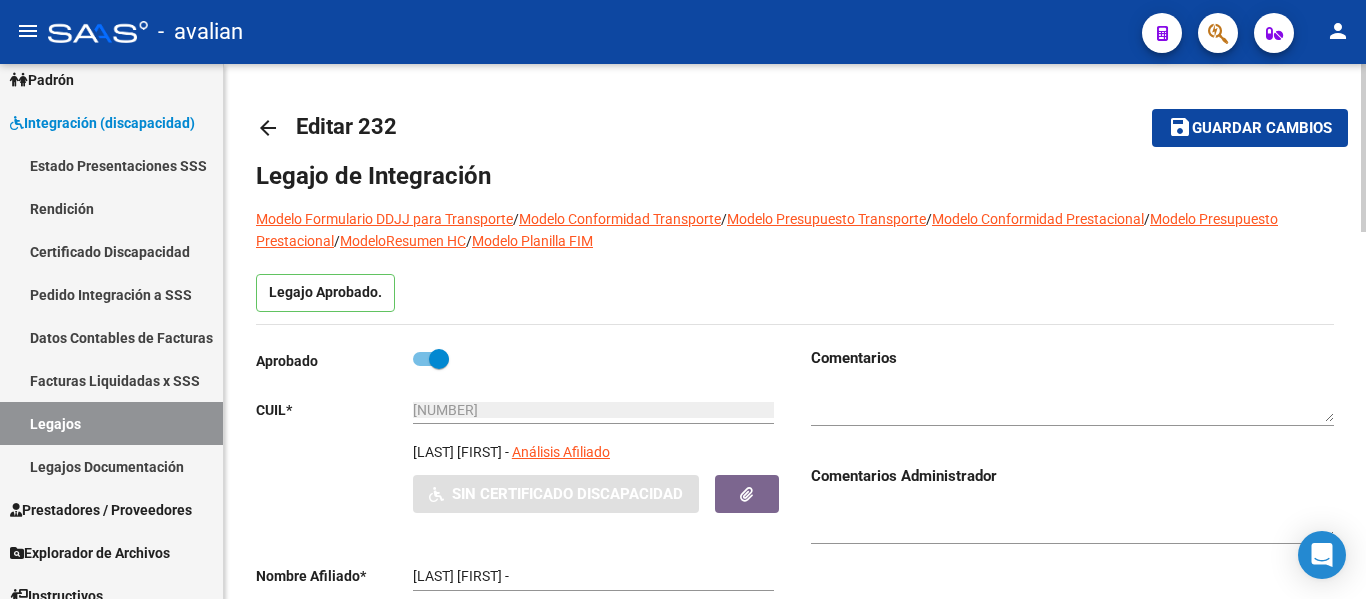 type on "[LAST] [FIRST]" 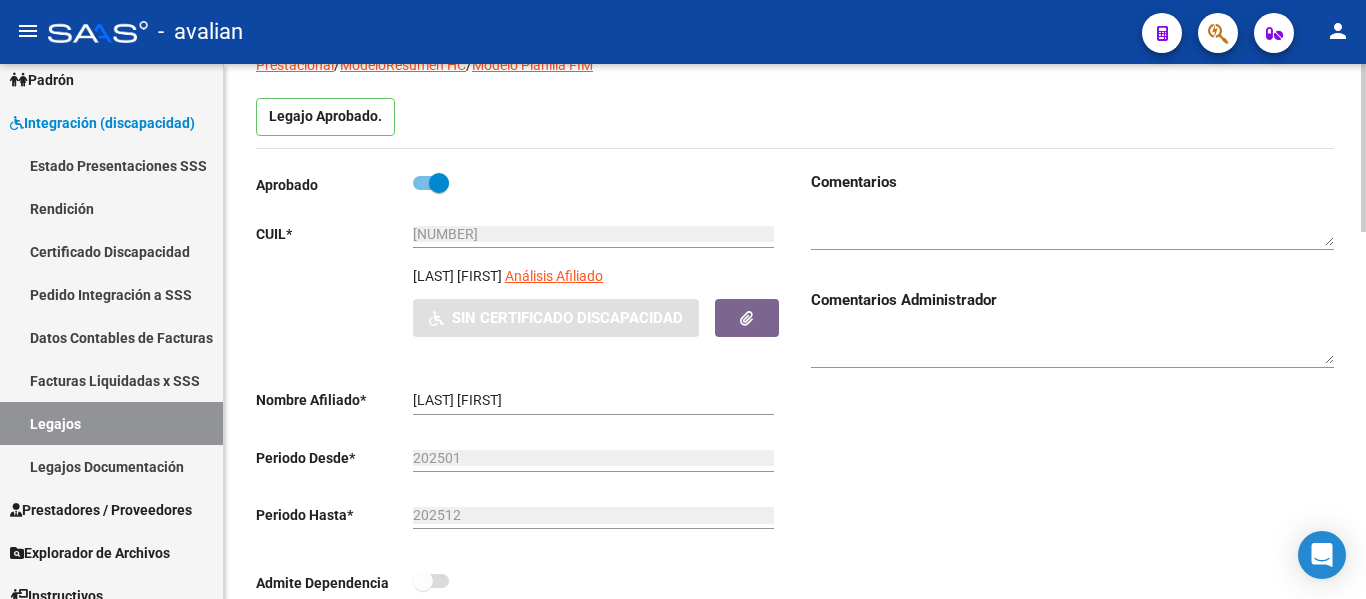 scroll, scrollTop: 165, scrollLeft: 0, axis: vertical 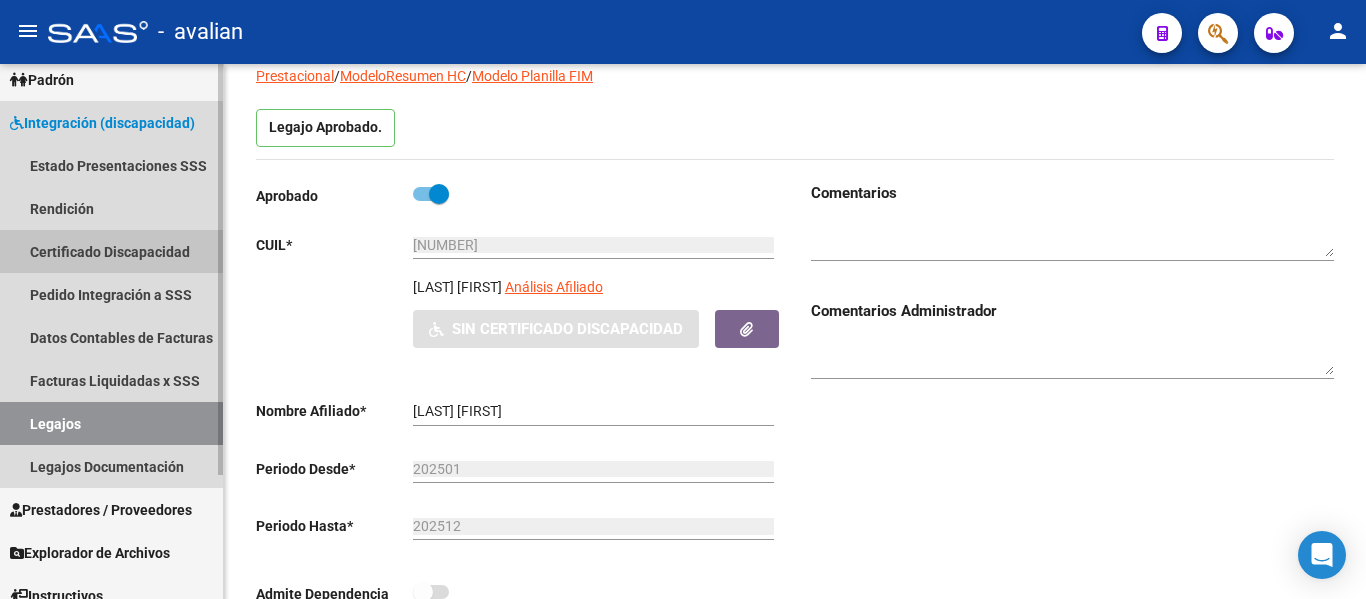 click on "Certificado Discapacidad" at bounding box center (111, 251) 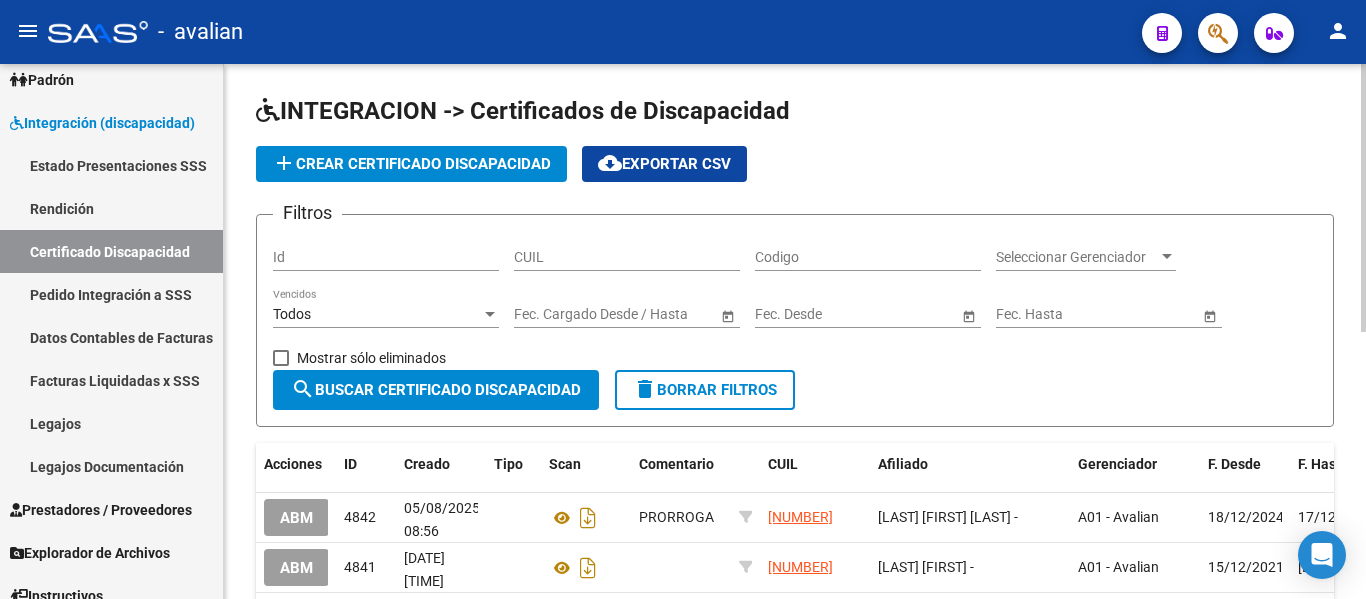 scroll, scrollTop: 0, scrollLeft: 0, axis: both 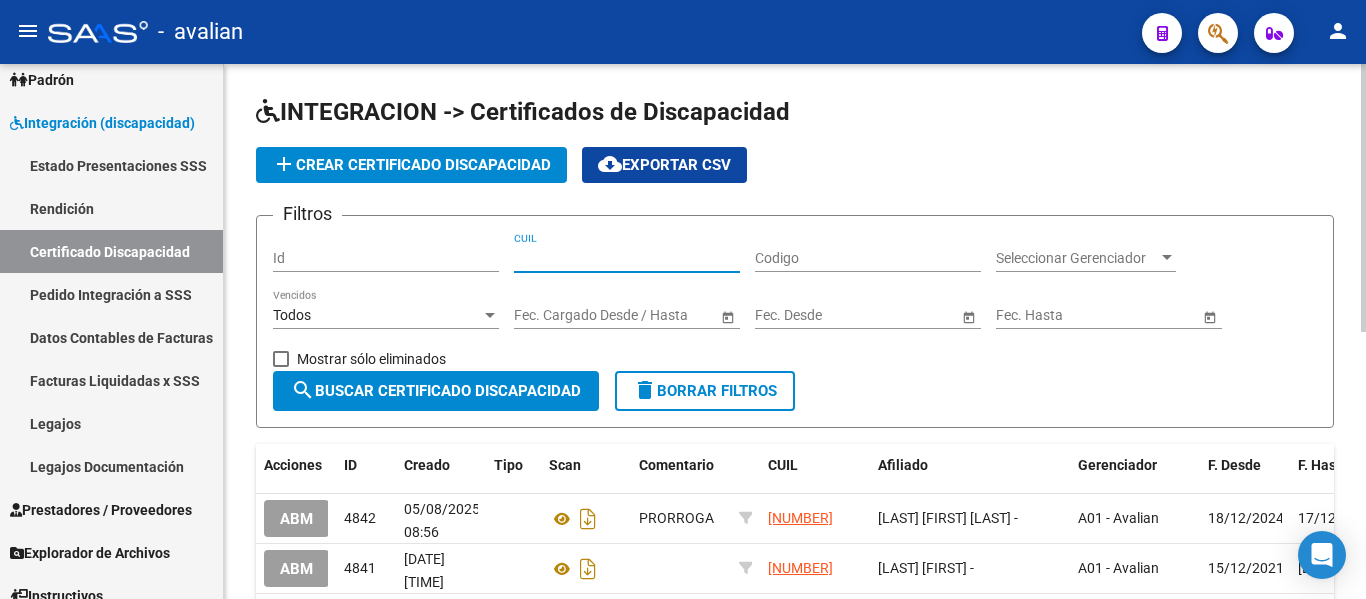 click on "CUIL" at bounding box center [627, 258] 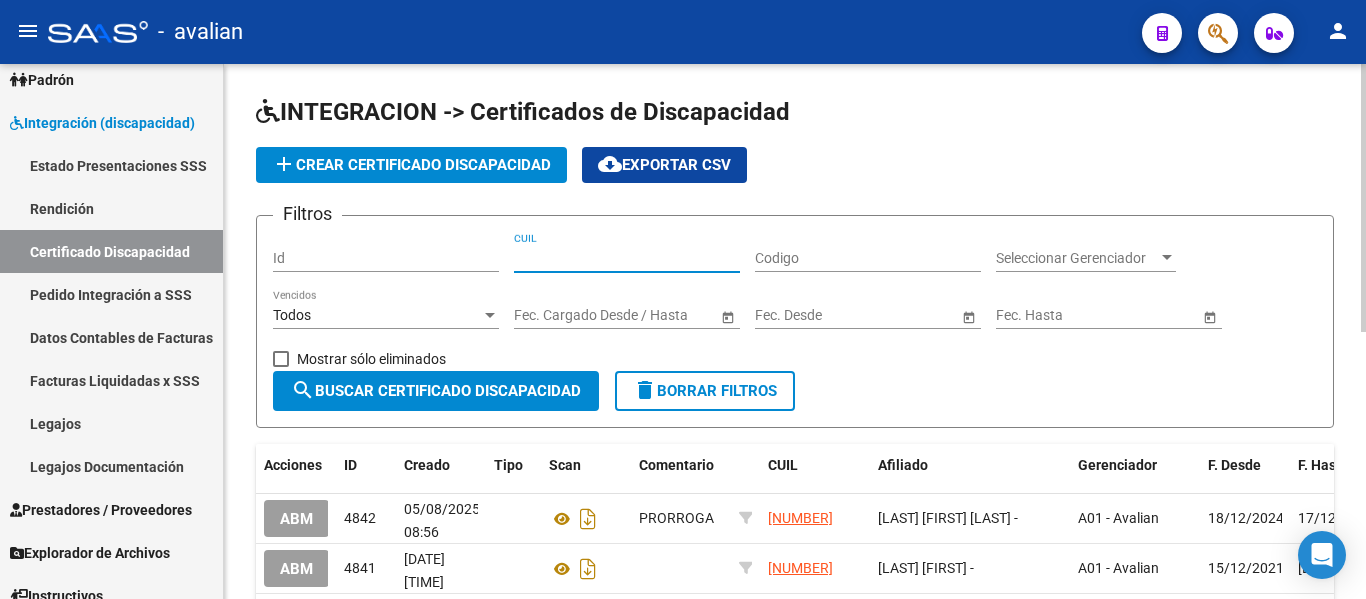 paste on "[NUMBER]" 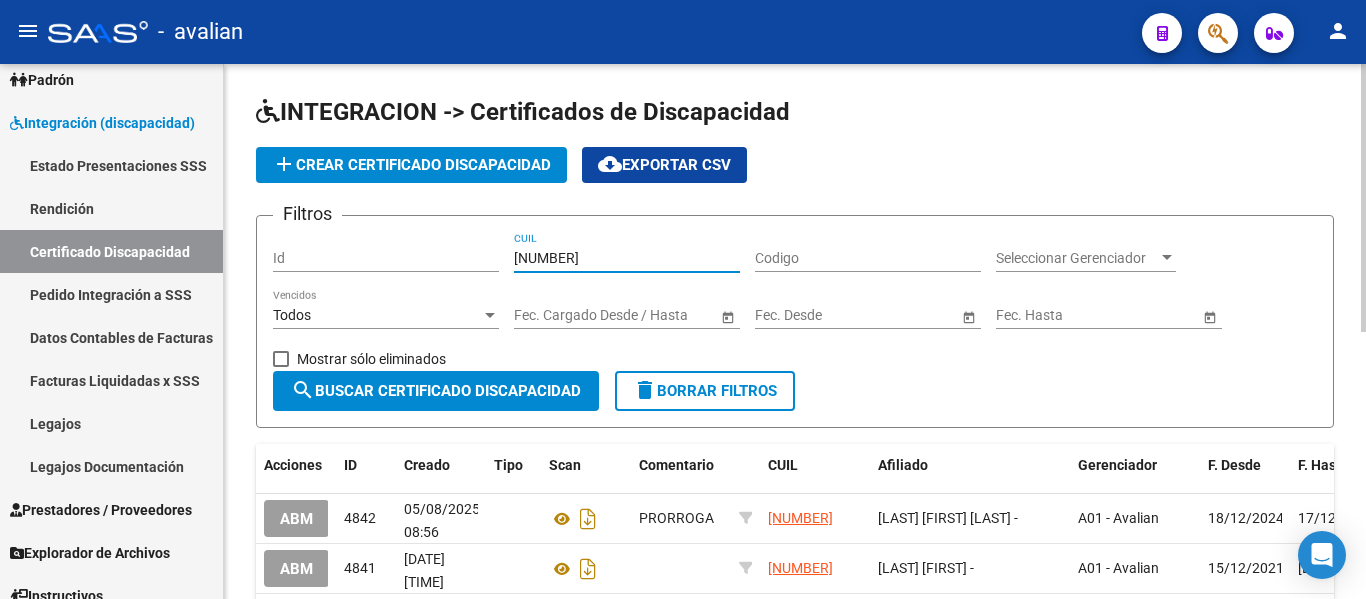 type on "[NUMBER]" 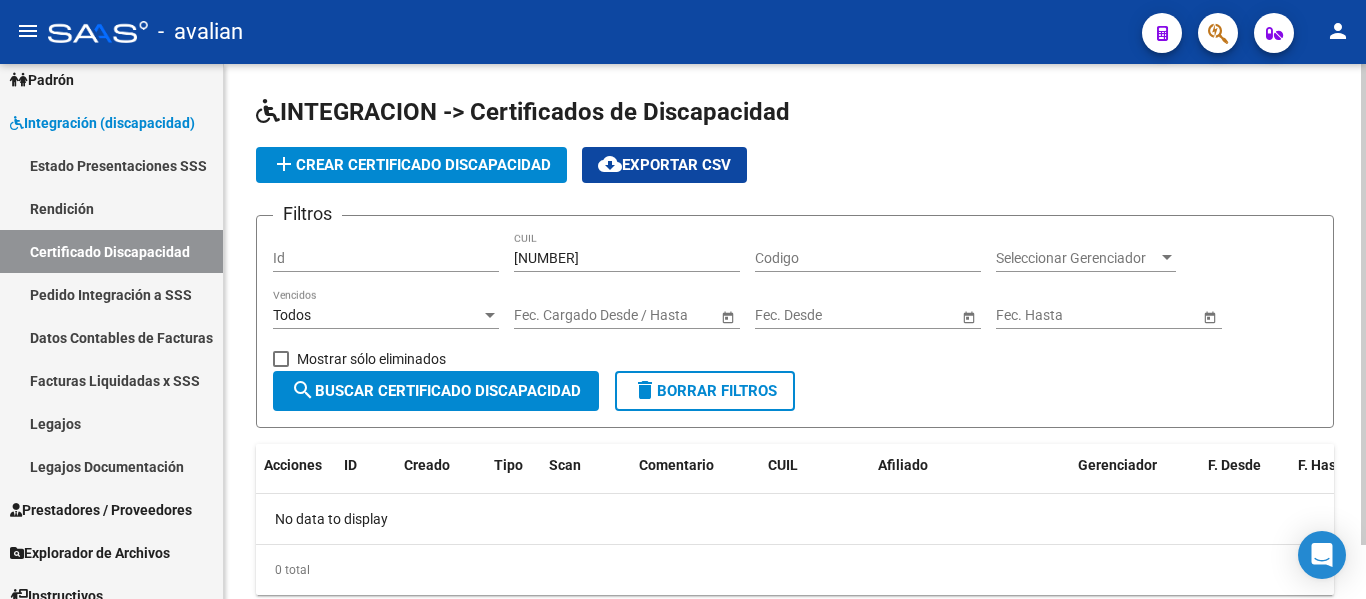 scroll, scrollTop: 60, scrollLeft: 0, axis: vertical 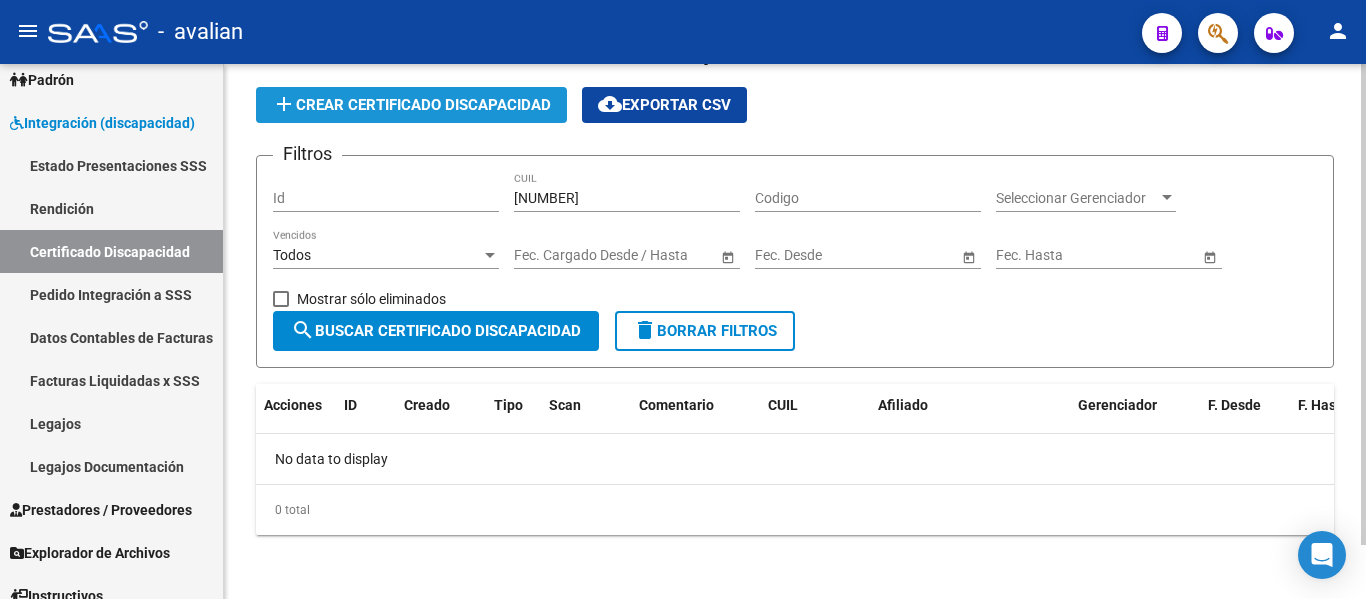 click on "add  Crear Certificado Discapacidad" 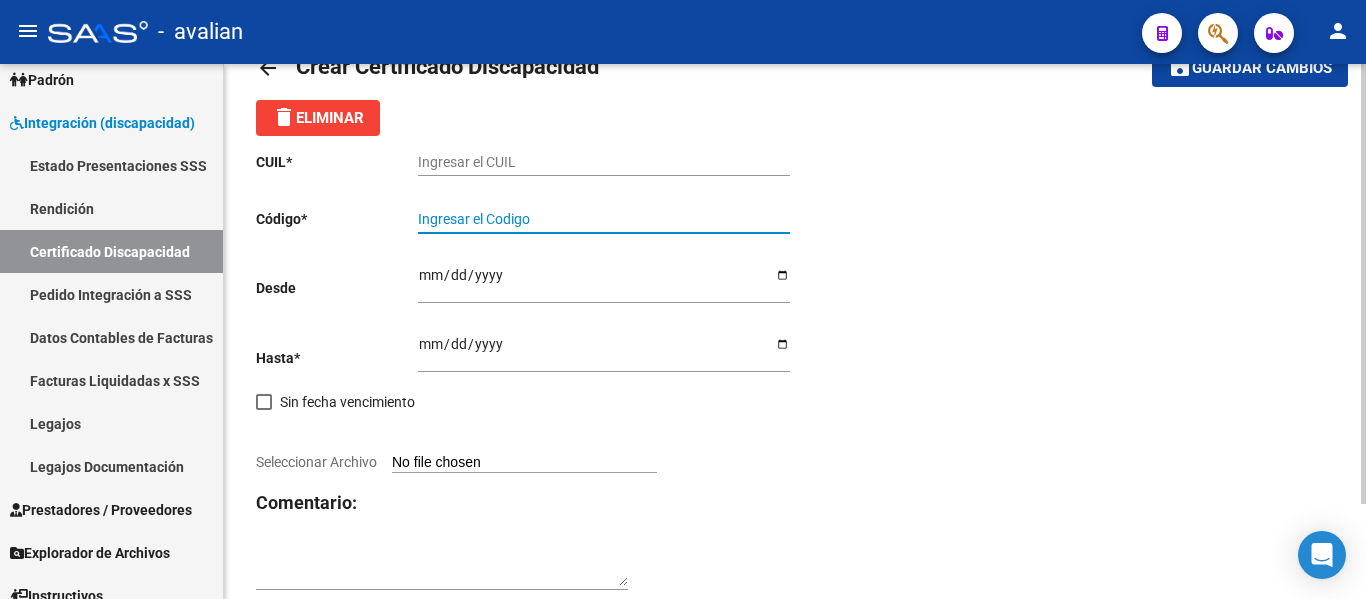 click on "Ingresar el Codigo" at bounding box center (604, 219) 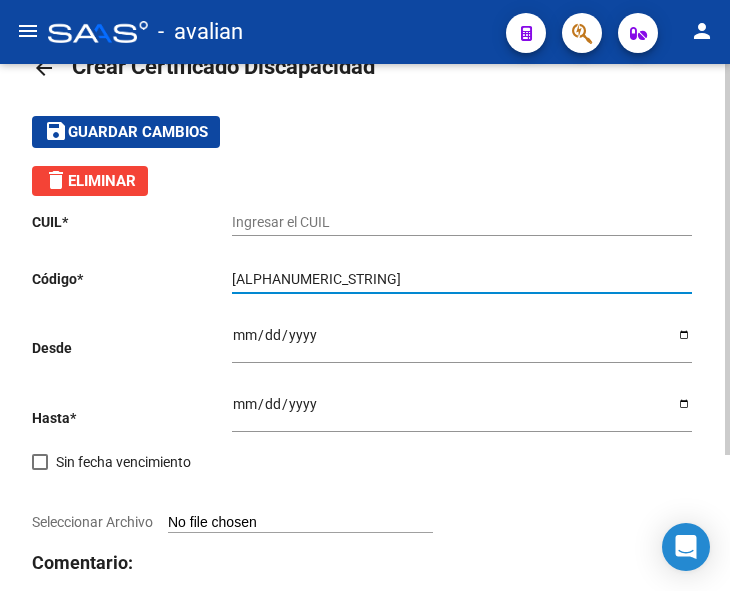 type on "[ALPHANUMERIC_STRING]" 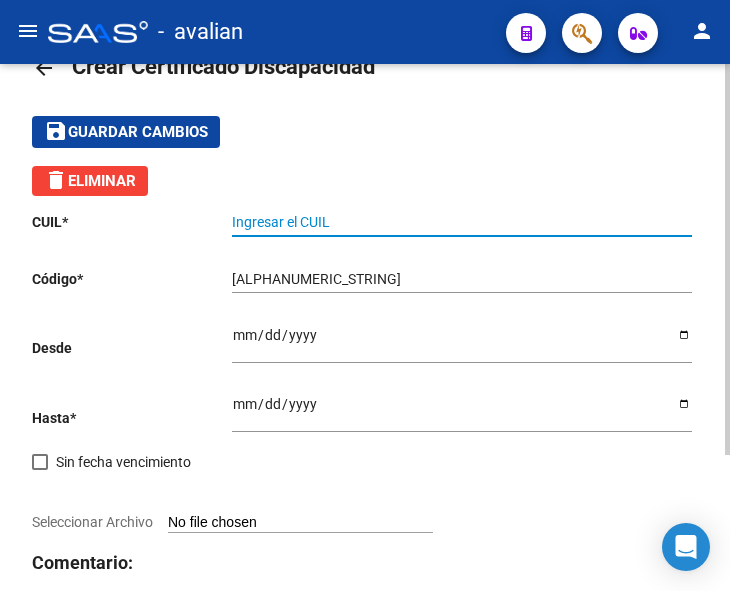 click on "Ingresar el CUIL" at bounding box center [462, 222] 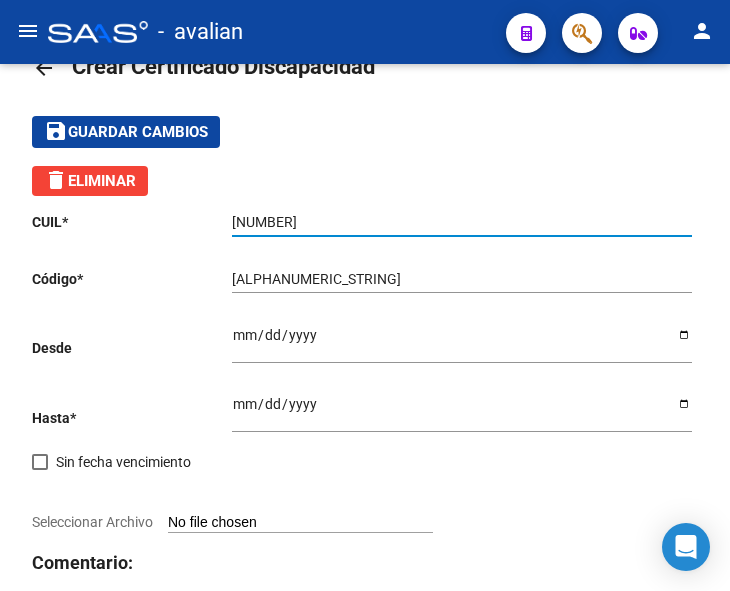 type on "[NUMBER]" 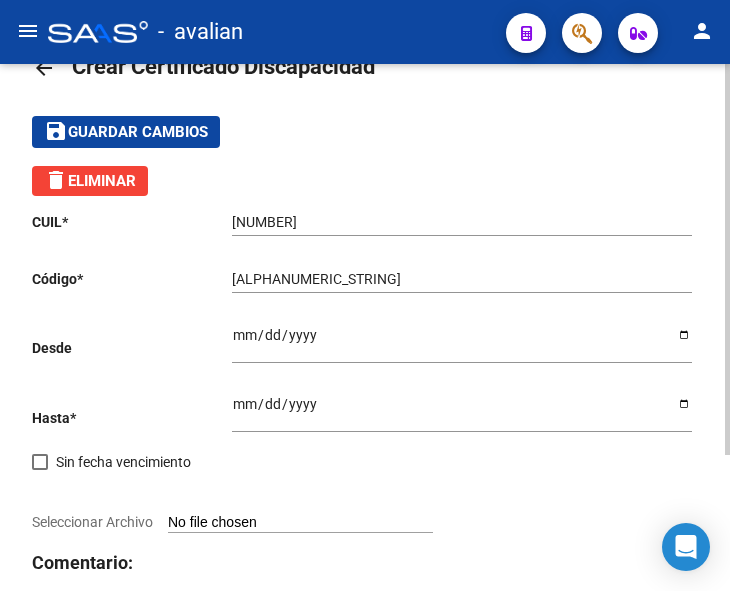 click on "Ingresar fec. Desde" at bounding box center (462, 342) 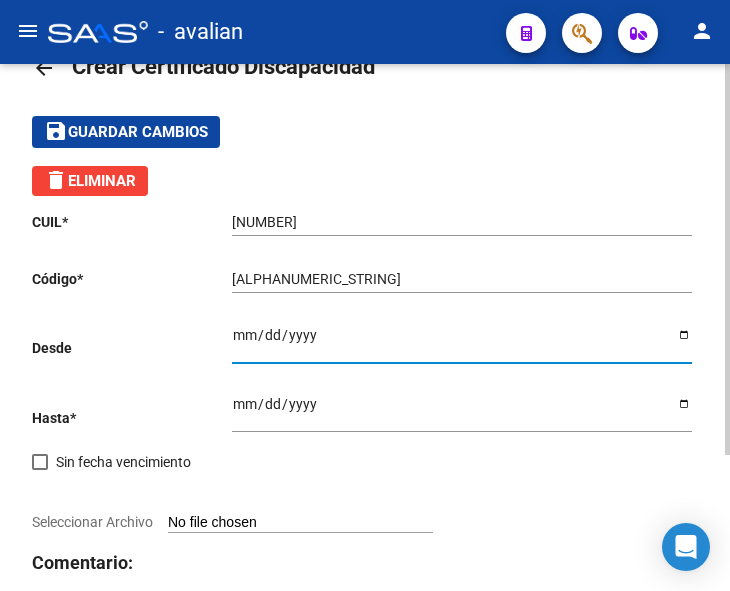 type on "[DATE]" 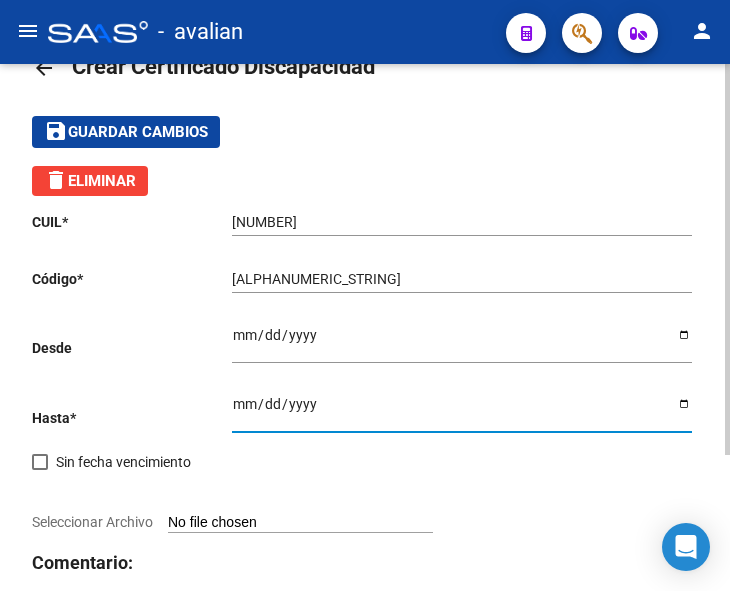 click on "Ingresar fec. Hasta" at bounding box center [462, 411] 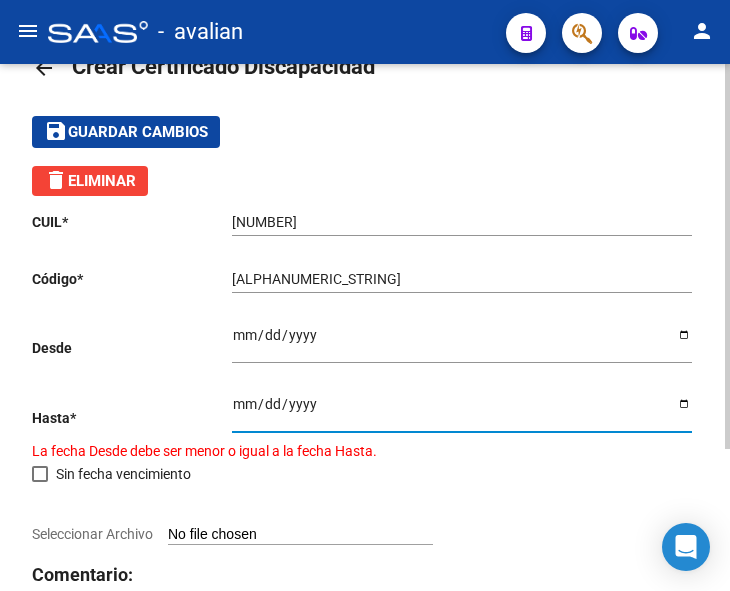 type on "[DATE]" 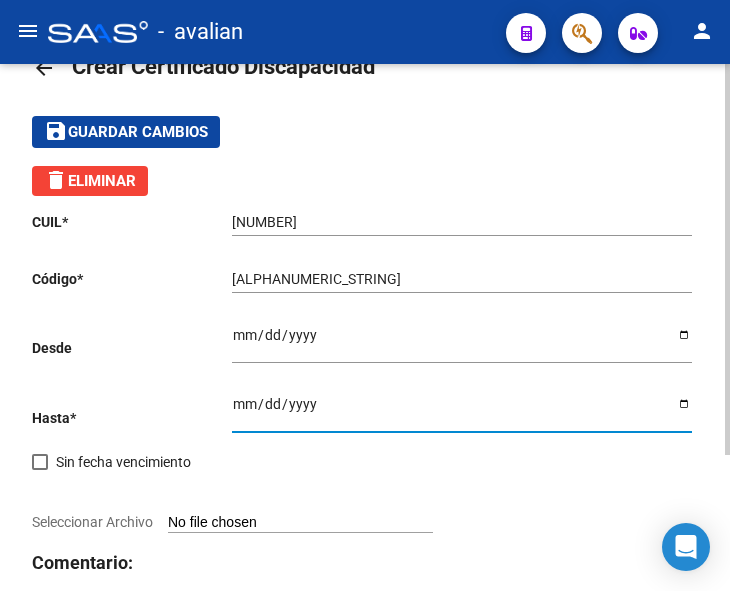 click on "Seleccionar Archivo" at bounding box center (300, 523) 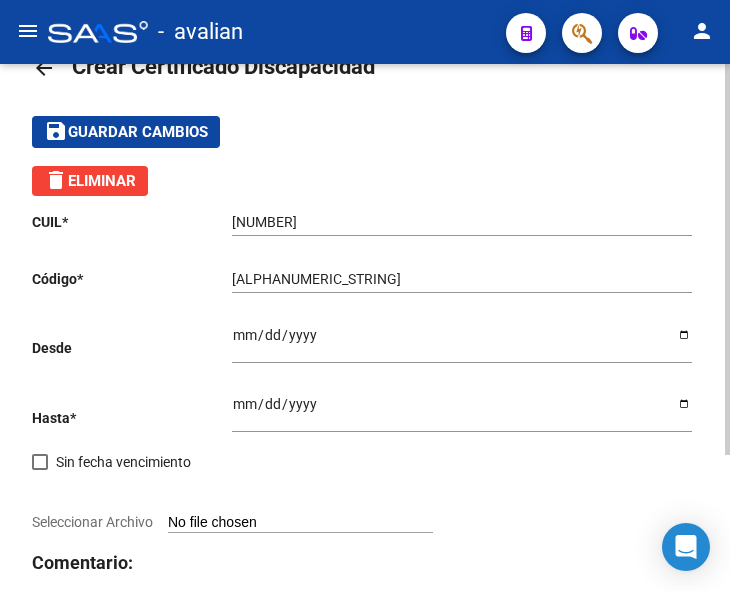 type on "[FILENAME]" 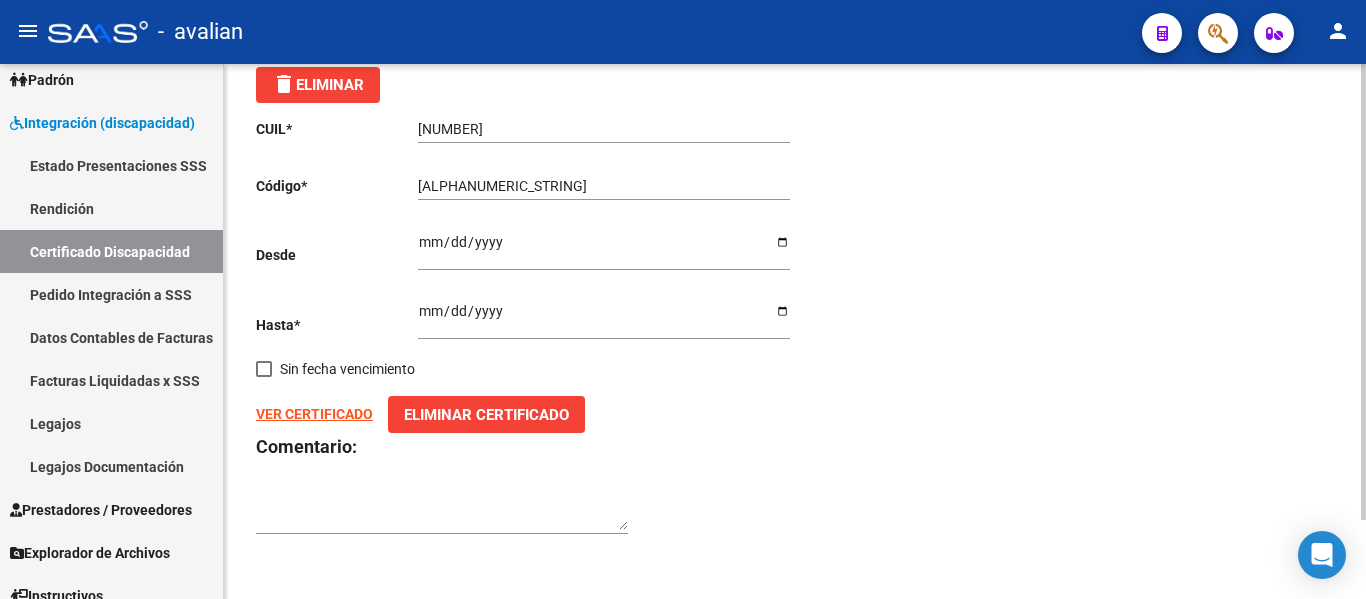 scroll, scrollTop: 0, scrollLeft: 0, axis: both 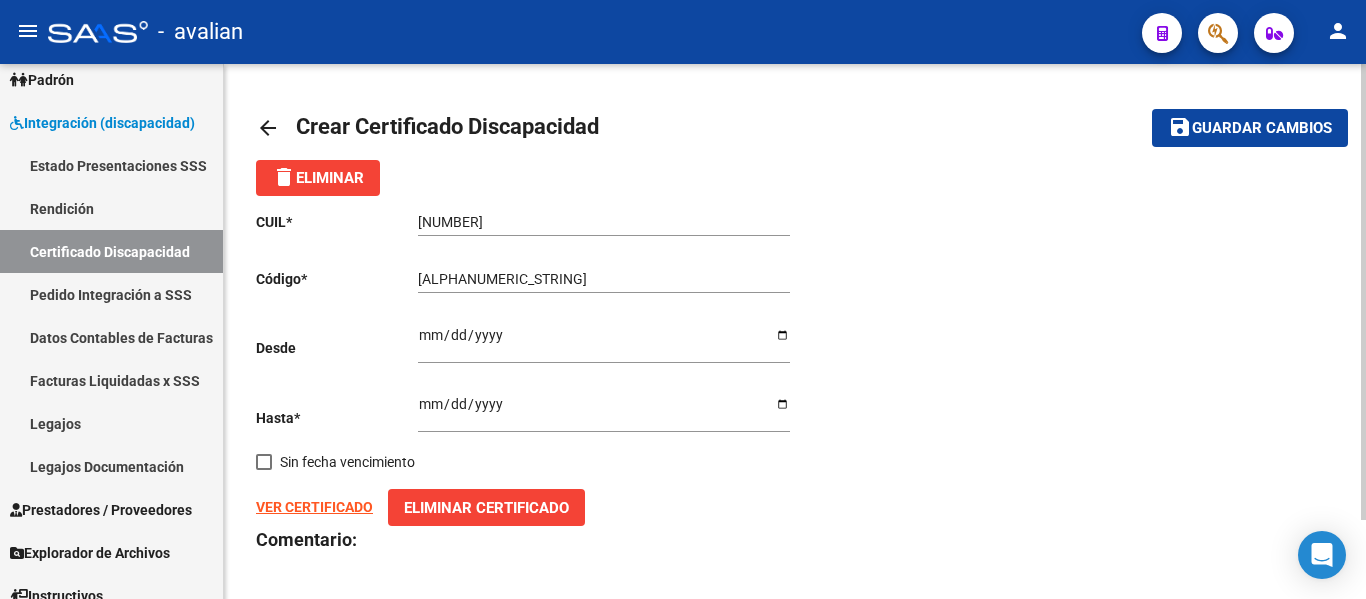 click on "Guardar cambios" 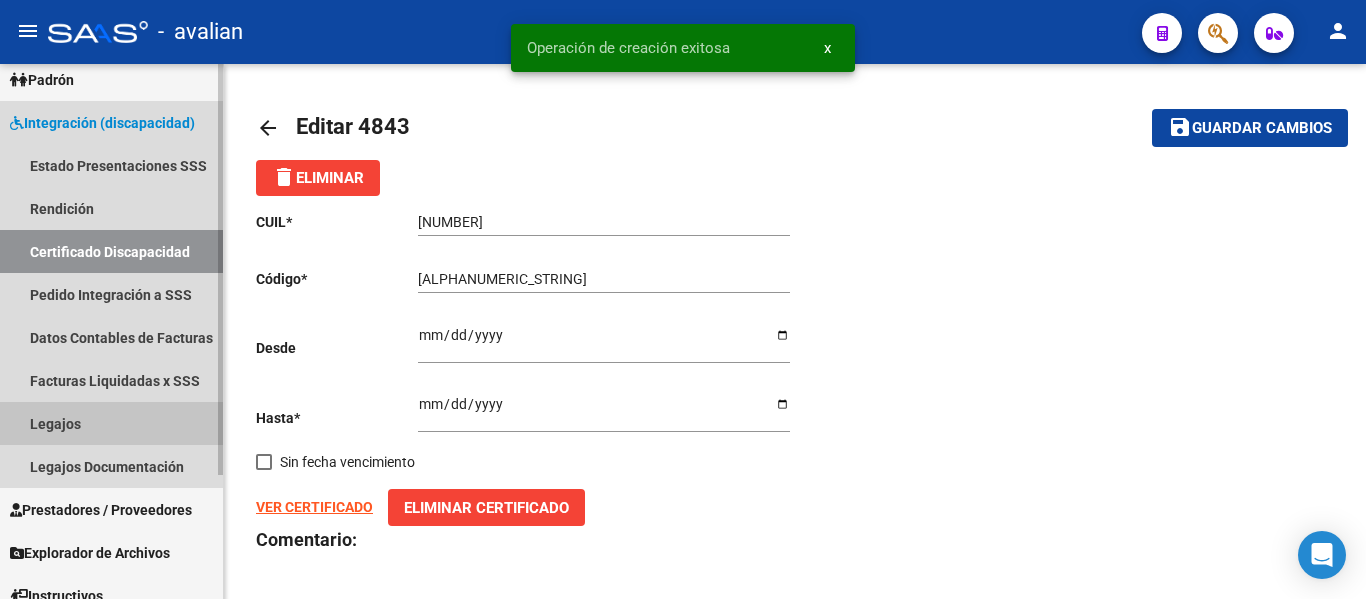 click on "Legajos" at bounding box center [111, 423] 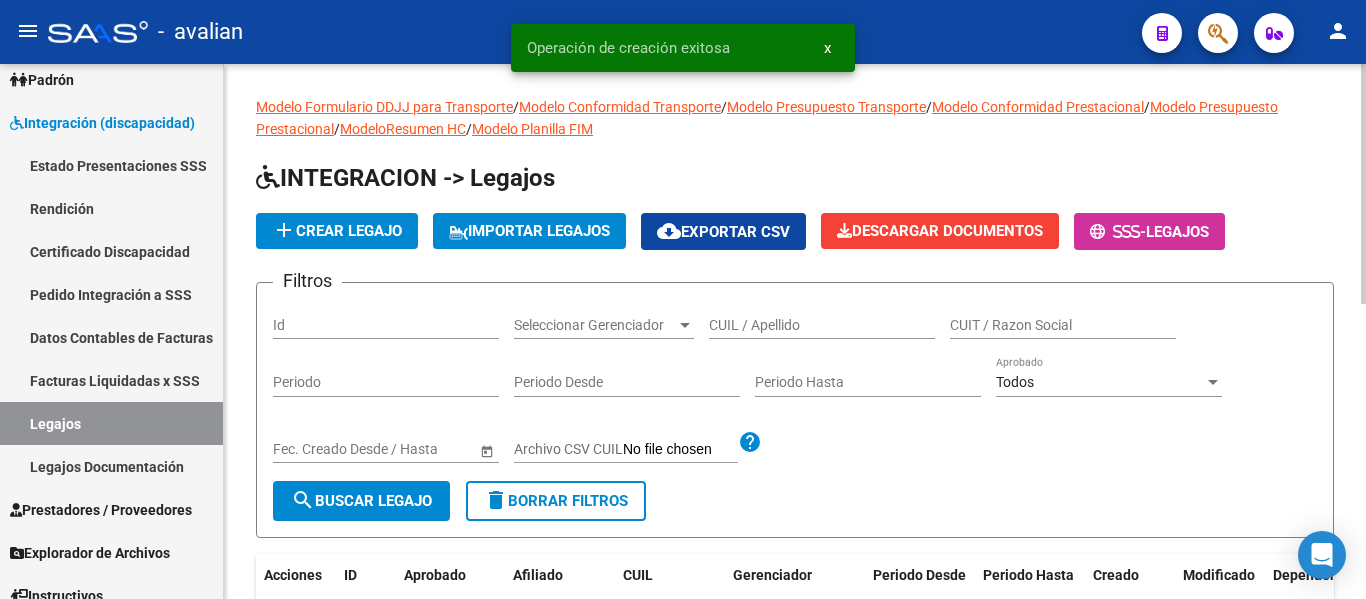 click on "CUIL / Apellido" at bounding box center [822, 325] 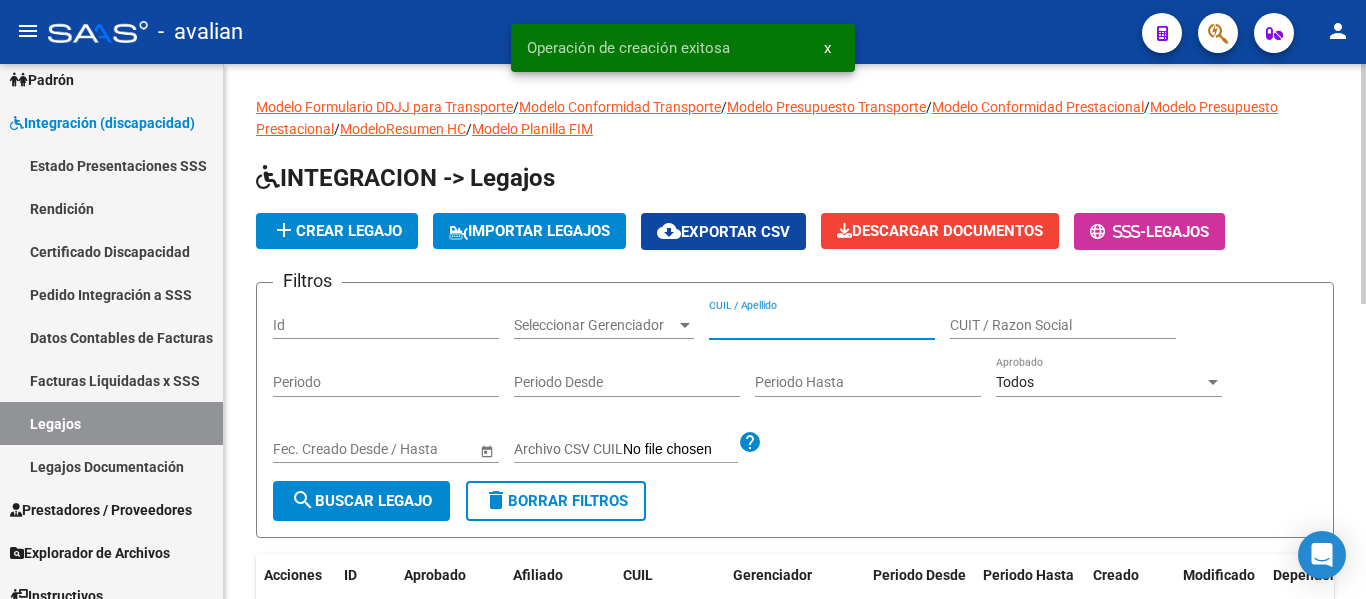 paste on "[NUMBER]" 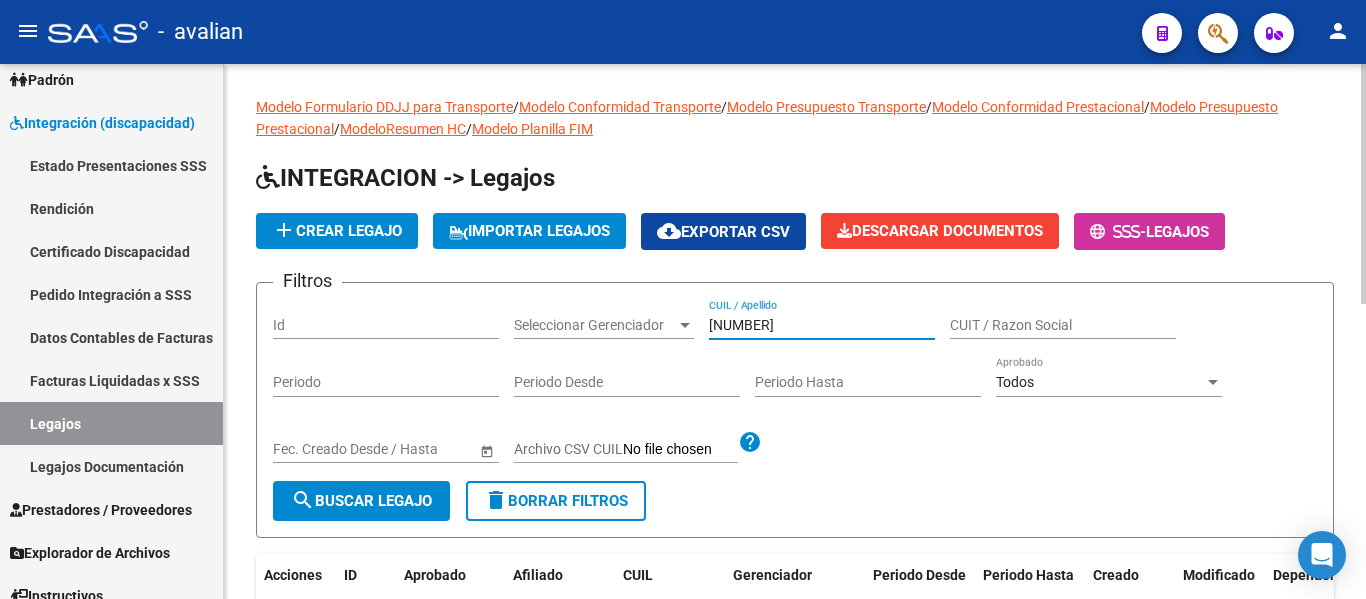 type on "[NUMBER]" 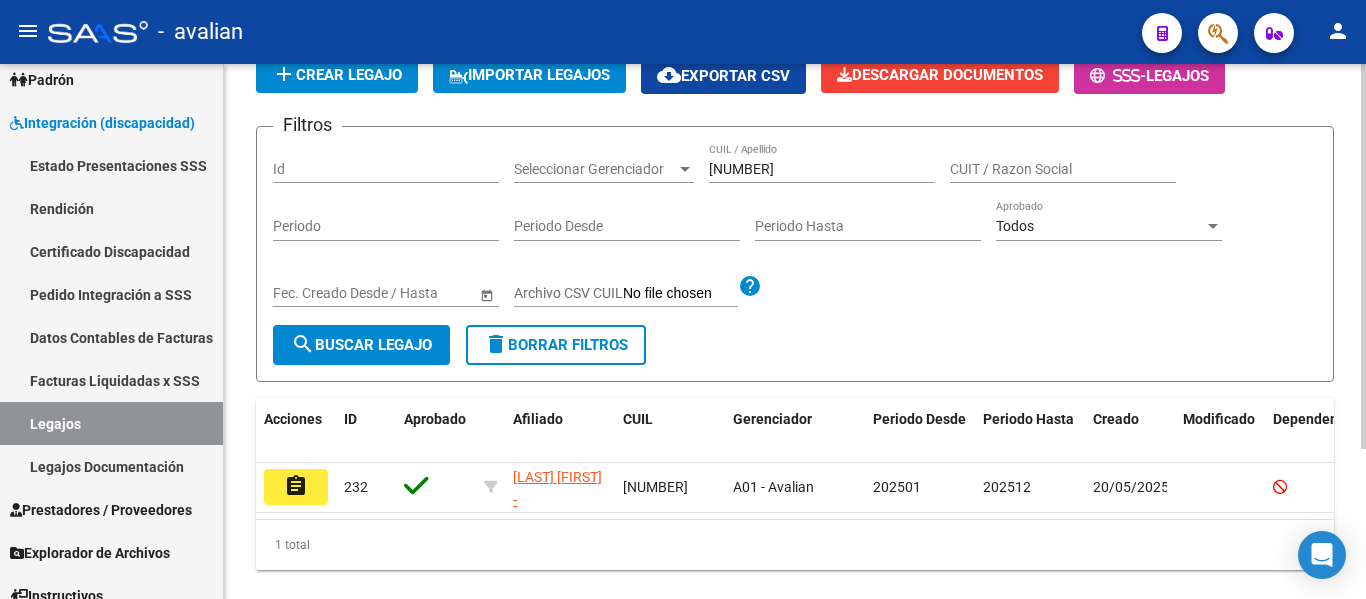 scroll, scrollTop: 200, scrollLeft: 0, axis: vertical 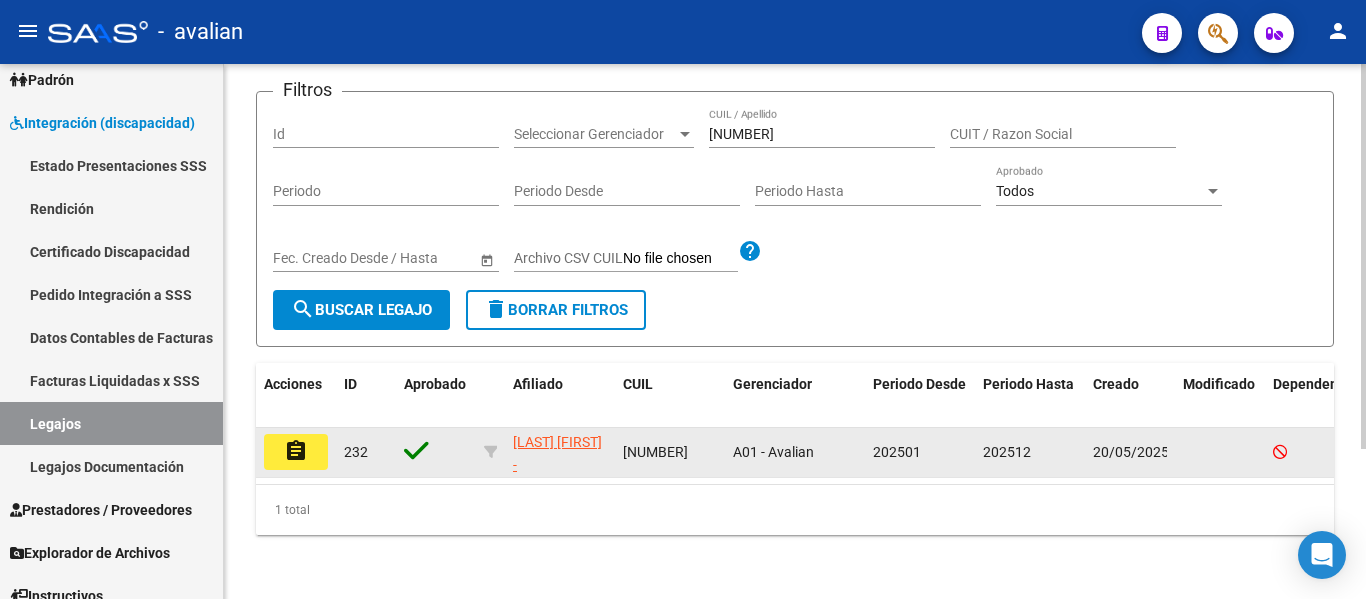 click on "assignment" 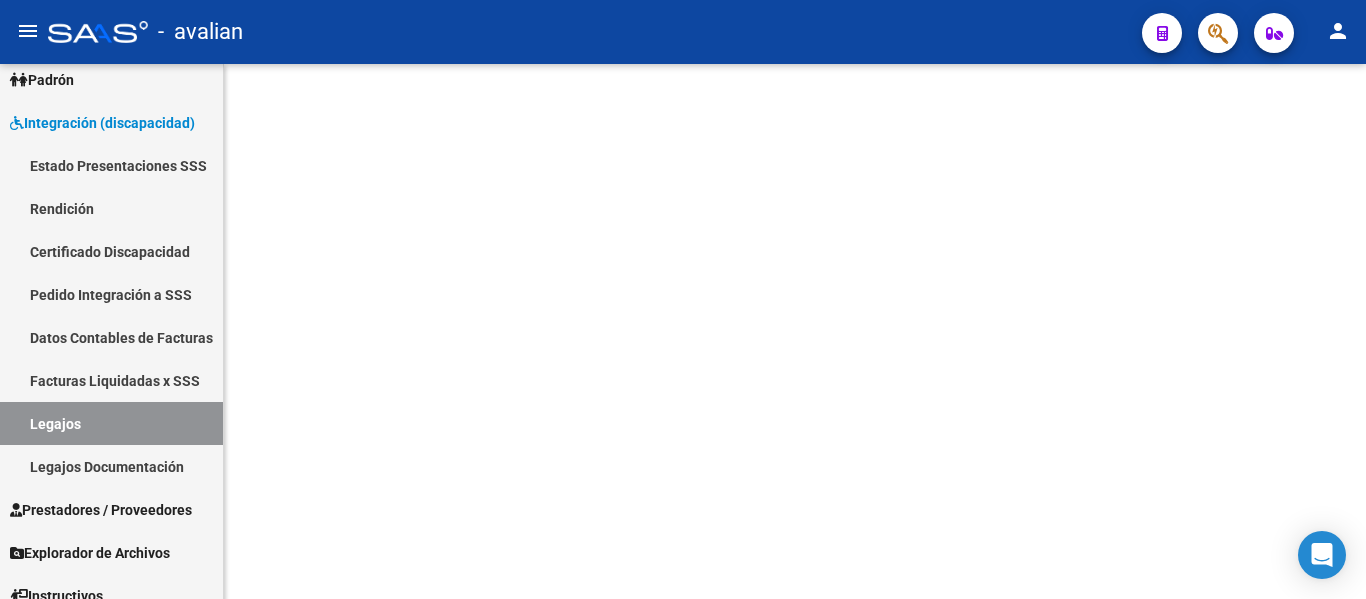 scroll, scrollTop: 0, scrollLeft: 0, axis: both 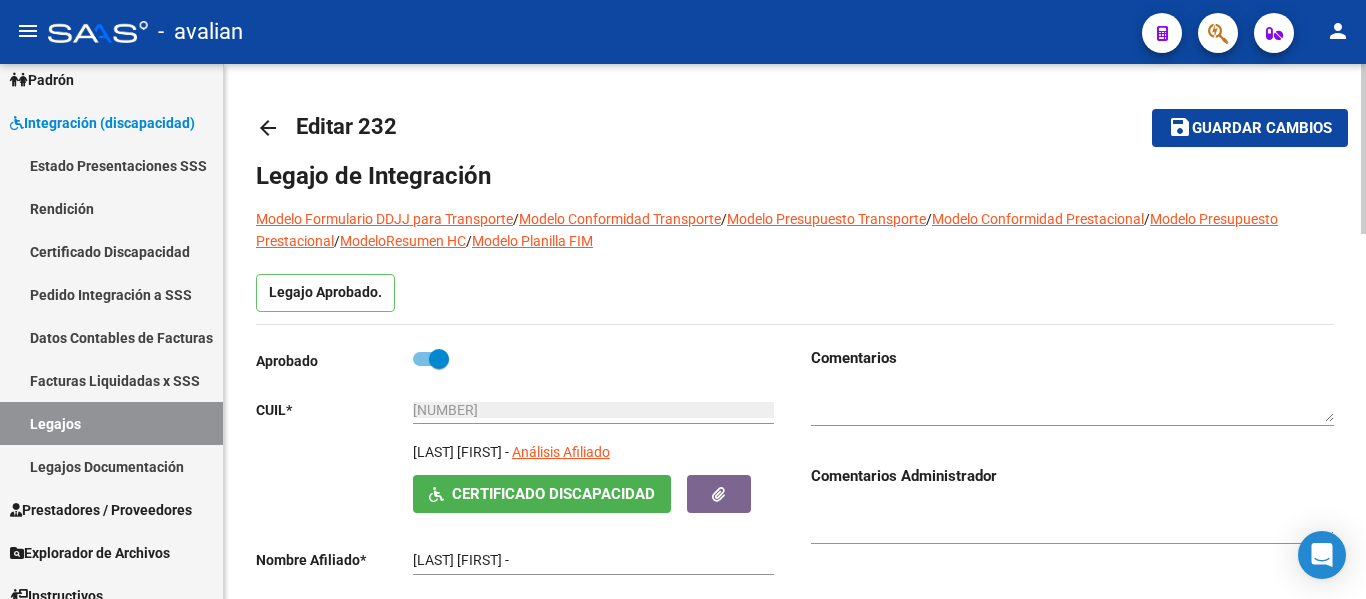 type on "[LAST] [FIRST]" 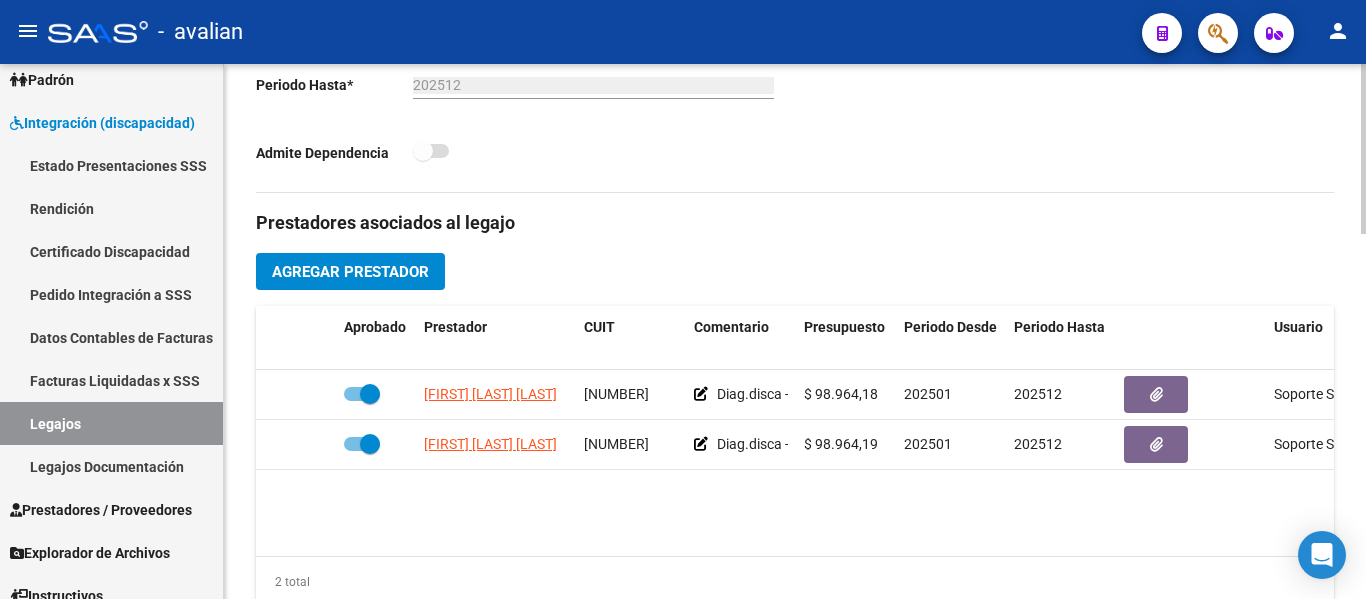 scroll, scrollTop: 600, scrollLeft: 0, axis: vertical 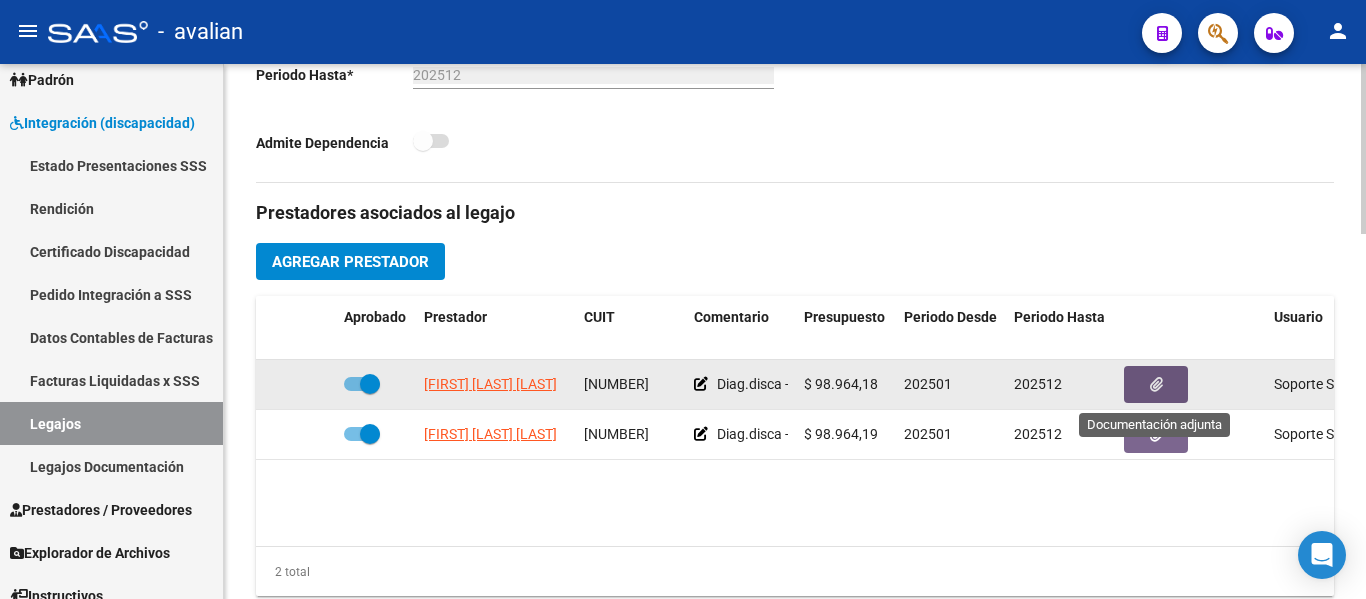 click 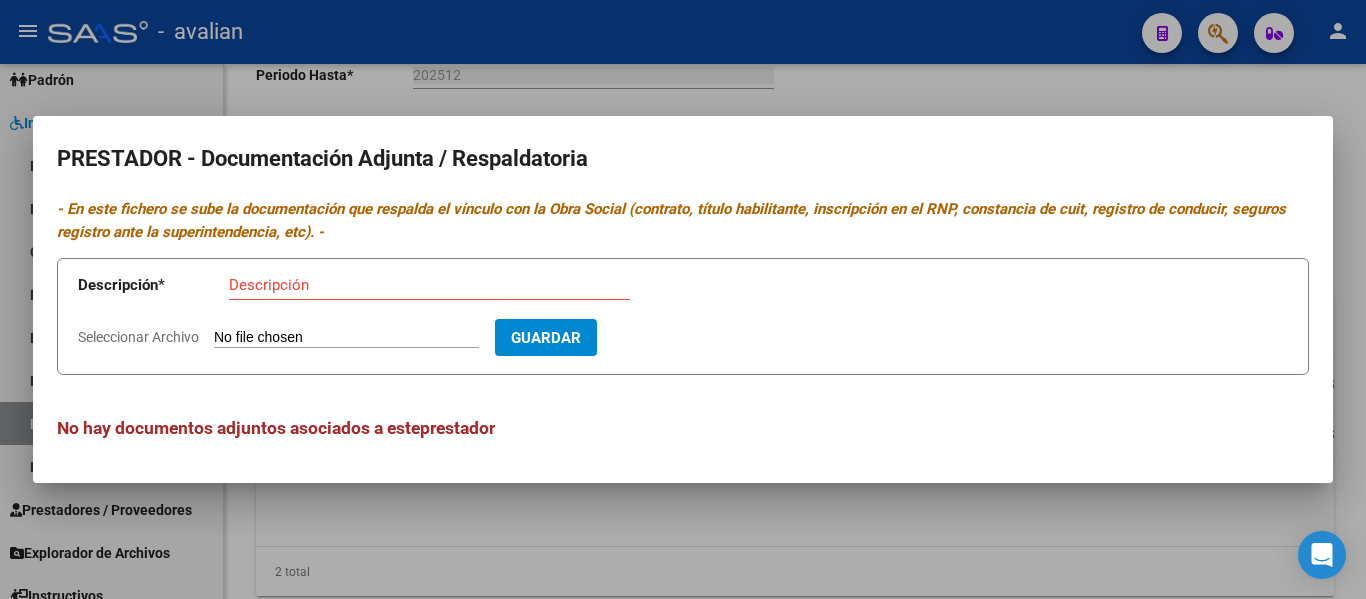 click at bounding box center [683, 299] 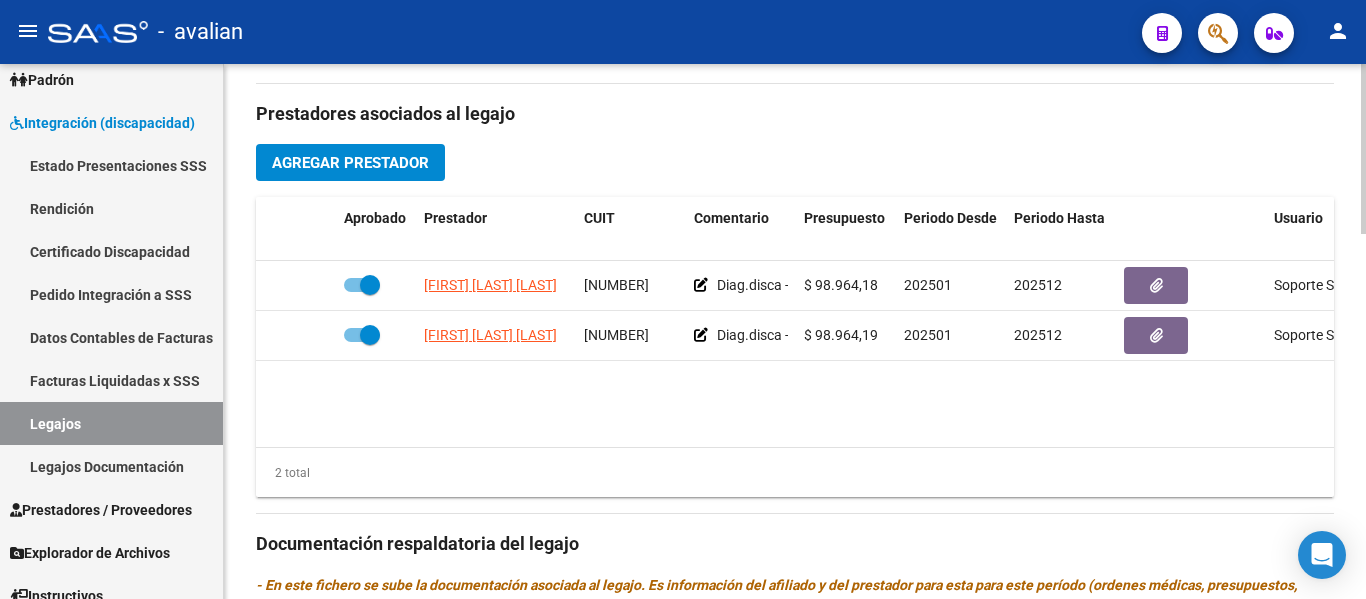 scroll, scrollTop: 700, scrollLeft: 0, axis: vertical 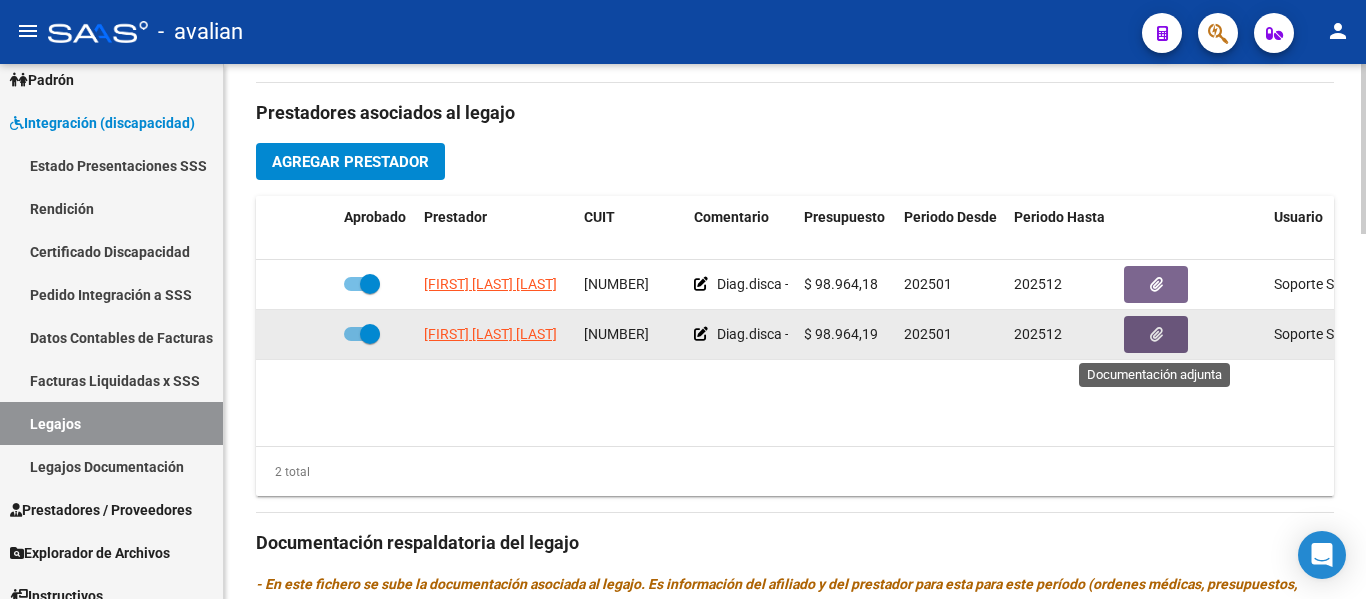 click 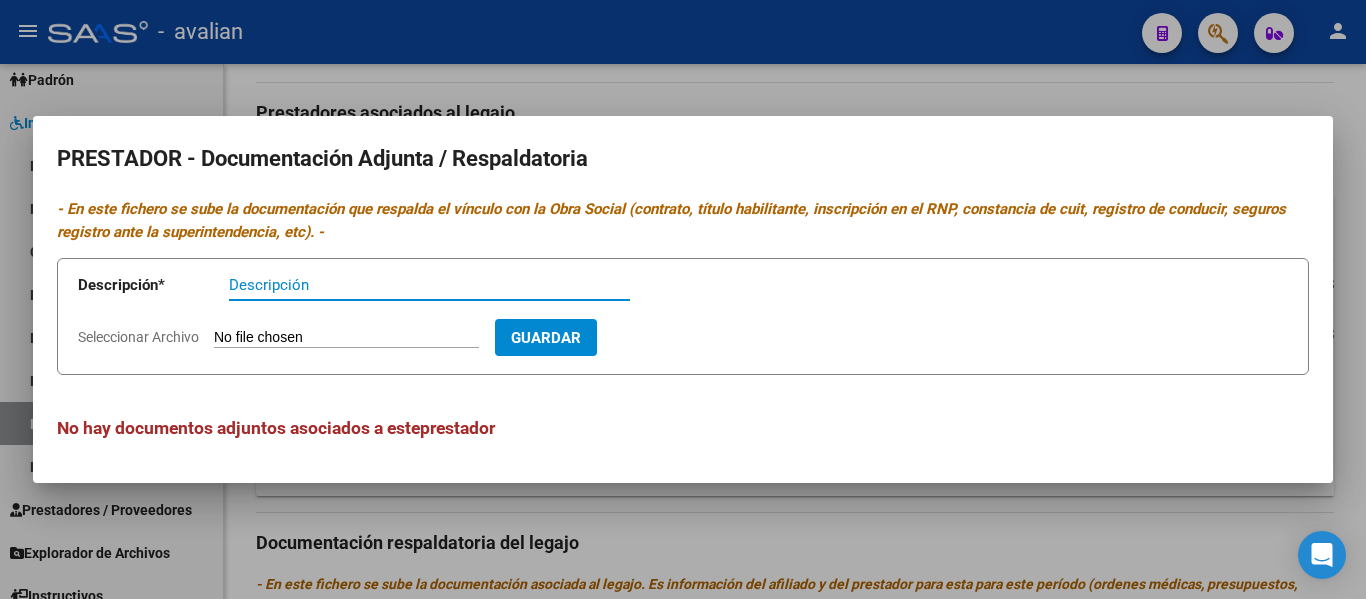 type 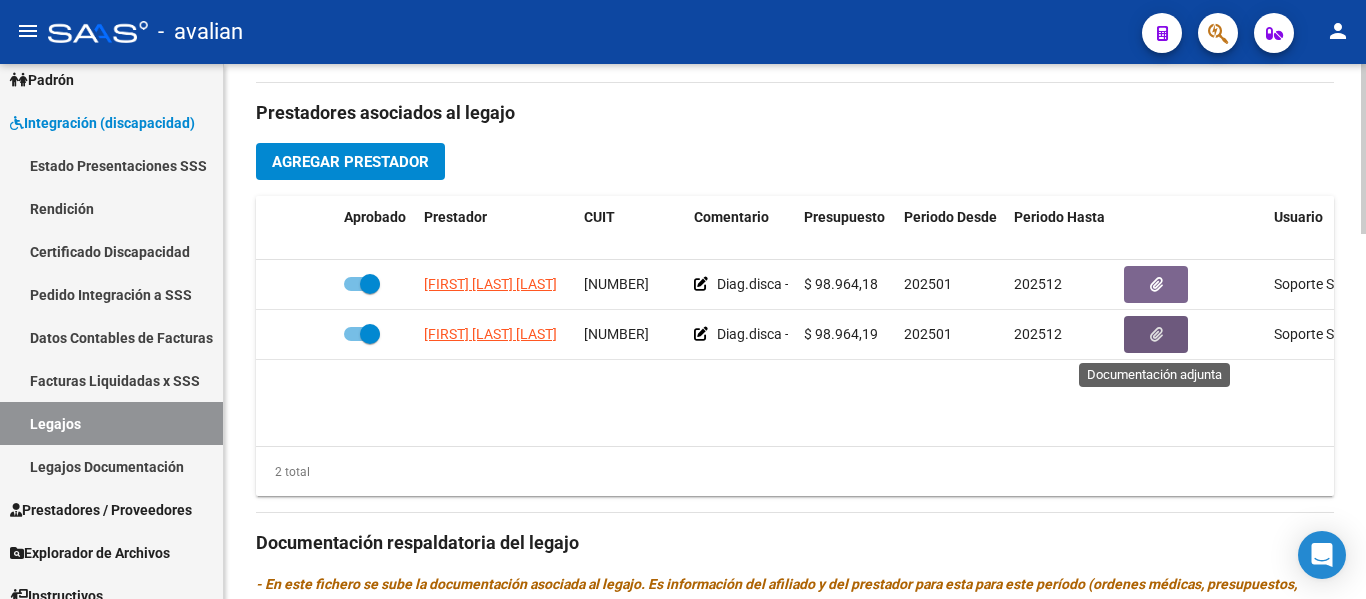 scroll, scrollTop: 900, scrollLeft: 0, axis: vertical 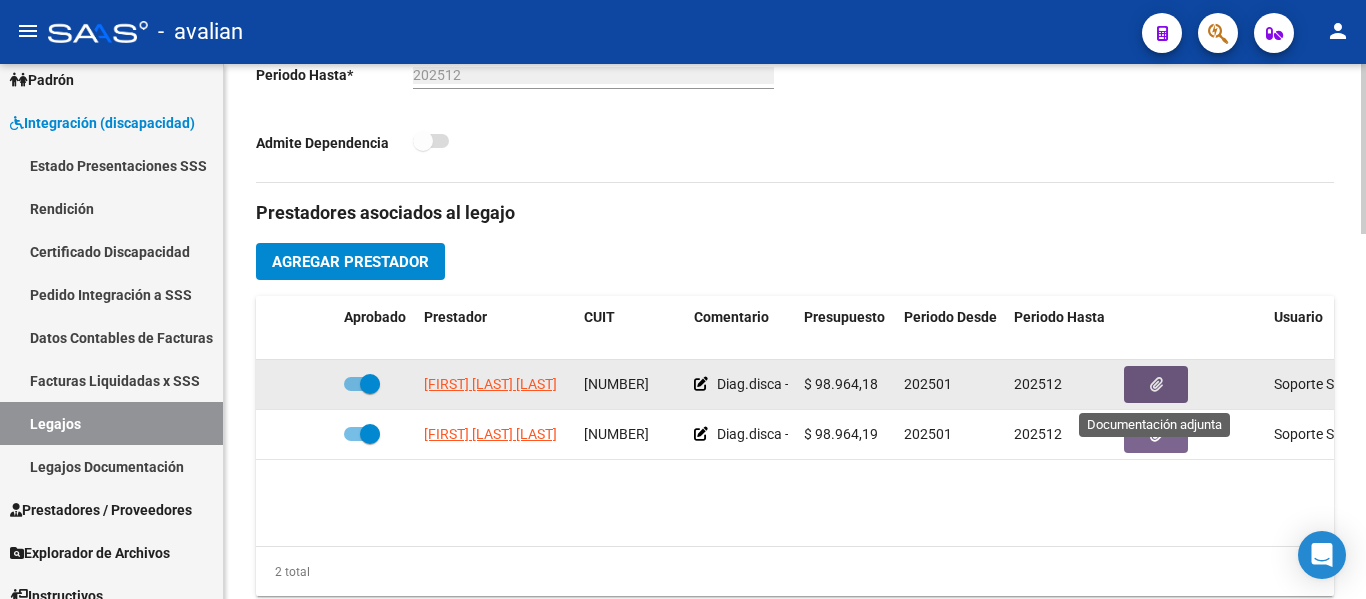 click 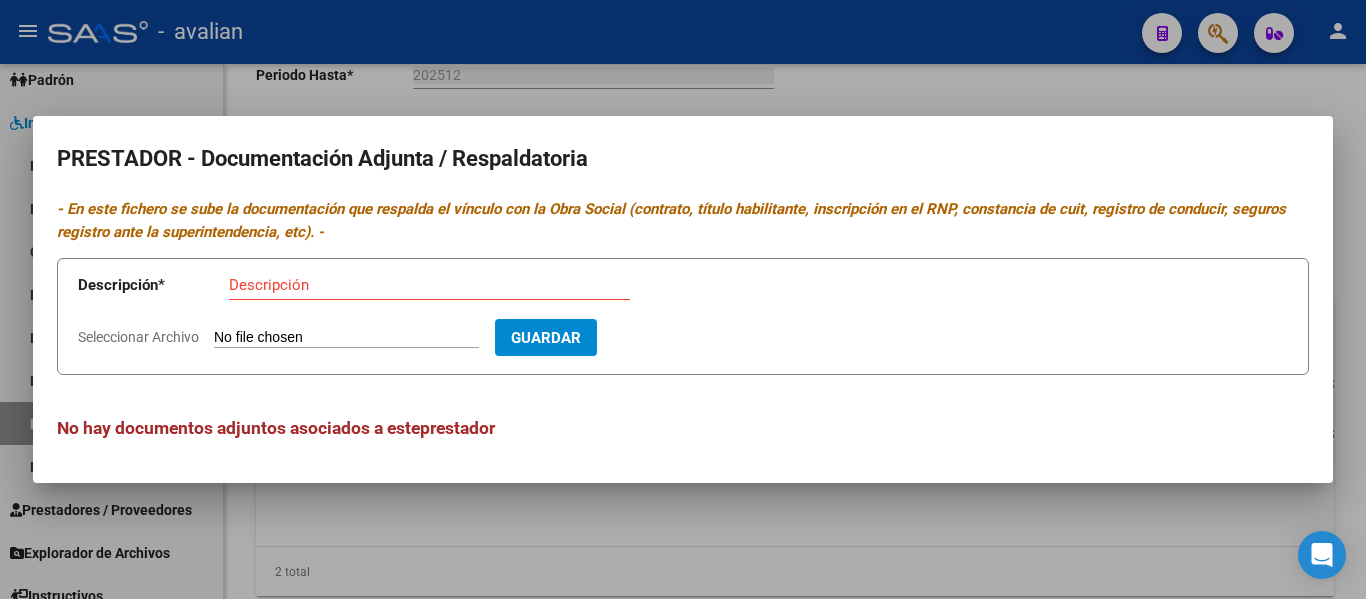 click on "Seleccionar Archivo" at bounding box center [346, 338] 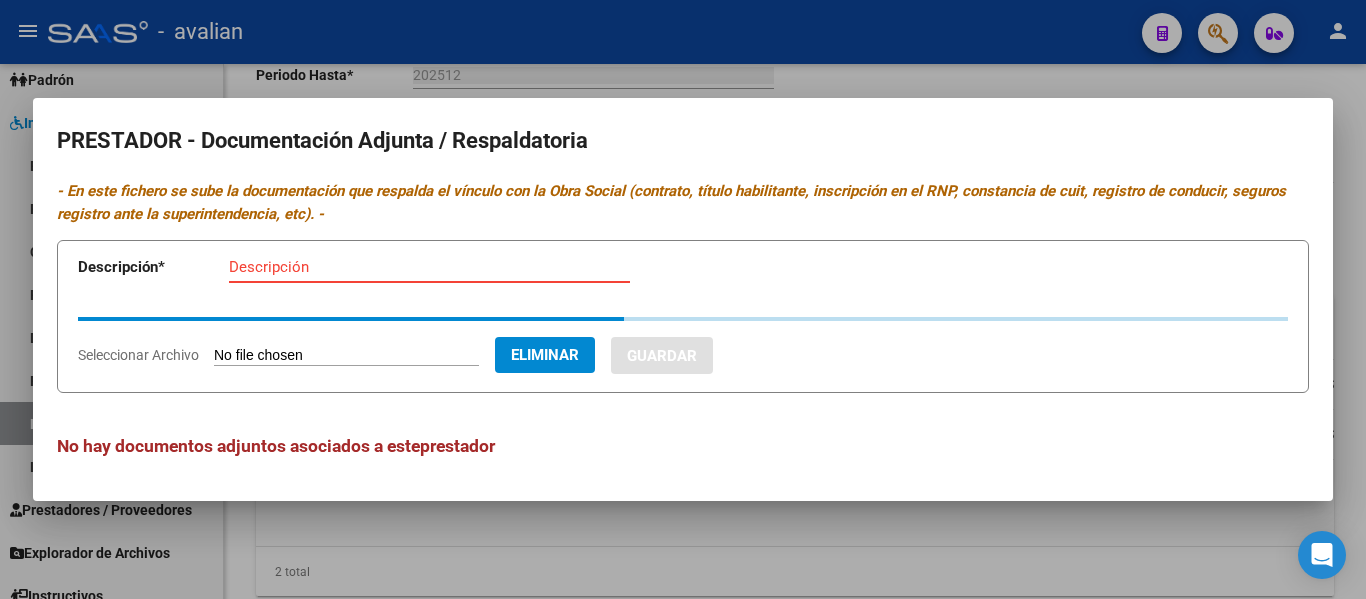 click on "Descripción" at bounding box center (429, 267) 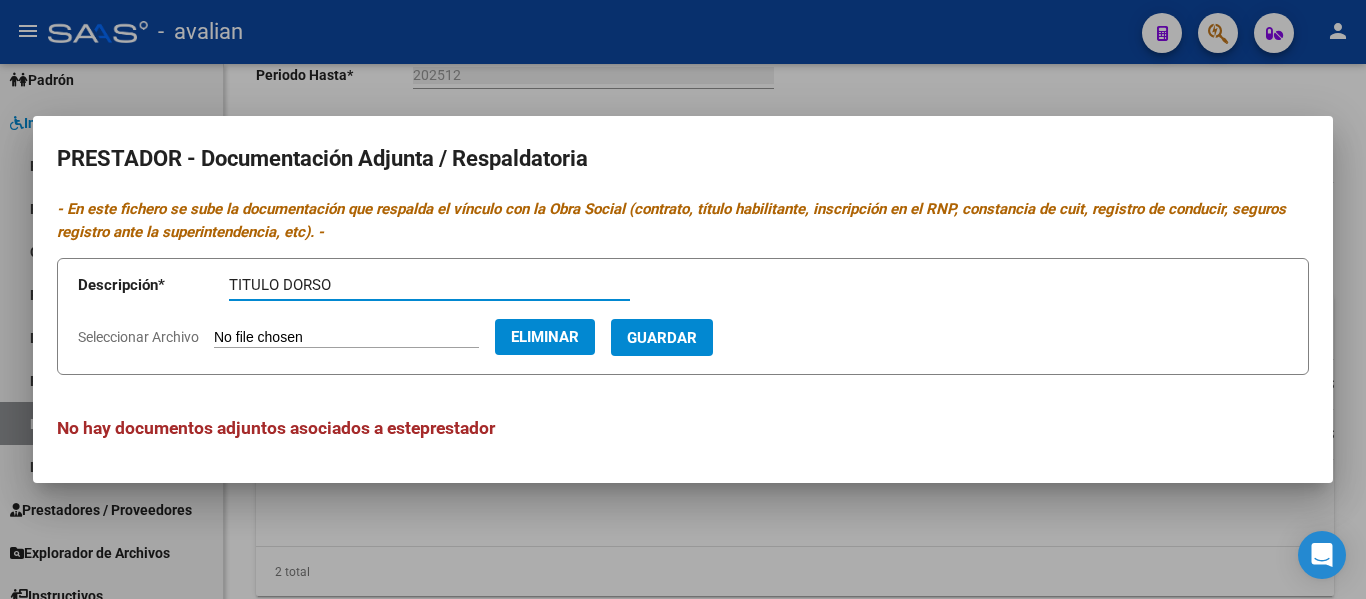 type on "TITULO DORSO" 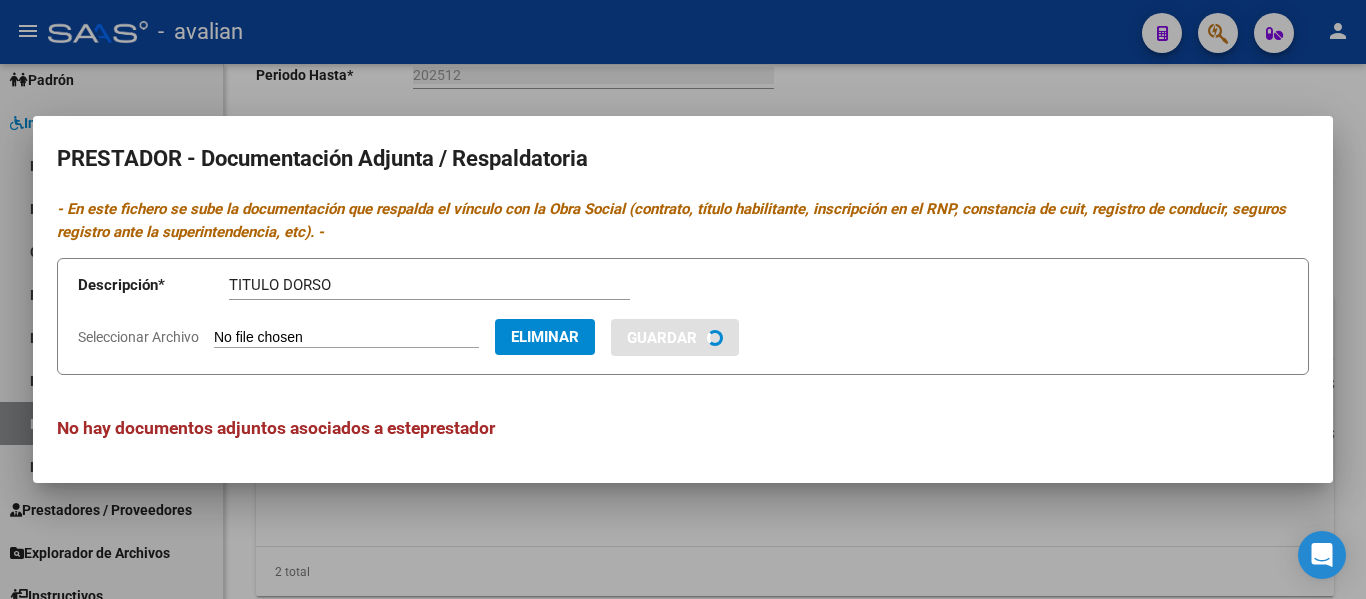 type 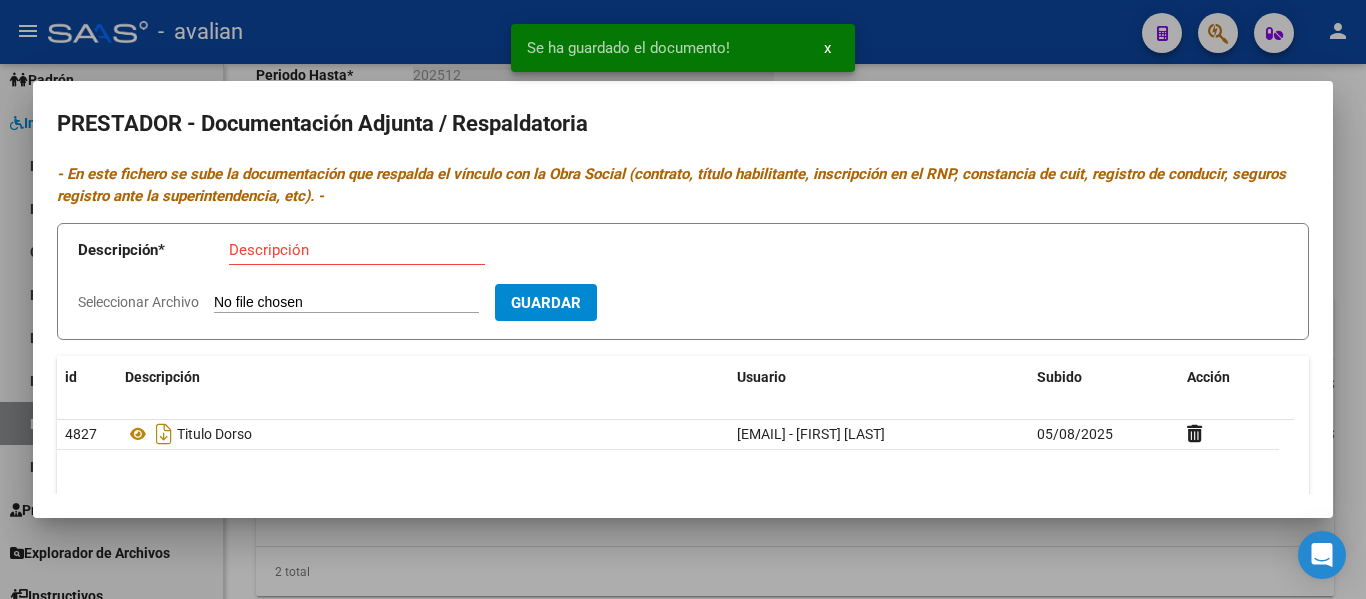 click on "Seleccionar Archivo" at bounding box center [346, 303] 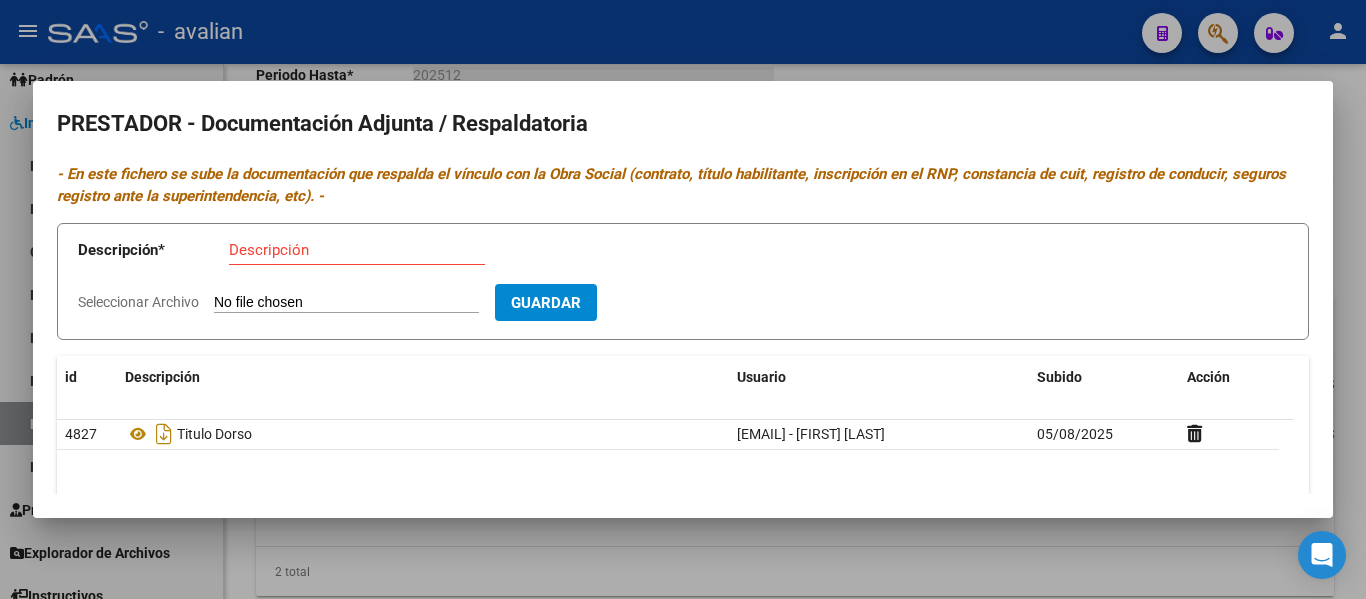 type on "C:\fakepath\PSP TF.jpg" 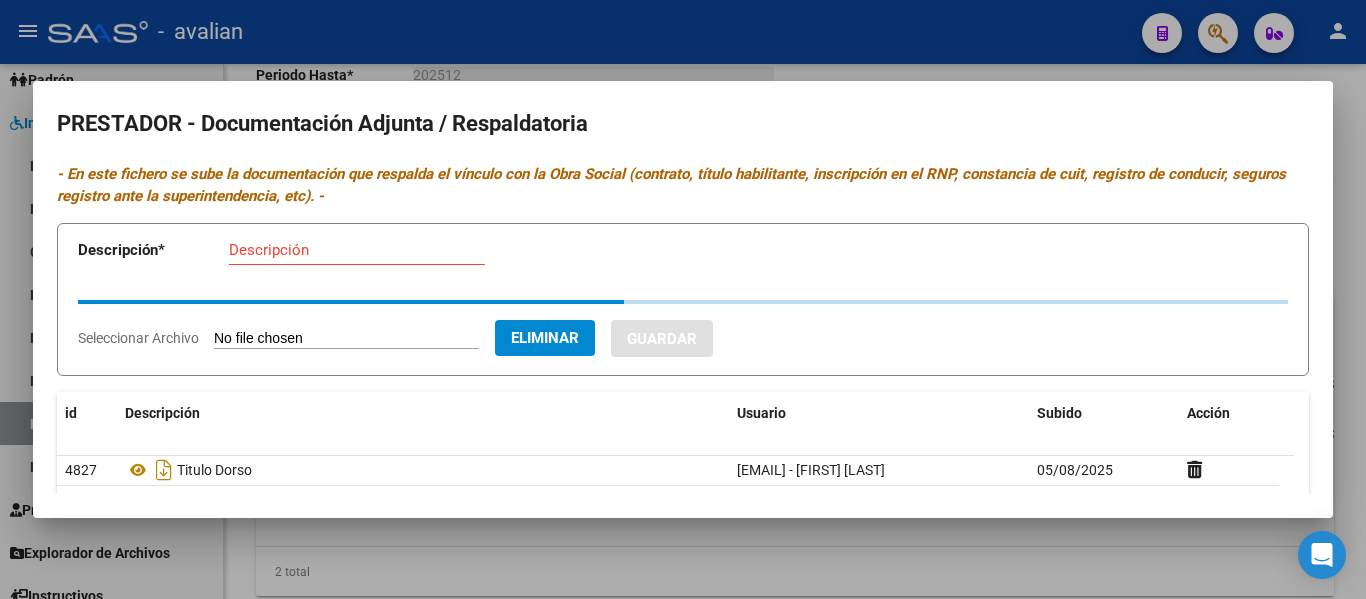 click on "Descripción" at bounding box center [357, 250] 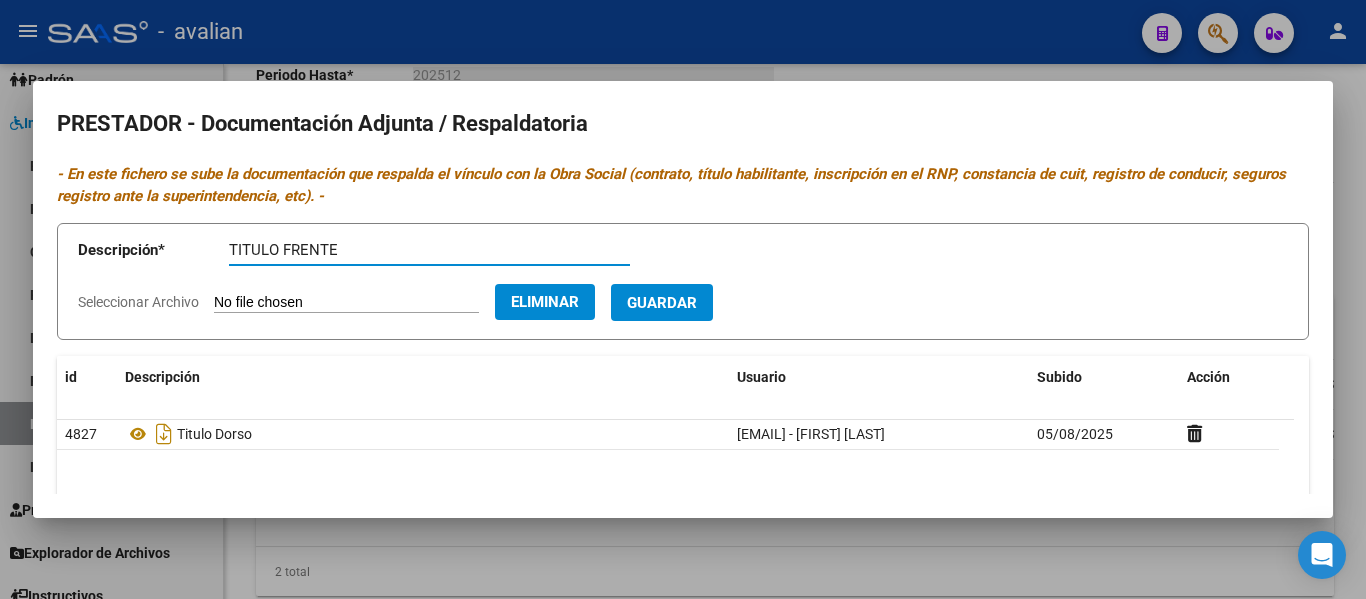 type on "TITULO FRENTE" 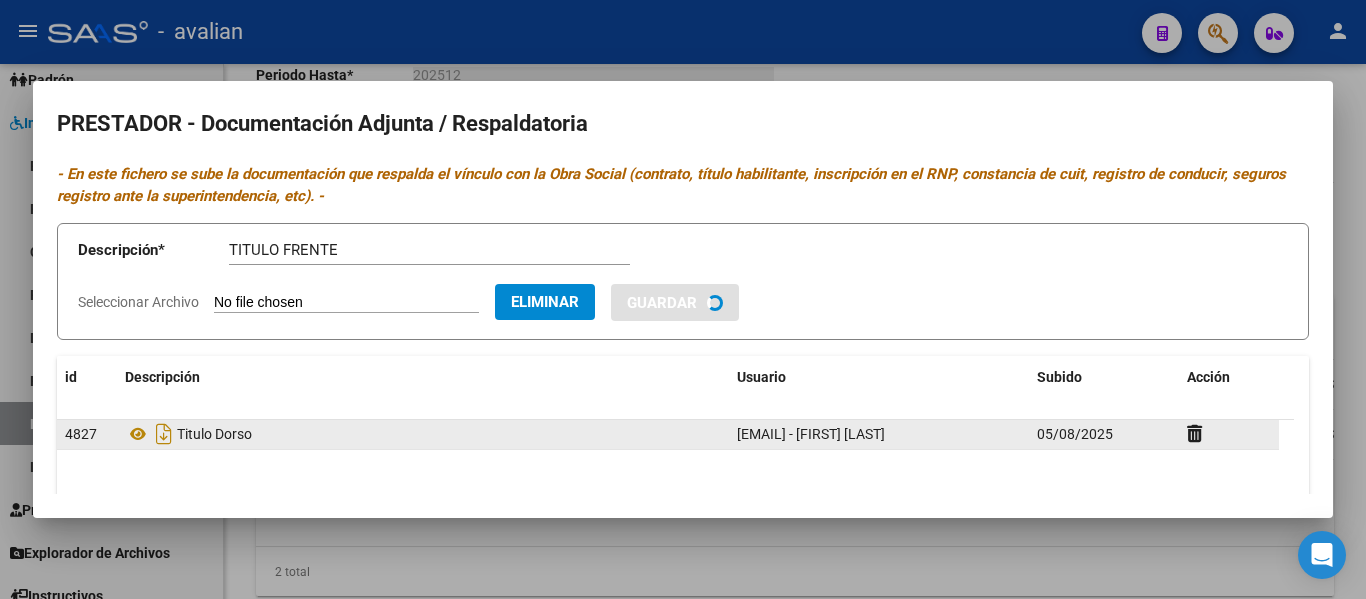 type 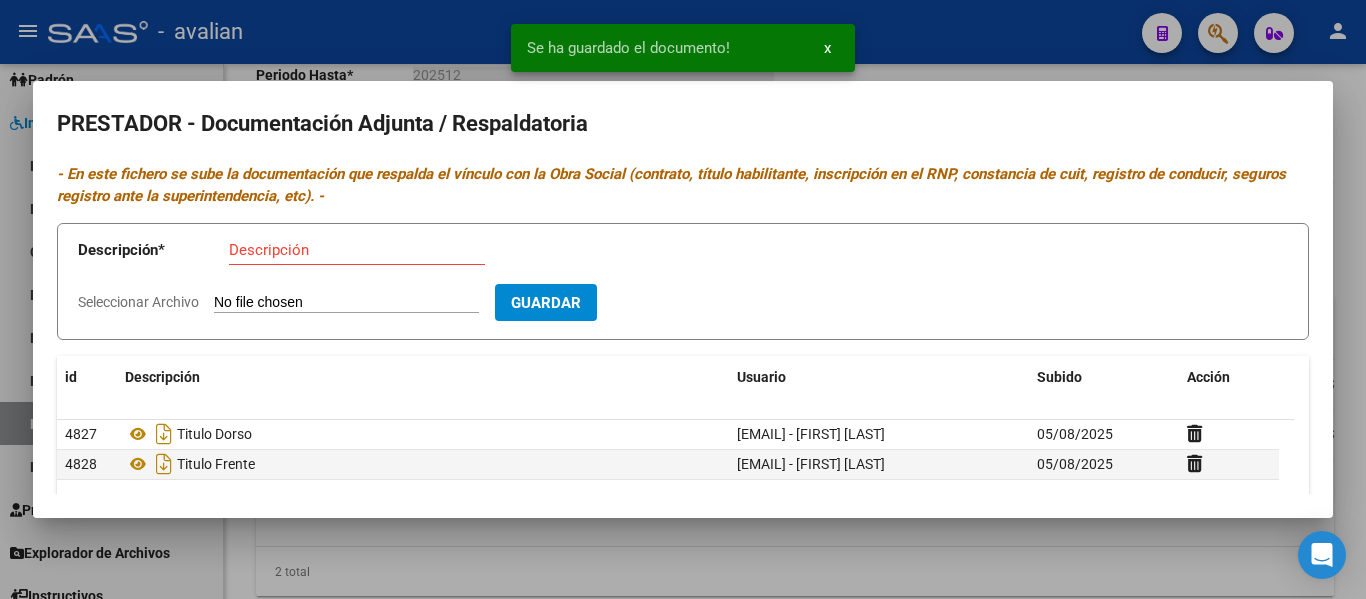 click on "Seleccionar Archivo" at bounding box center [346, 303] 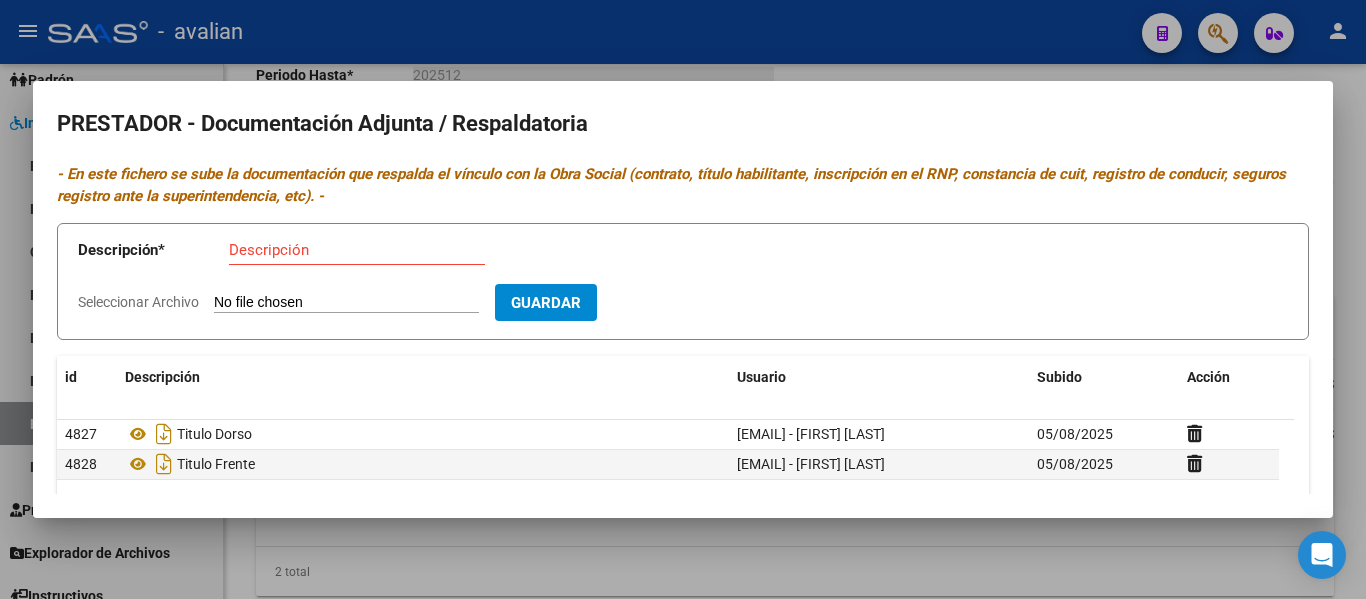 type on "C:\fakepath\PSP CBU.jpg" 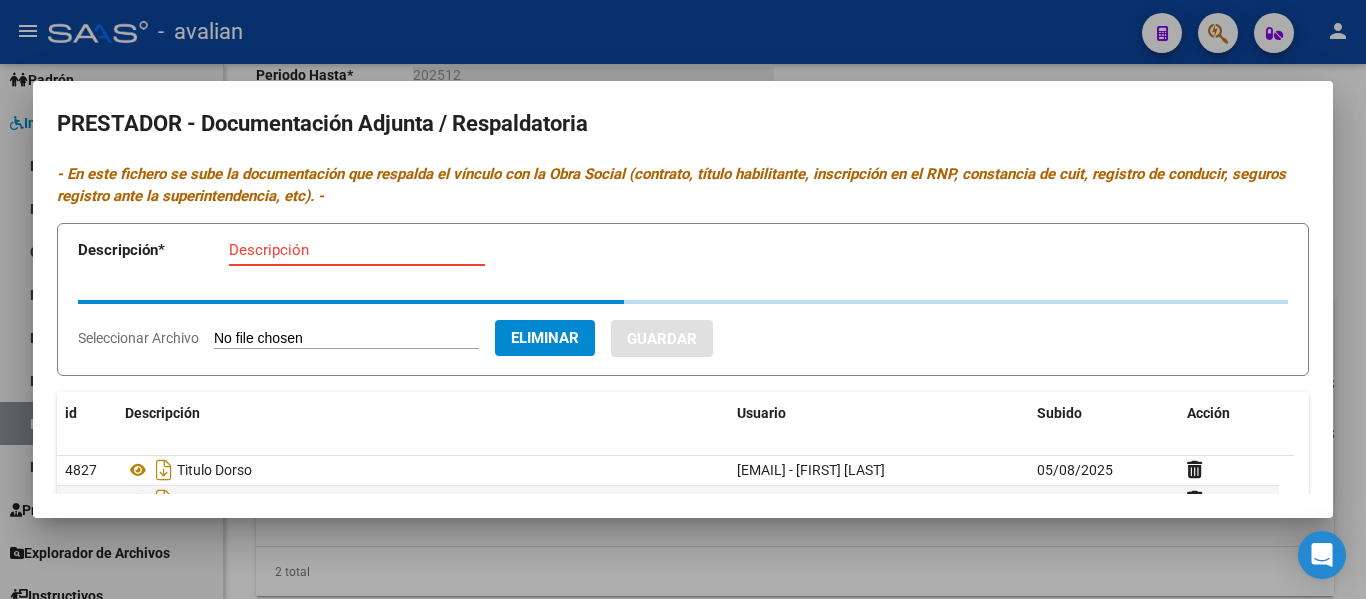 click on "Descripción" at bounding box center (357, 250) 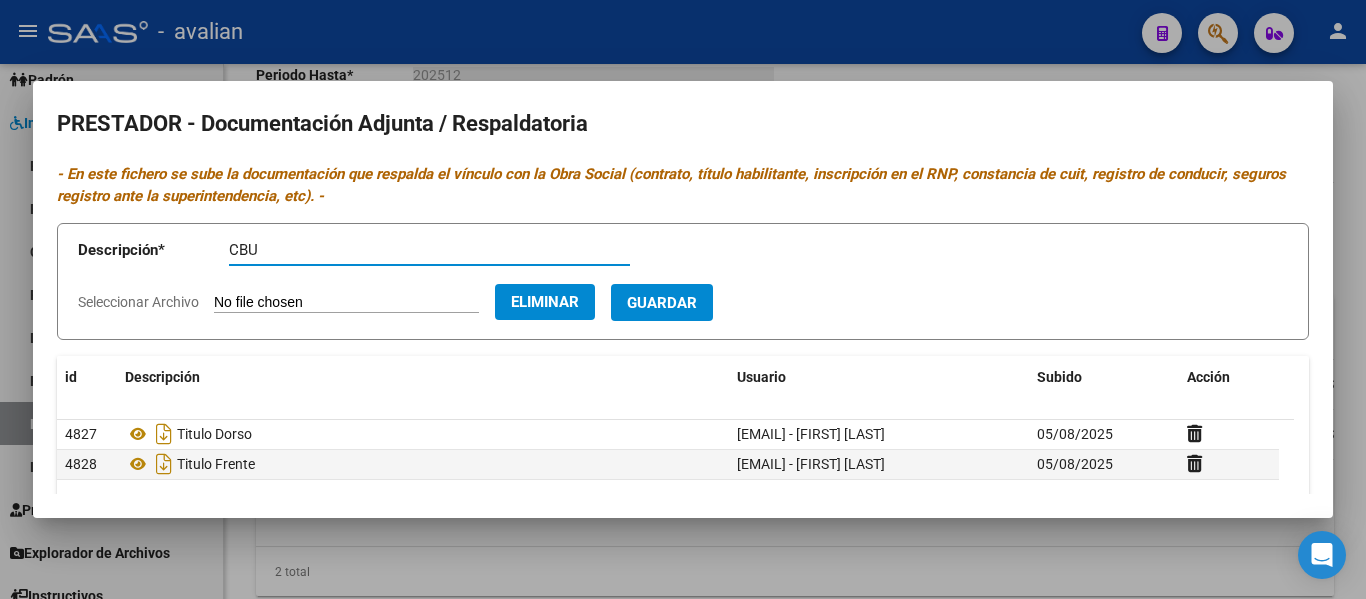 type on "CBU" 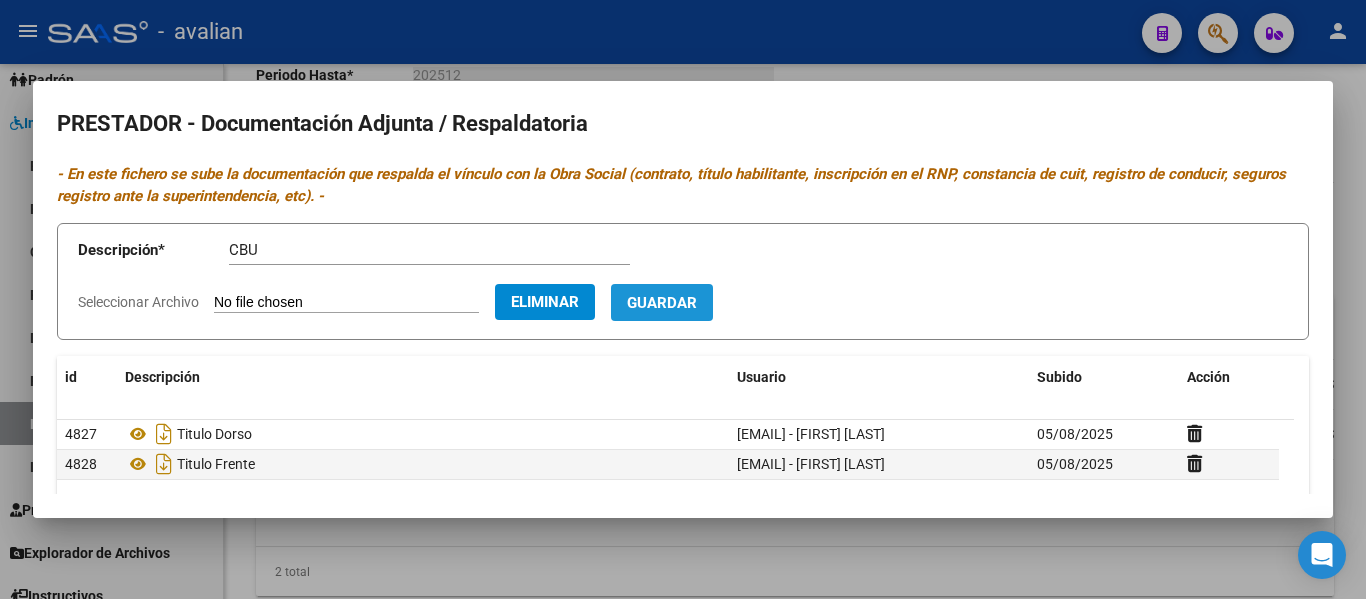 click on "Guardar" at bounding box center (662, 303) 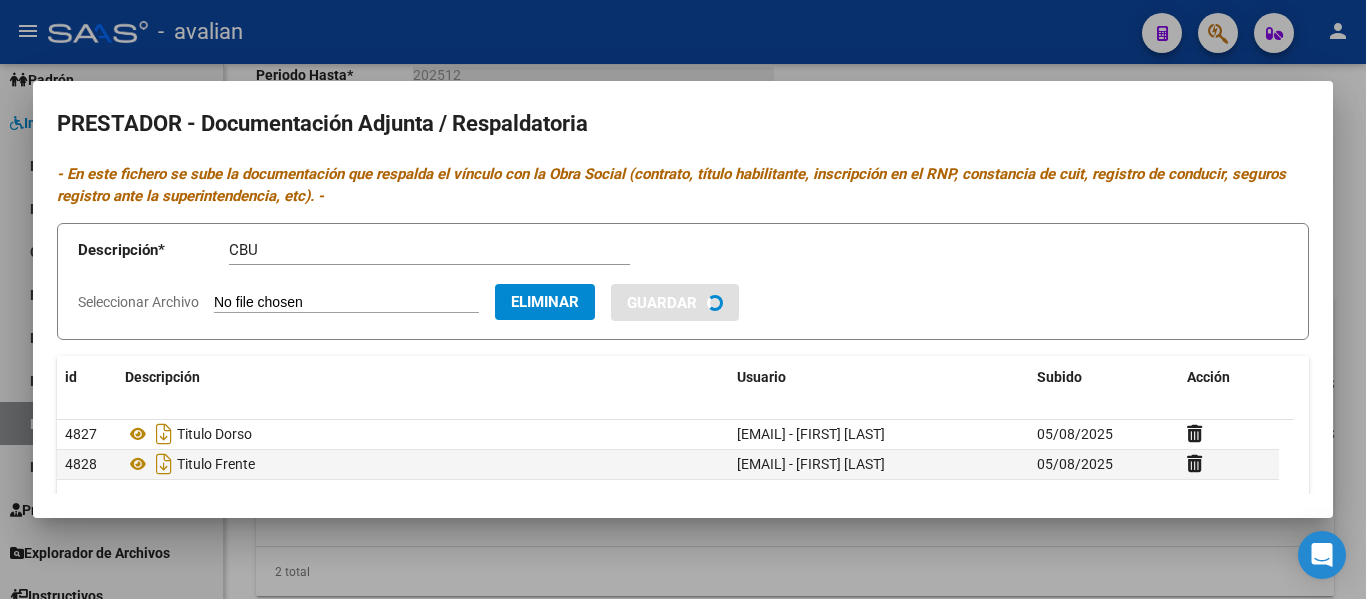 type 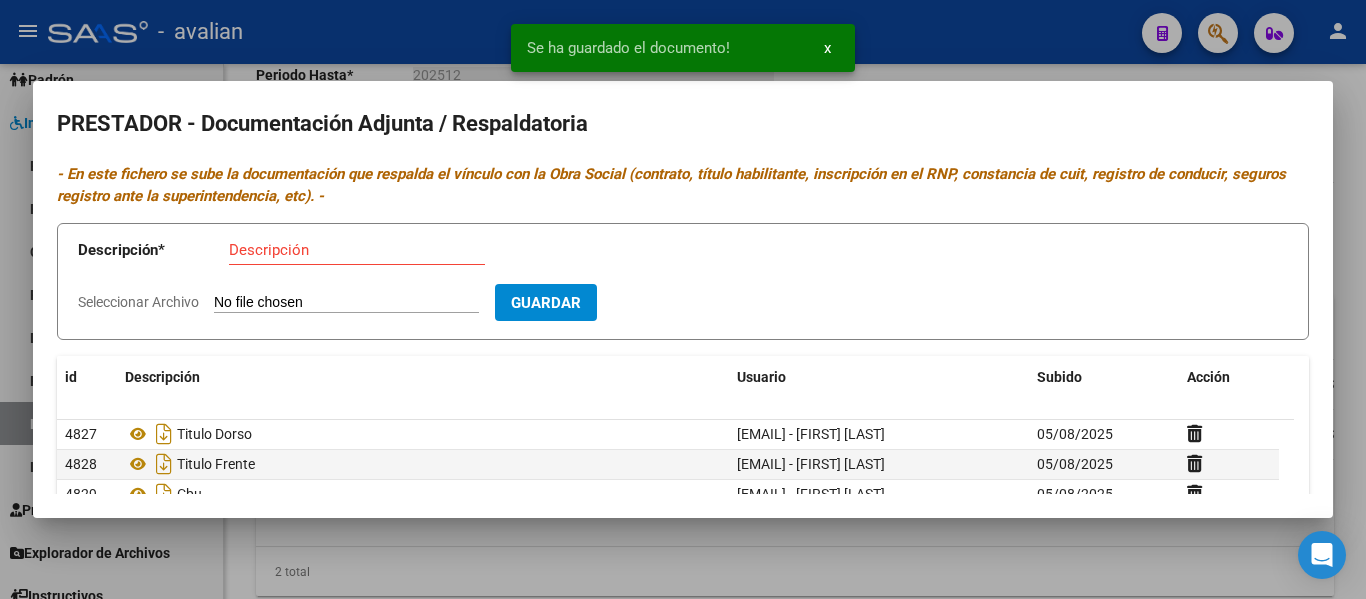 click on "Seleccionar Archivo" at bounding box center [346, 303] 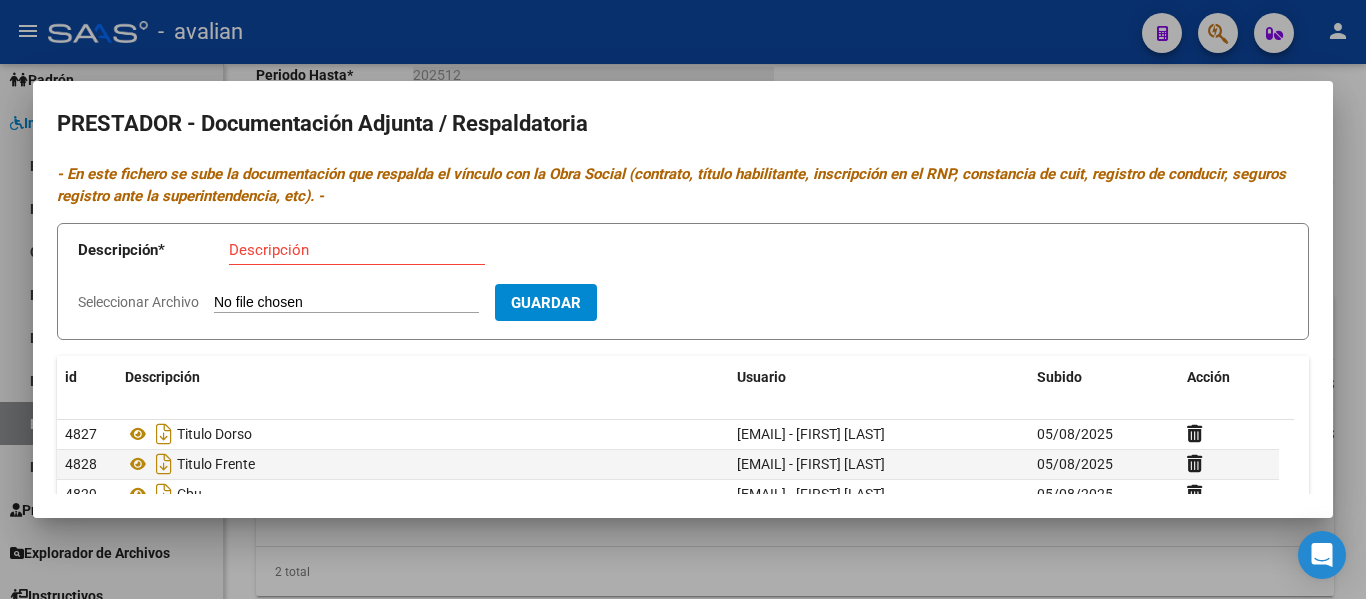 type on "C:\fakepath\Psp arca.jpg" 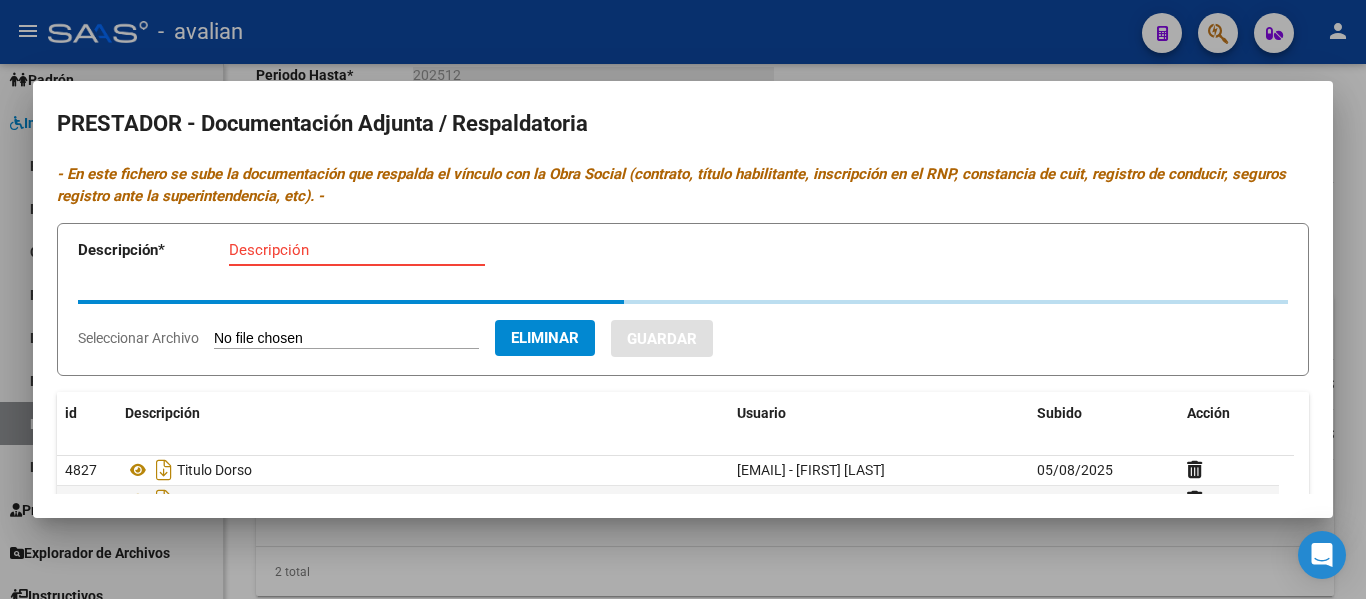 click on "Descripción" at bounding box center [357, 250] 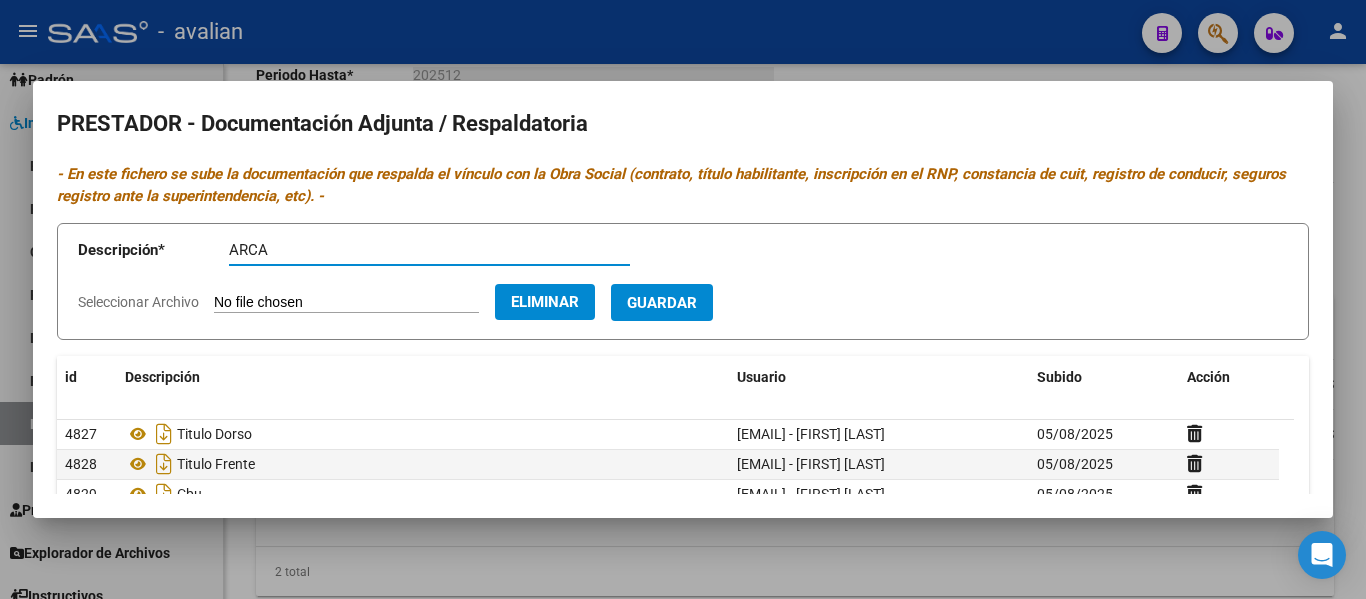 type on "ARCA" 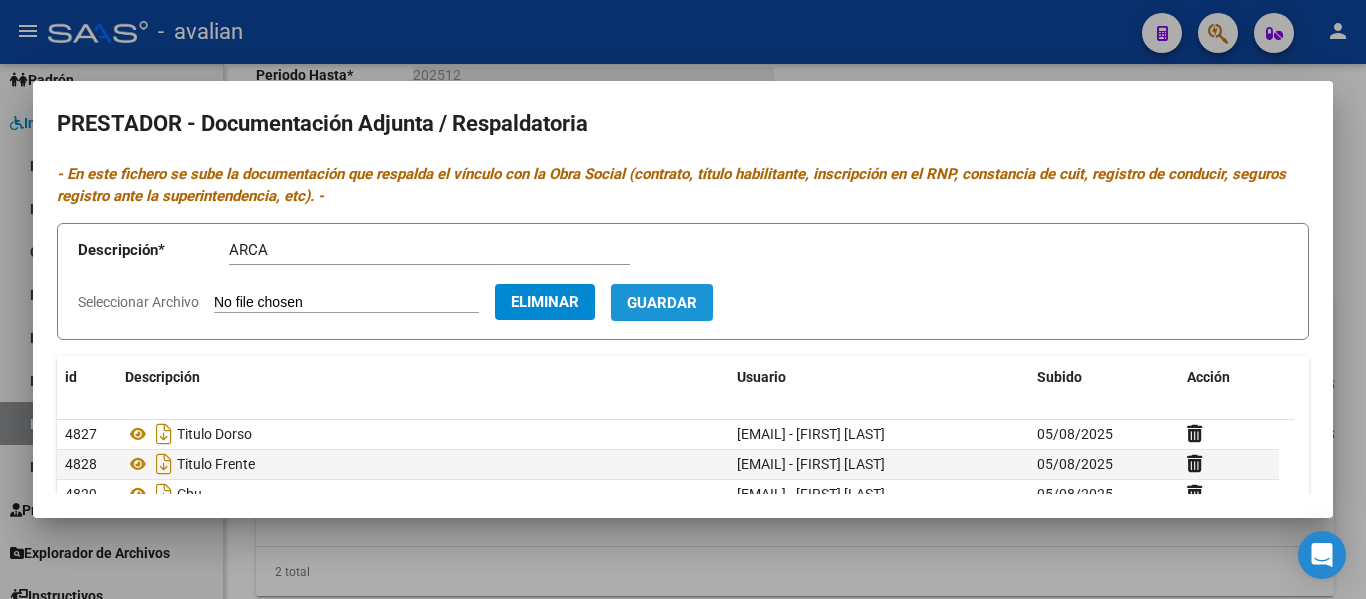 click on "Guardar" at bounding box center [662, 303] 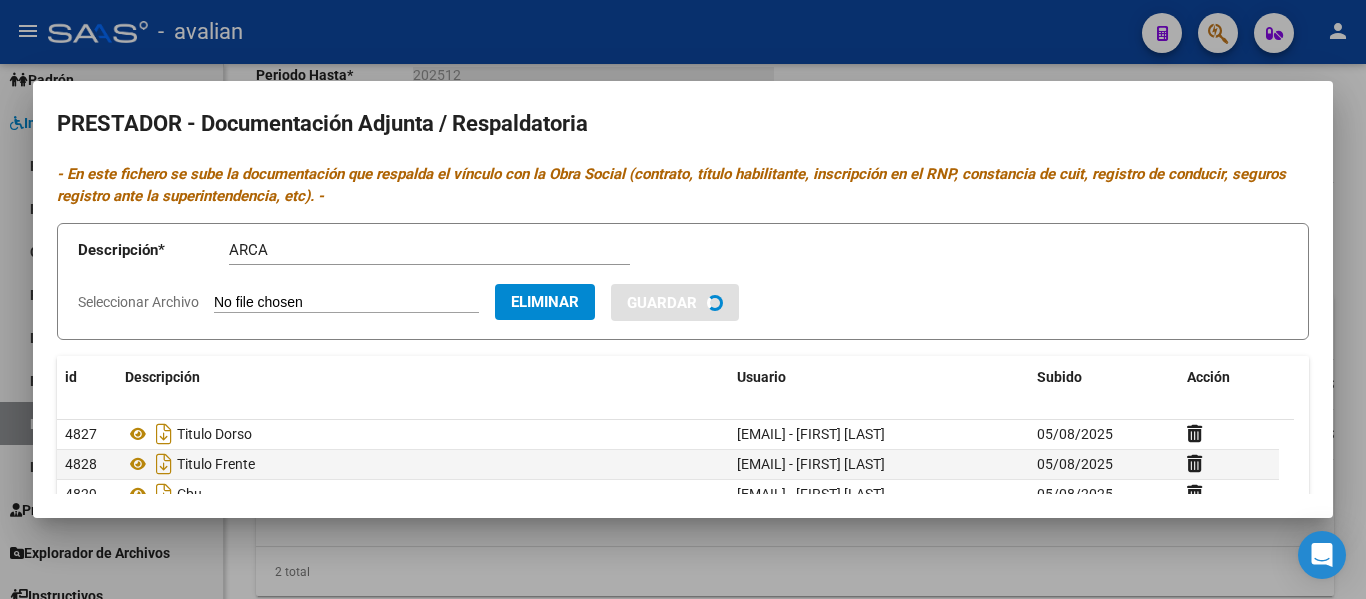 type 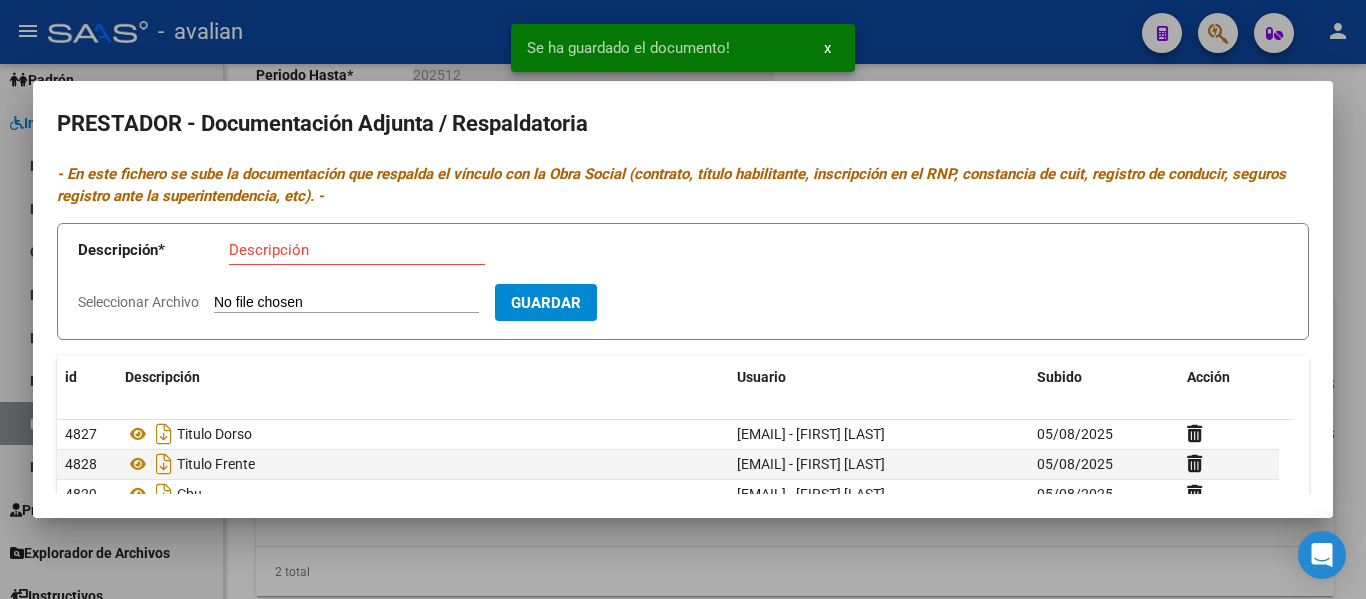 click on "Seleccionar Archivo" at bounding box center (346, 303) 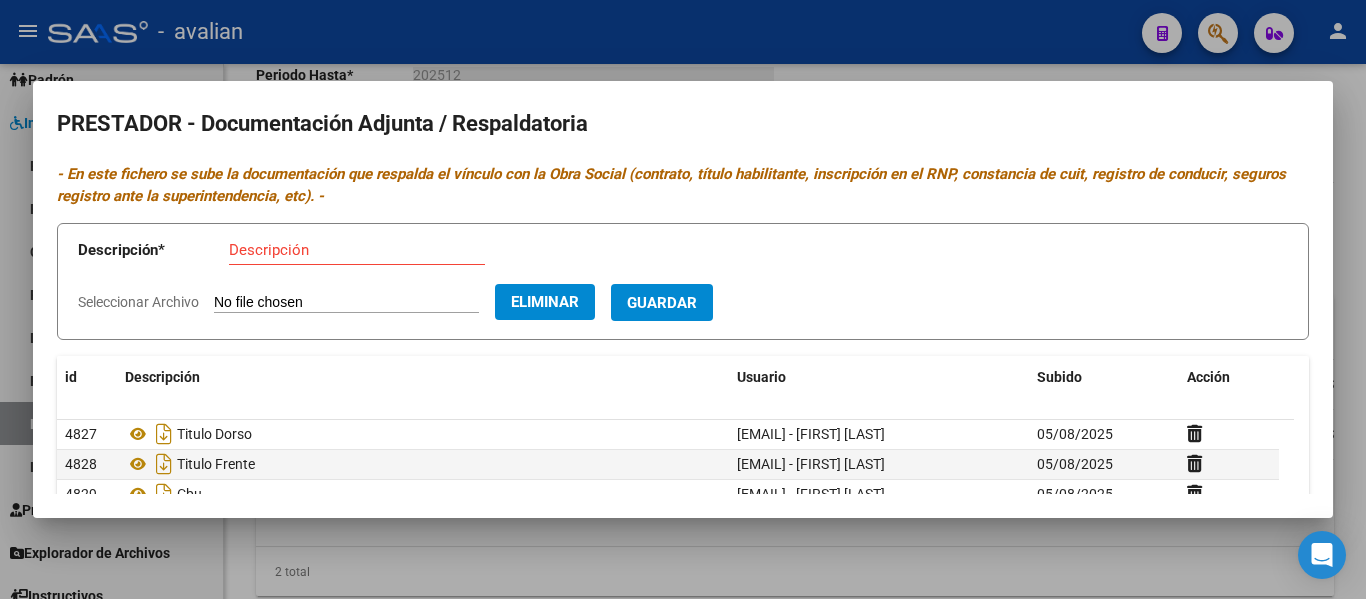 click on "Descripción" at bounding box center [357, 250] 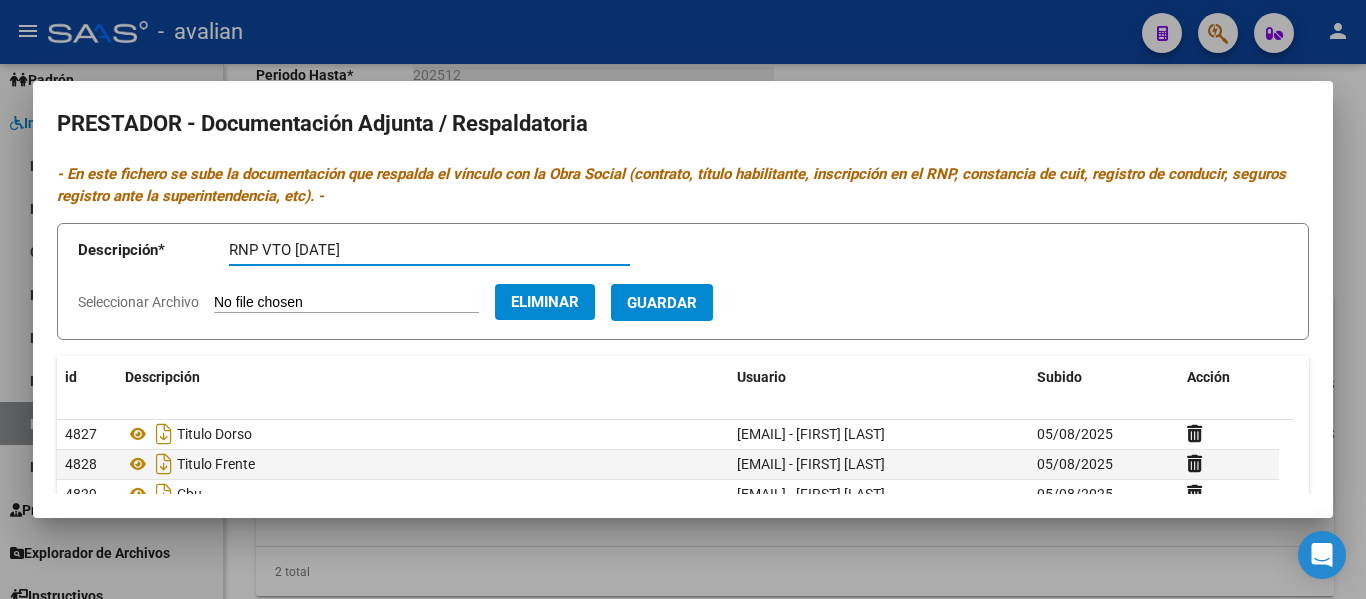 type on "RNP VTO [DATE]" 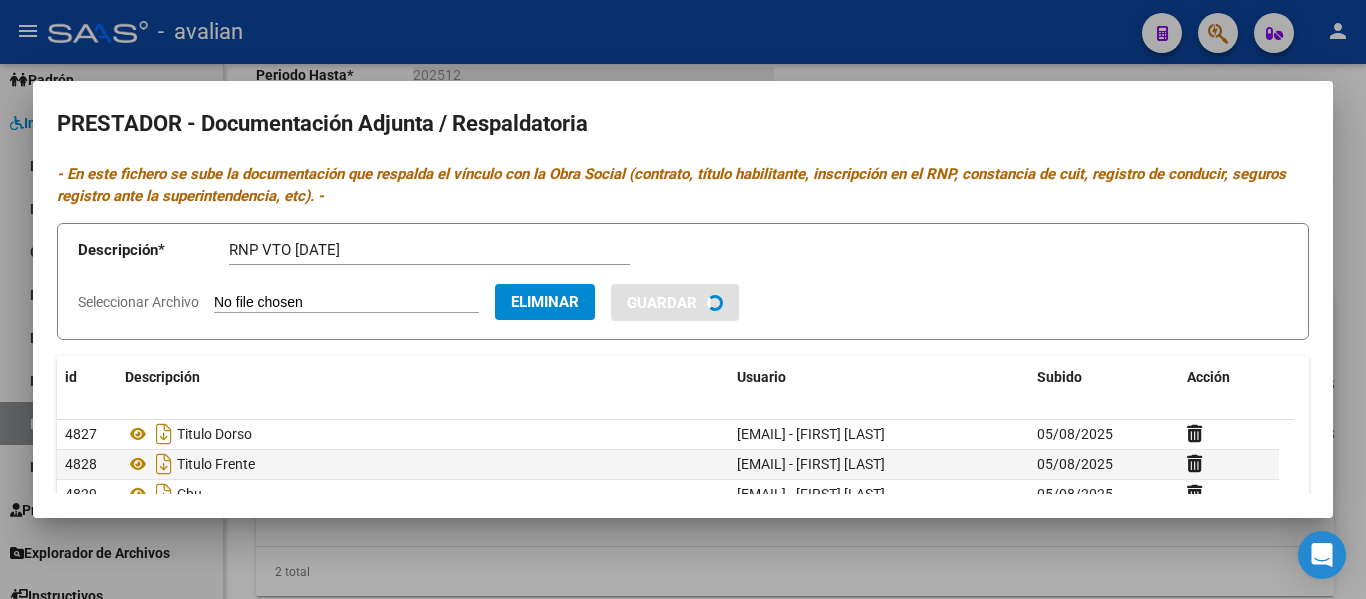 type 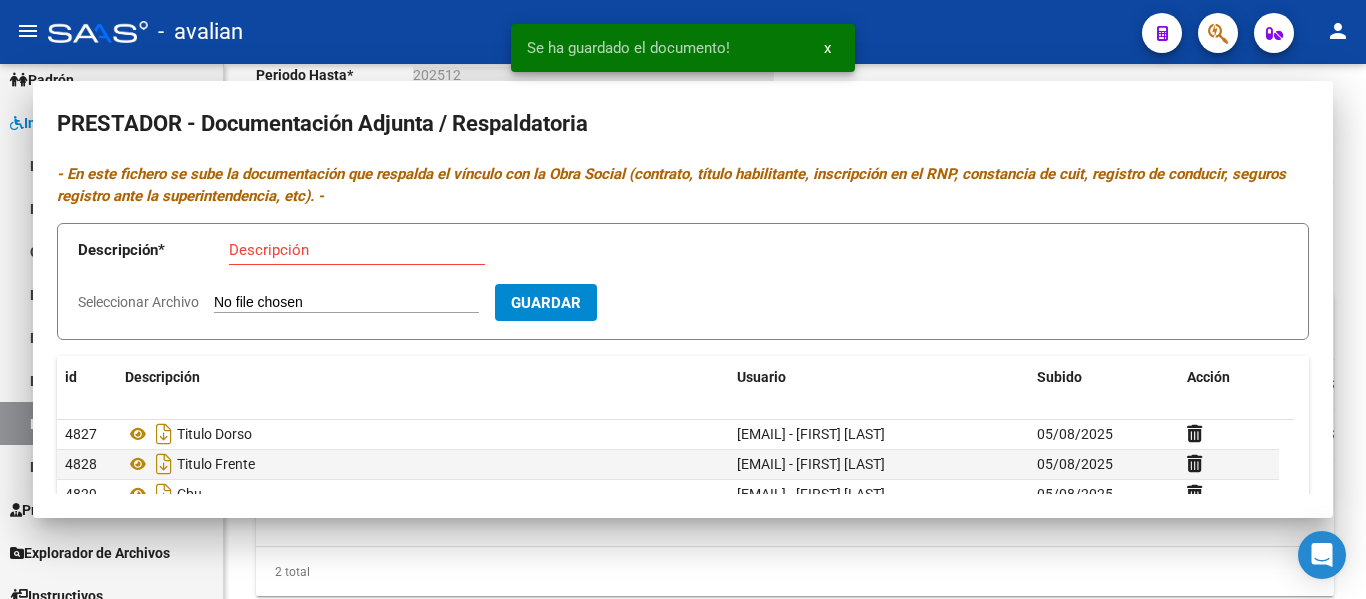 type 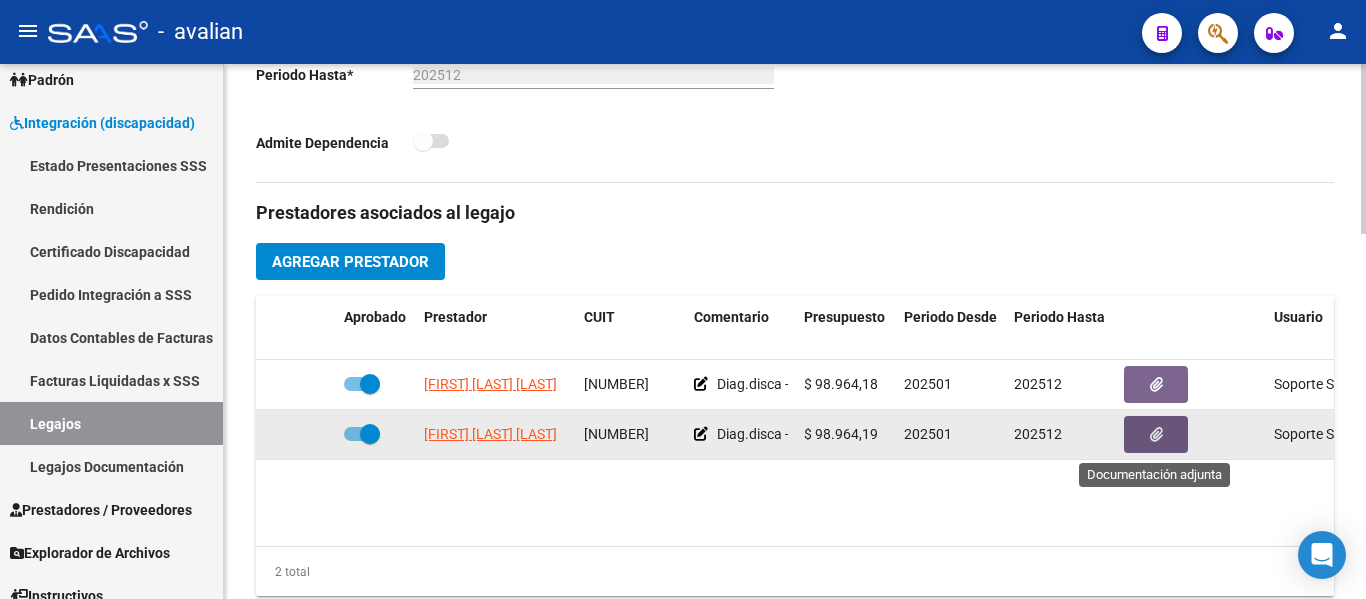 click 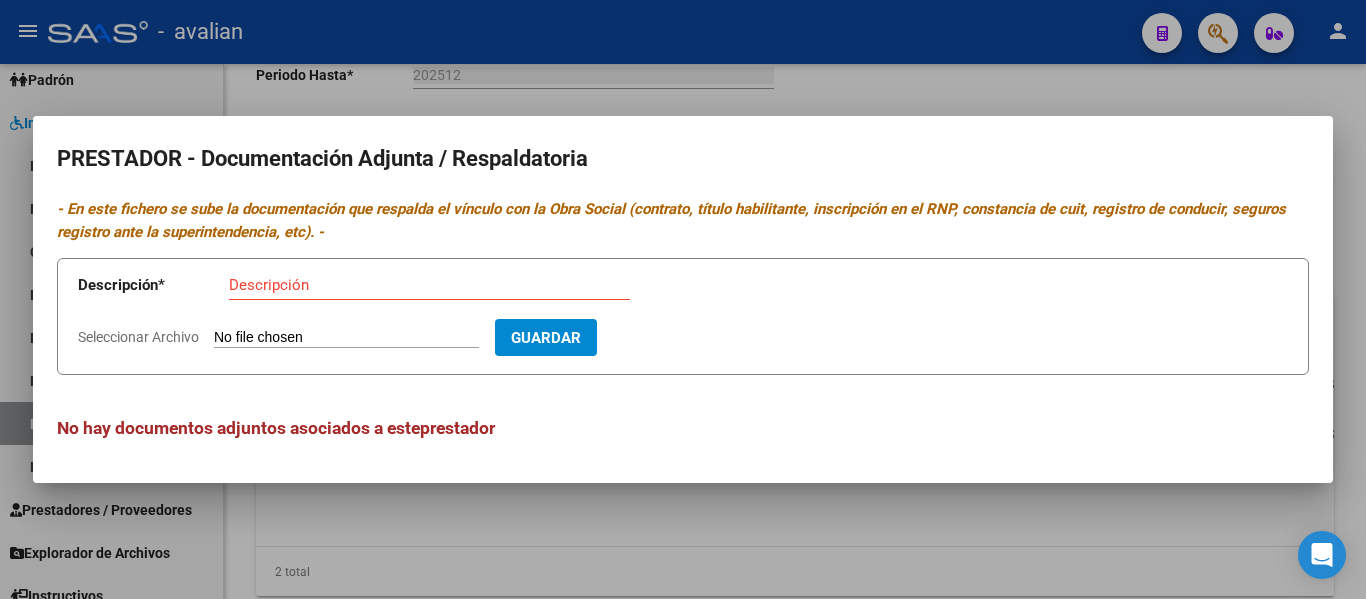 click on "Seleccionar Archivo" at bounding box center (346, 338) 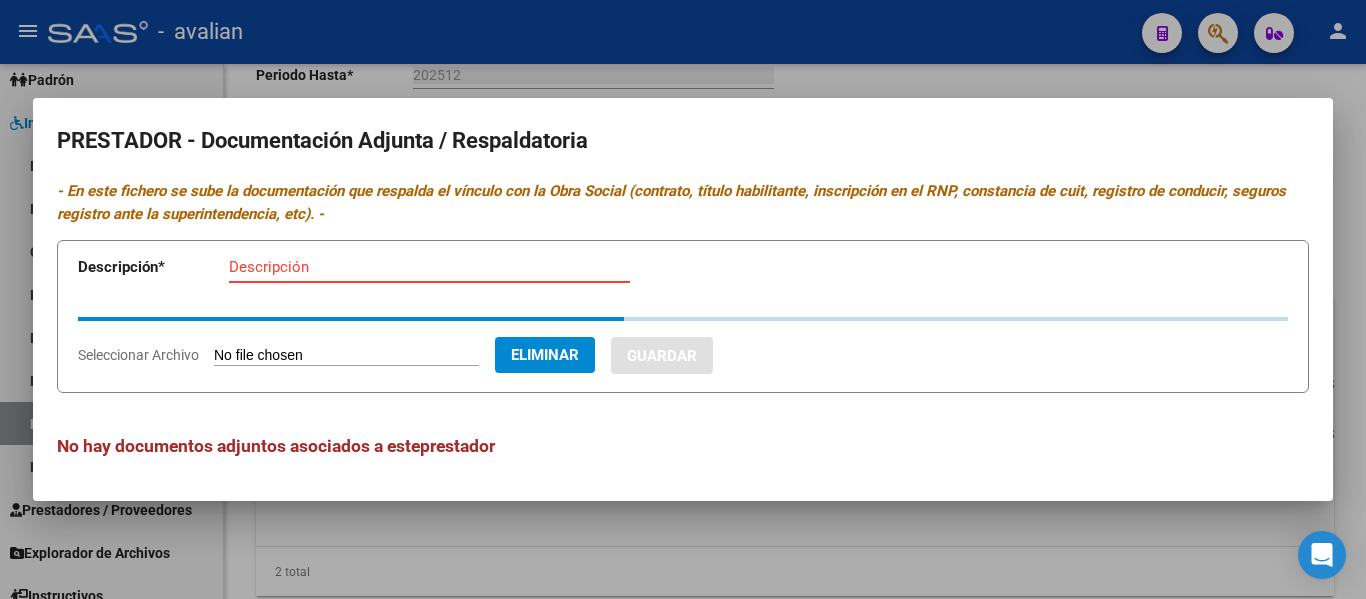 click on "Descripción" at bounding box center [429, 267] 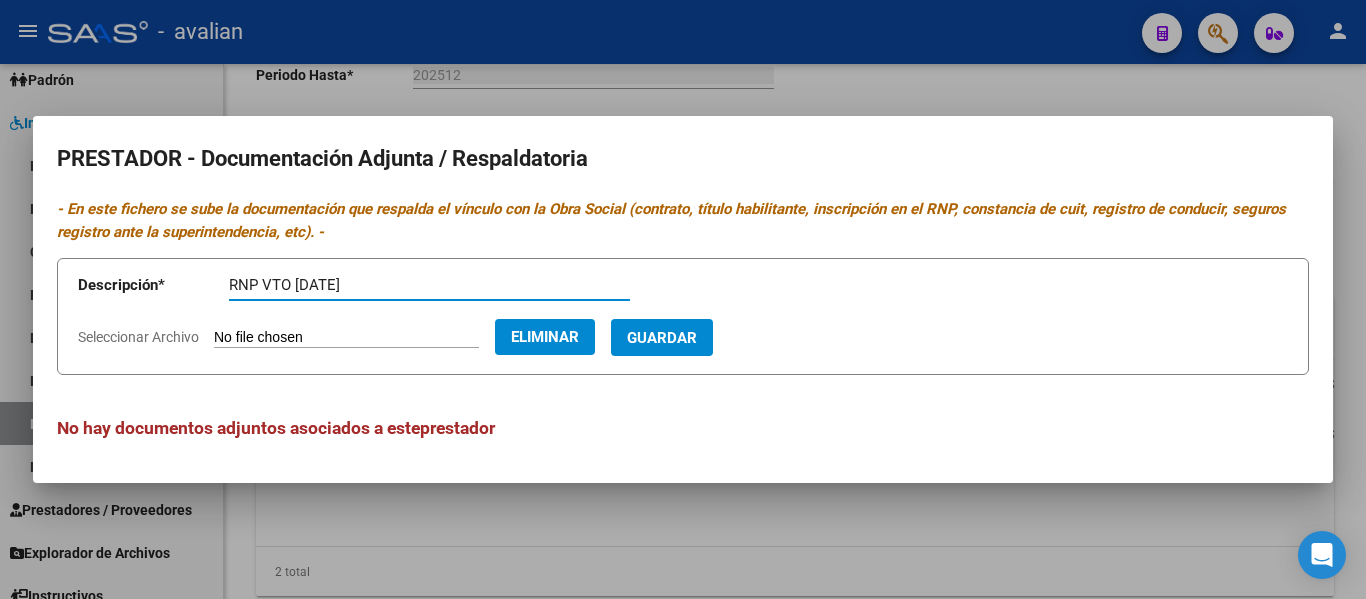type on "RNP VTO [DATE]" 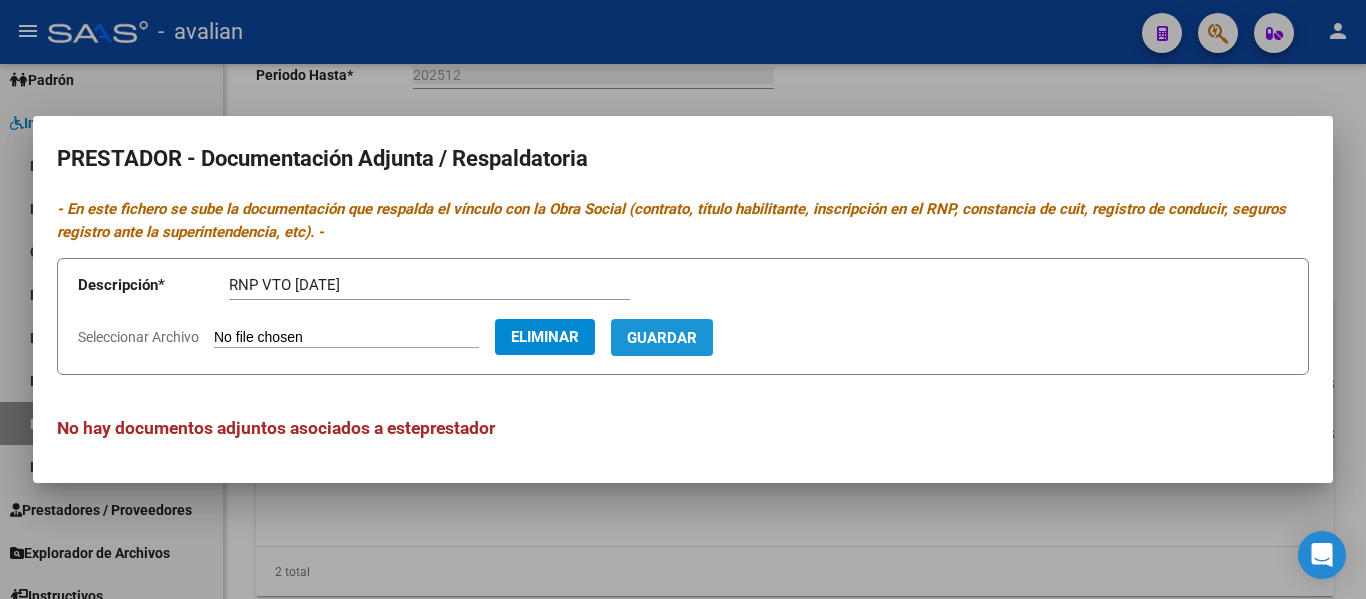 click on "Guardar" at bounding box center [662, 338] 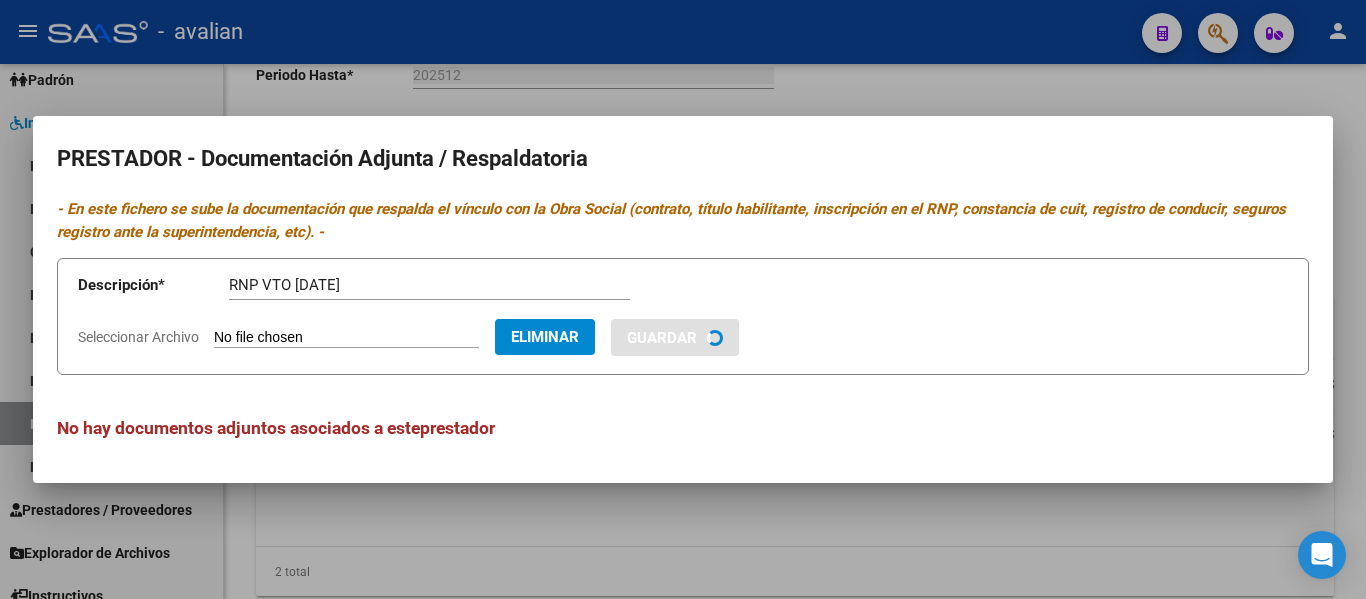 type 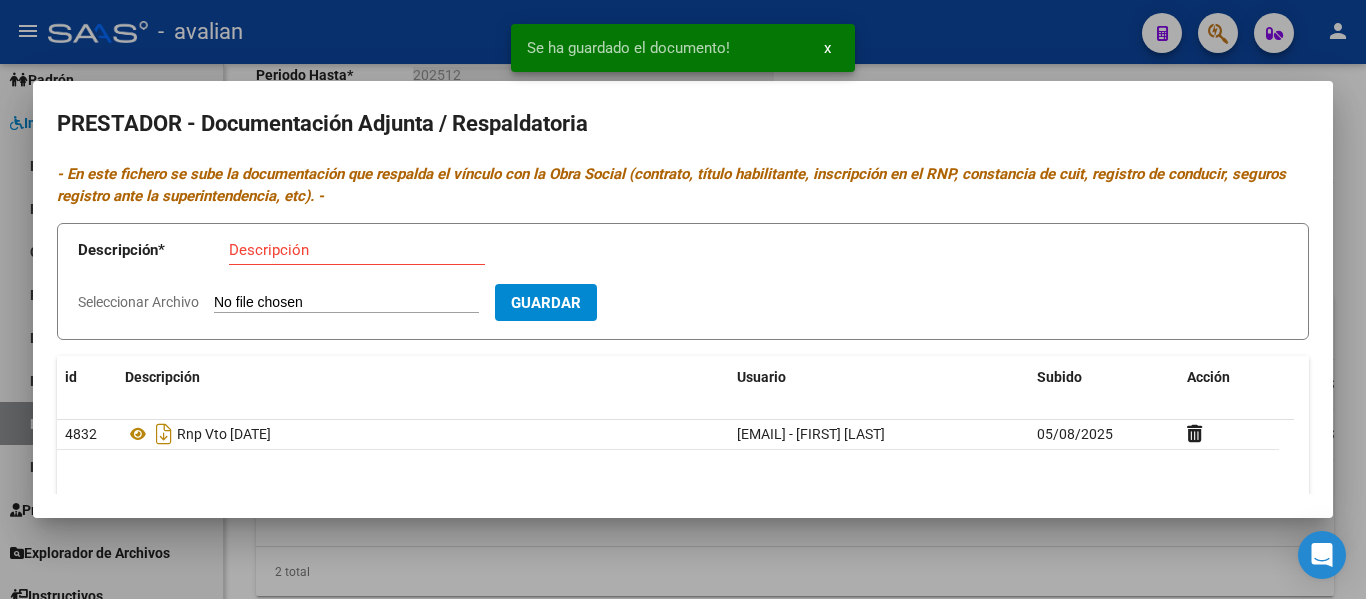 click on "Seleccionar Archivo" at bounding box center (346, 303) 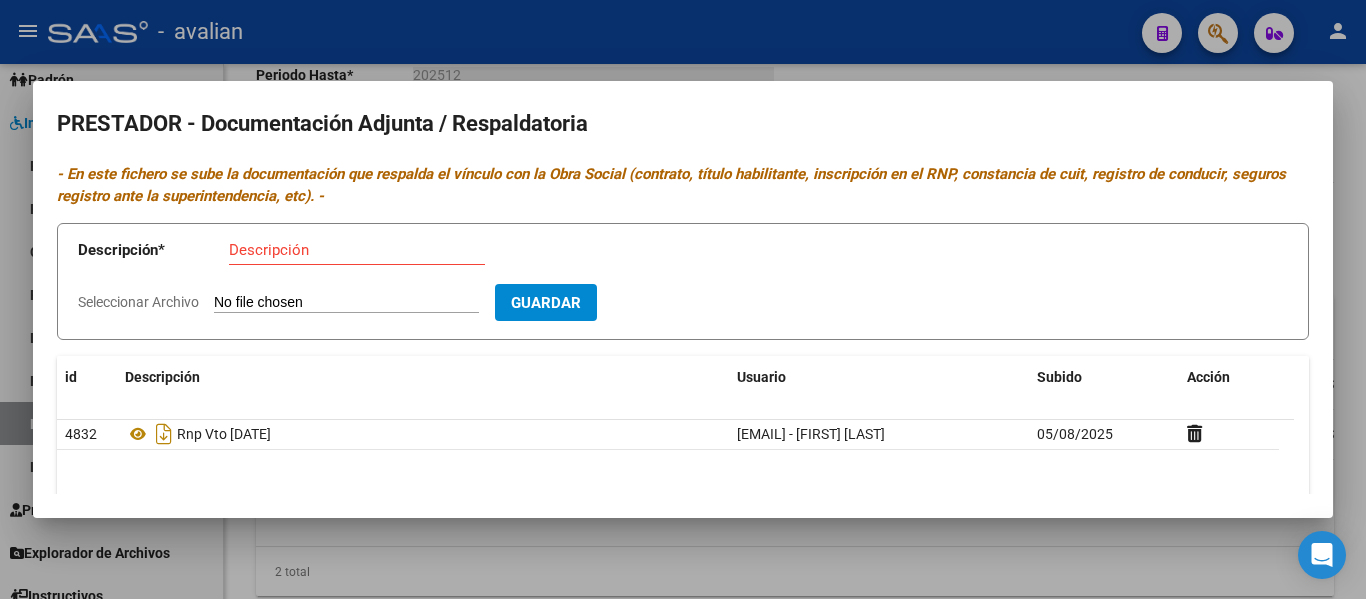 type on "C:\fakepath\Fono TF.jpg" 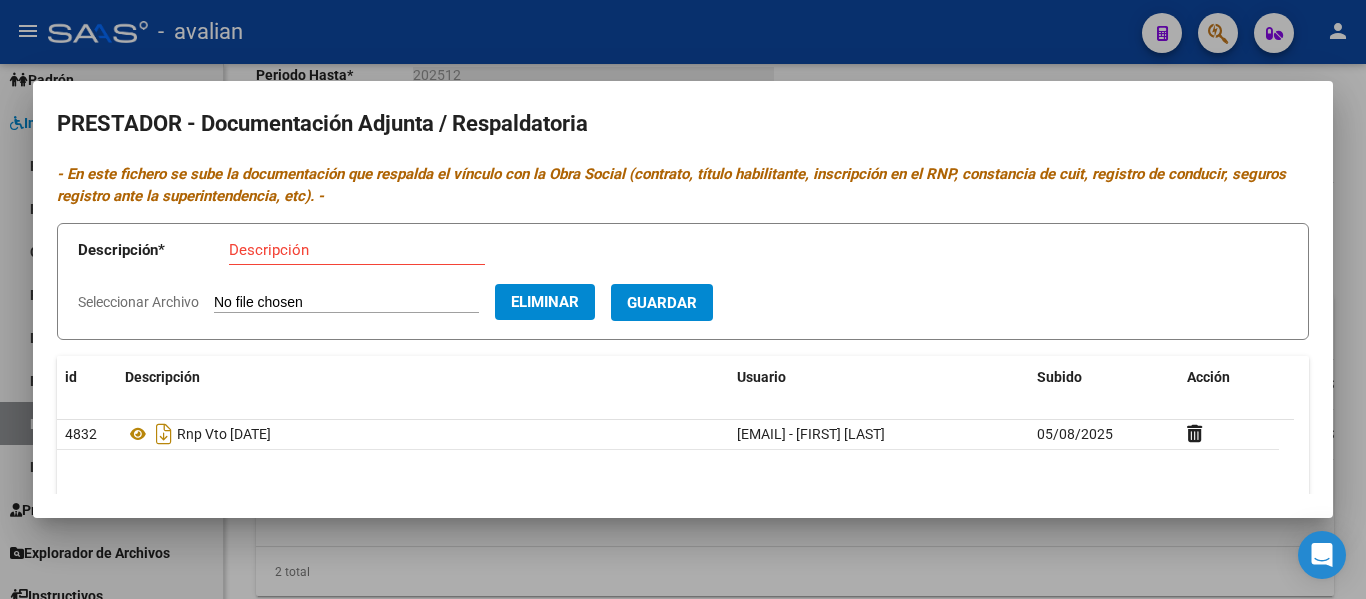 click on "Descripción" at bounding box center (357, 250) 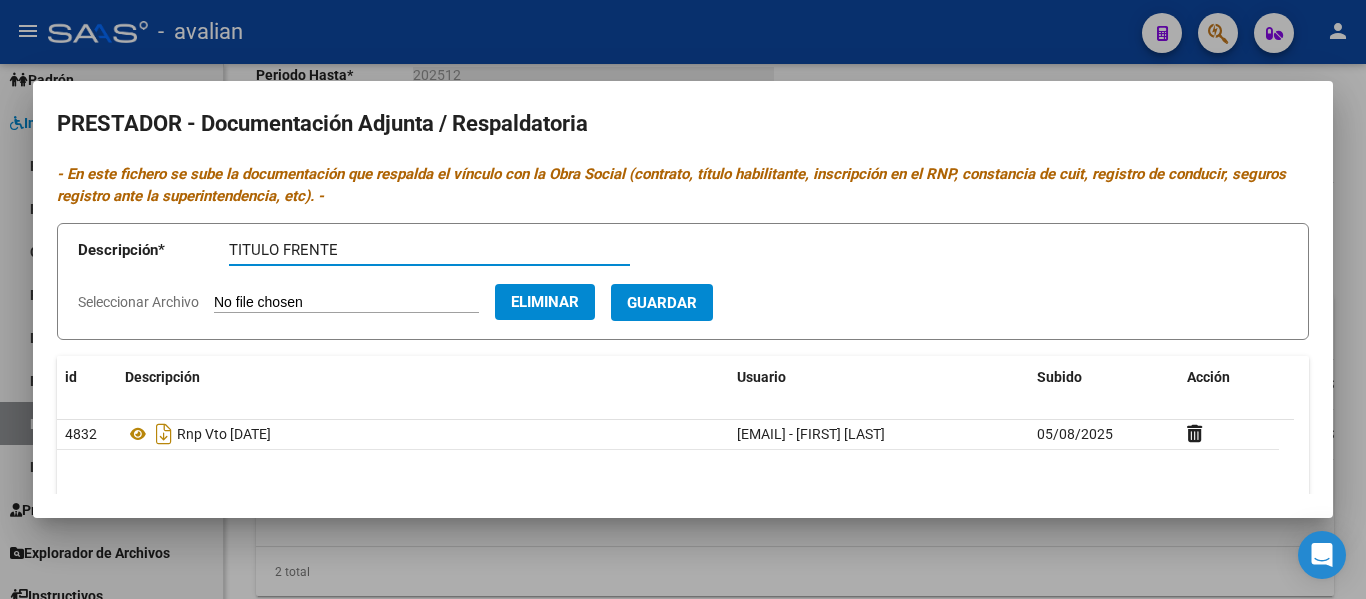 type on "TITULO FRENTE" 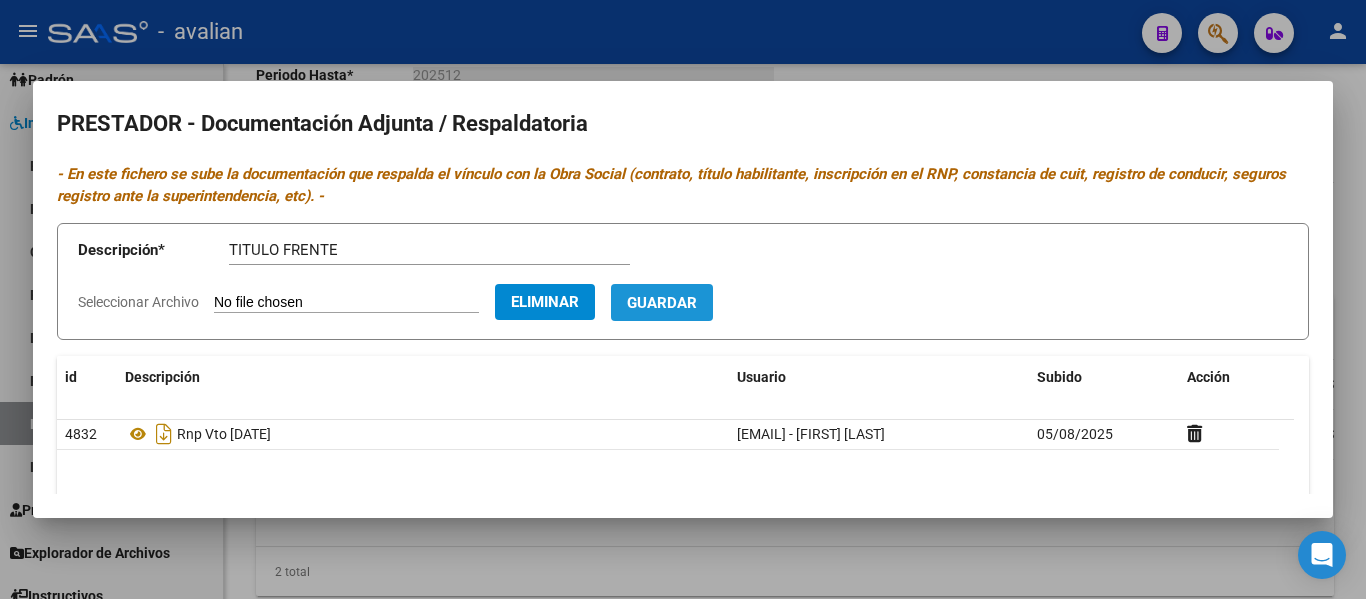 click on "Guardar" at bounding box center (662, 303) 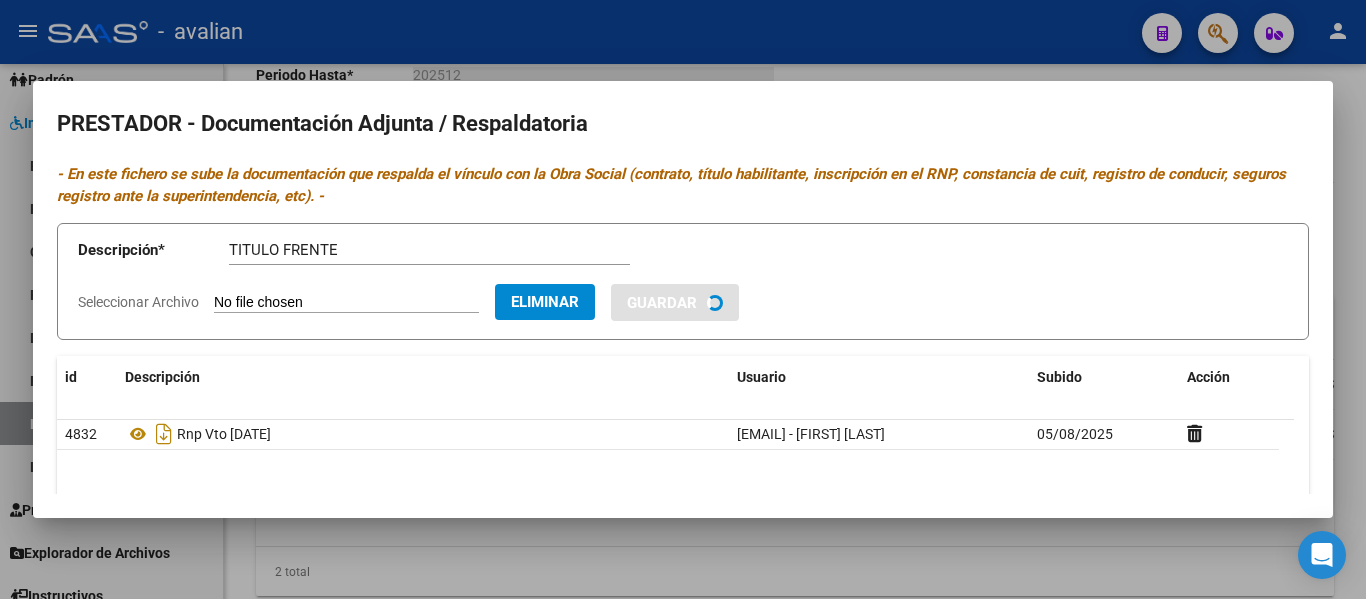 type 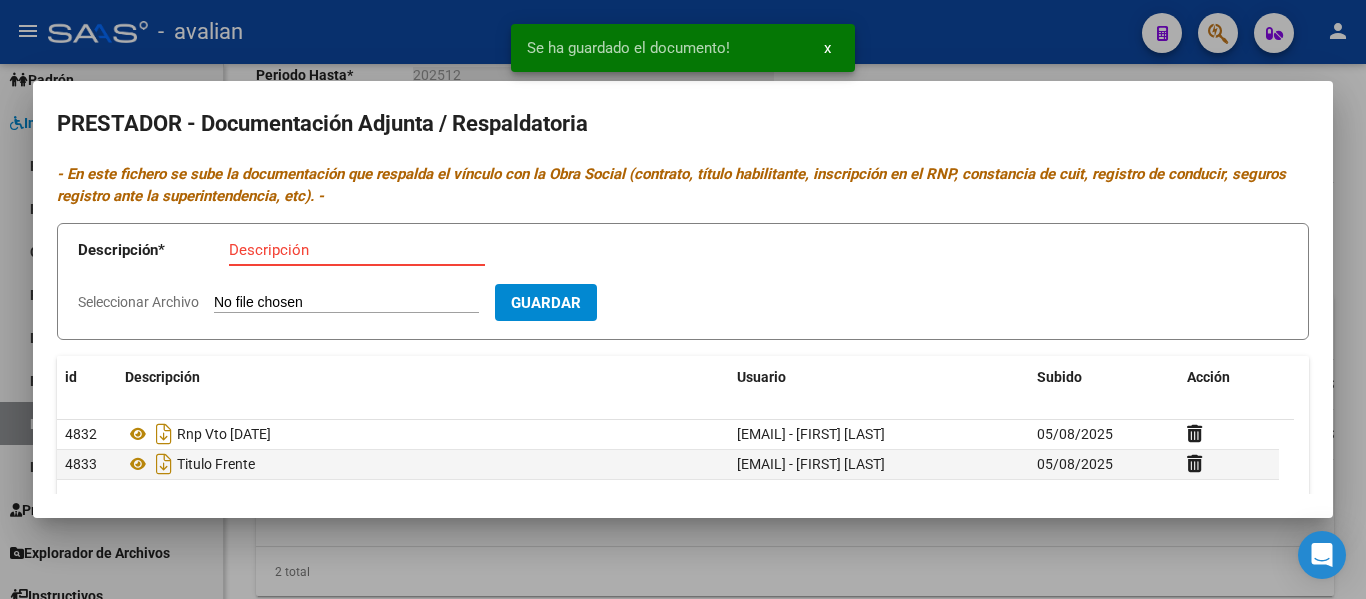 click on "Descripción" at bounding box center [357, 250] 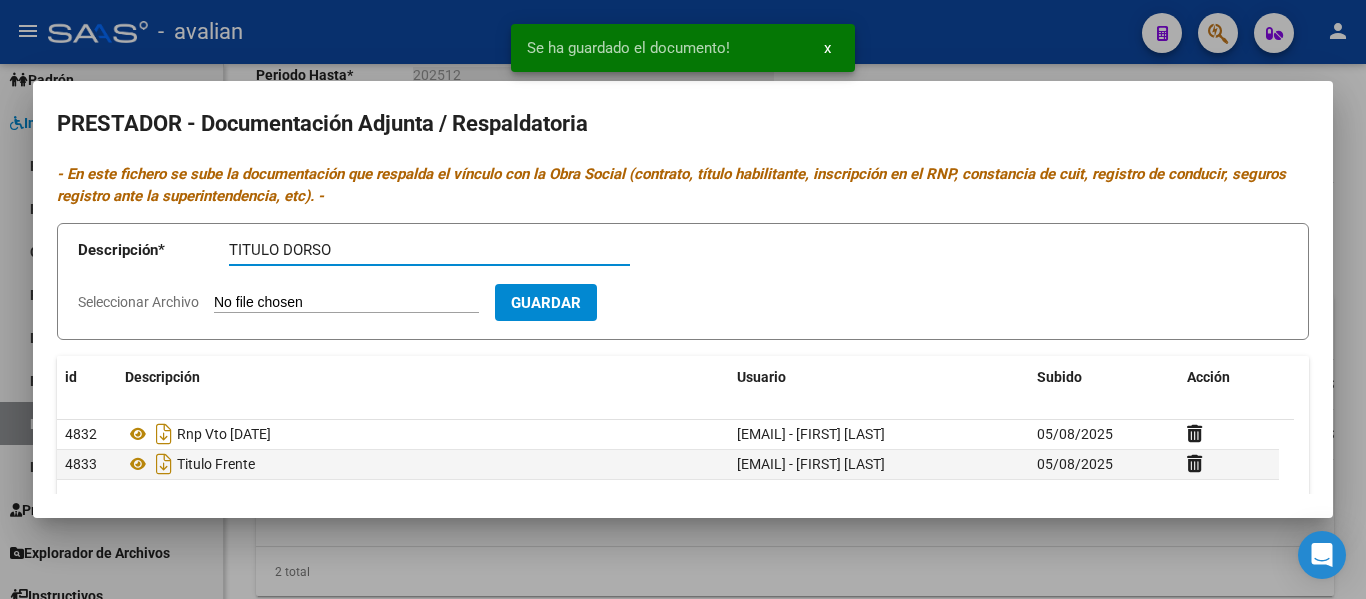 type on "TITULO DORSO" 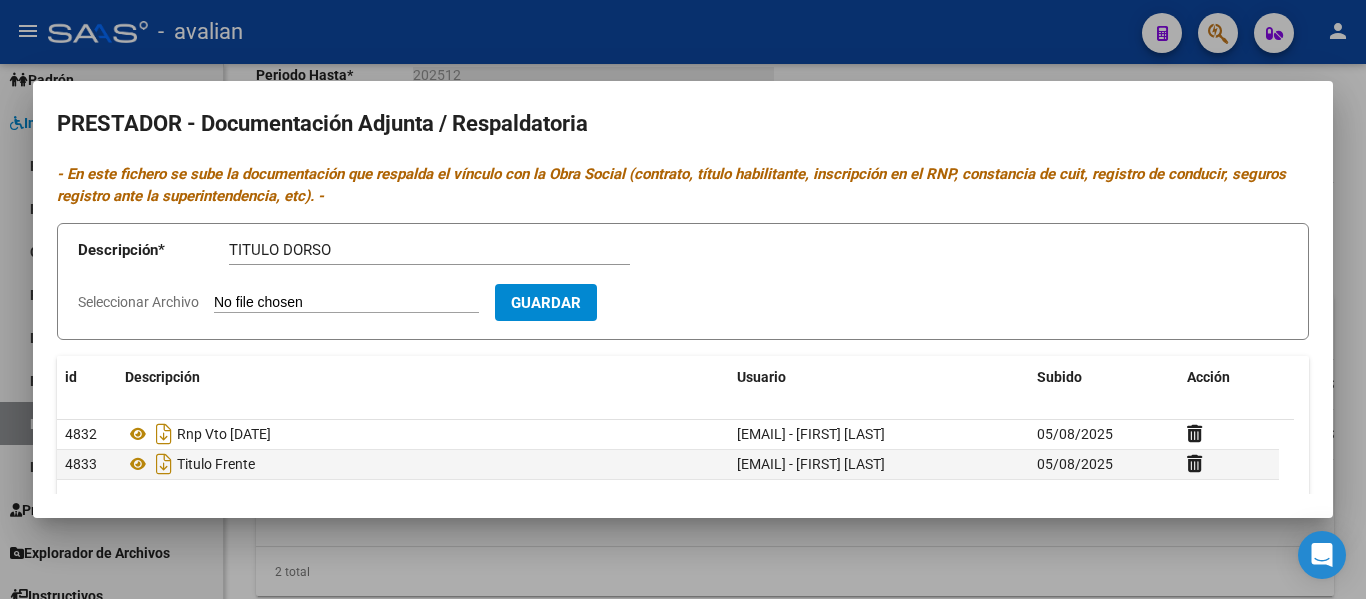 type on "C:\fakepath\Fono ARCA.jpg" 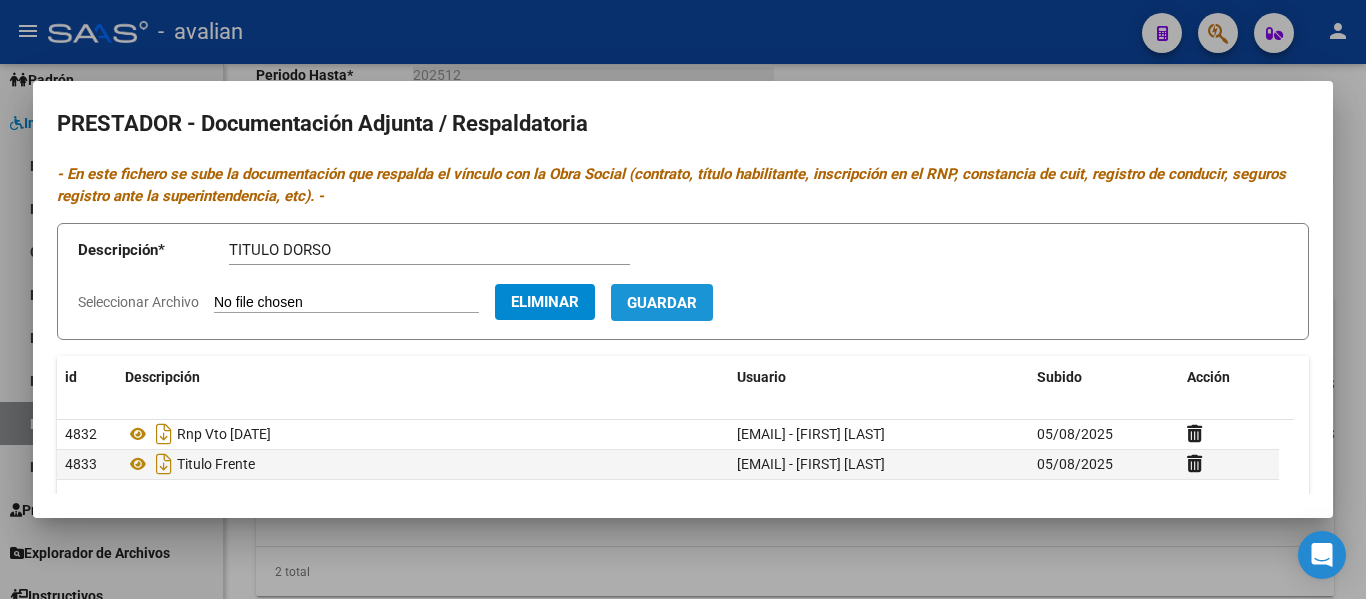 click on "Guardar" at bounding box center (662, 303) 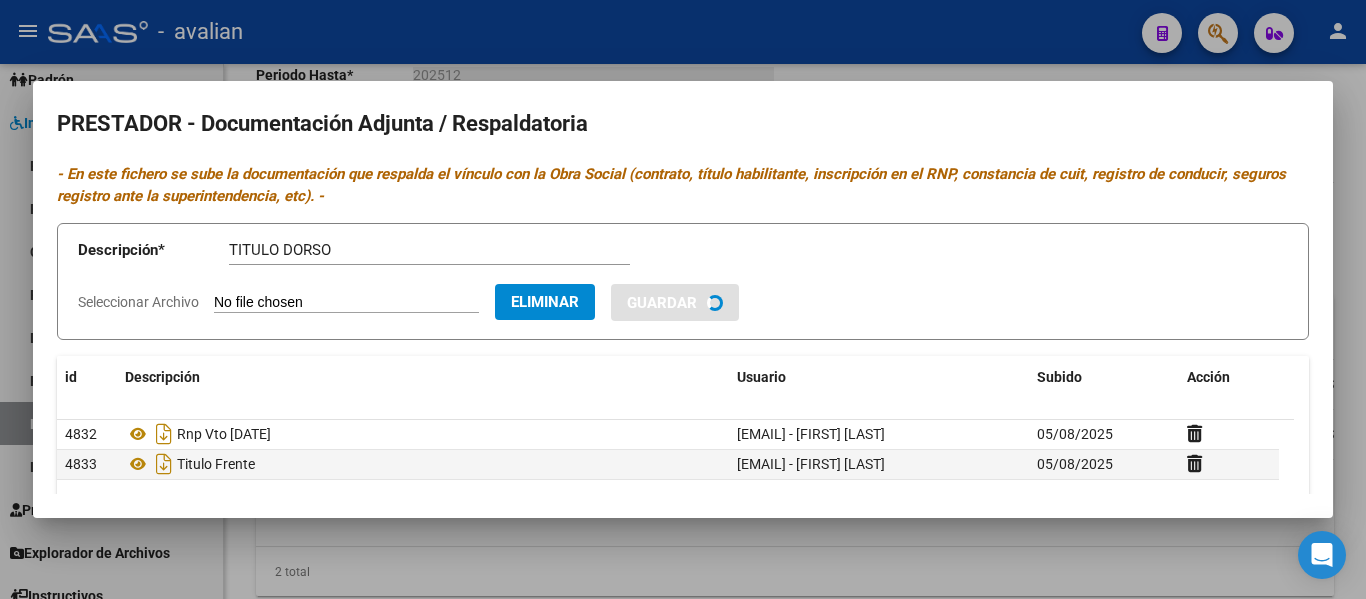 type 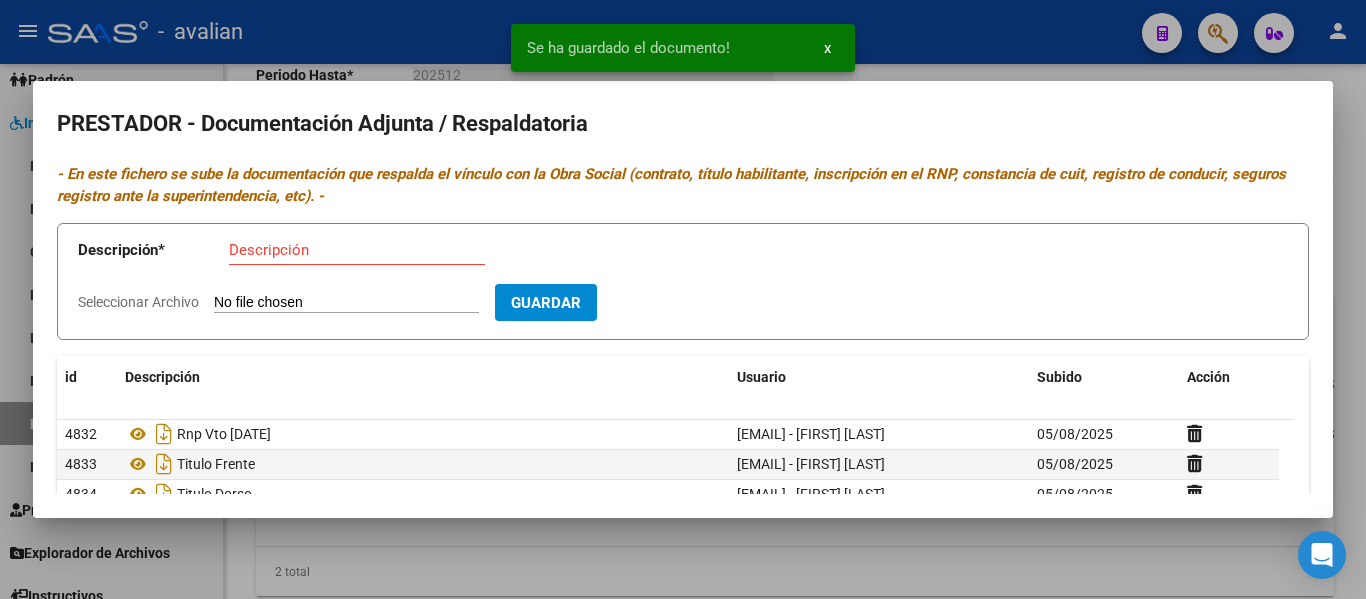 click on "Descripción  *   Descripción  Seleccionar Archivo Guardar" at bounding box center (683, 281) 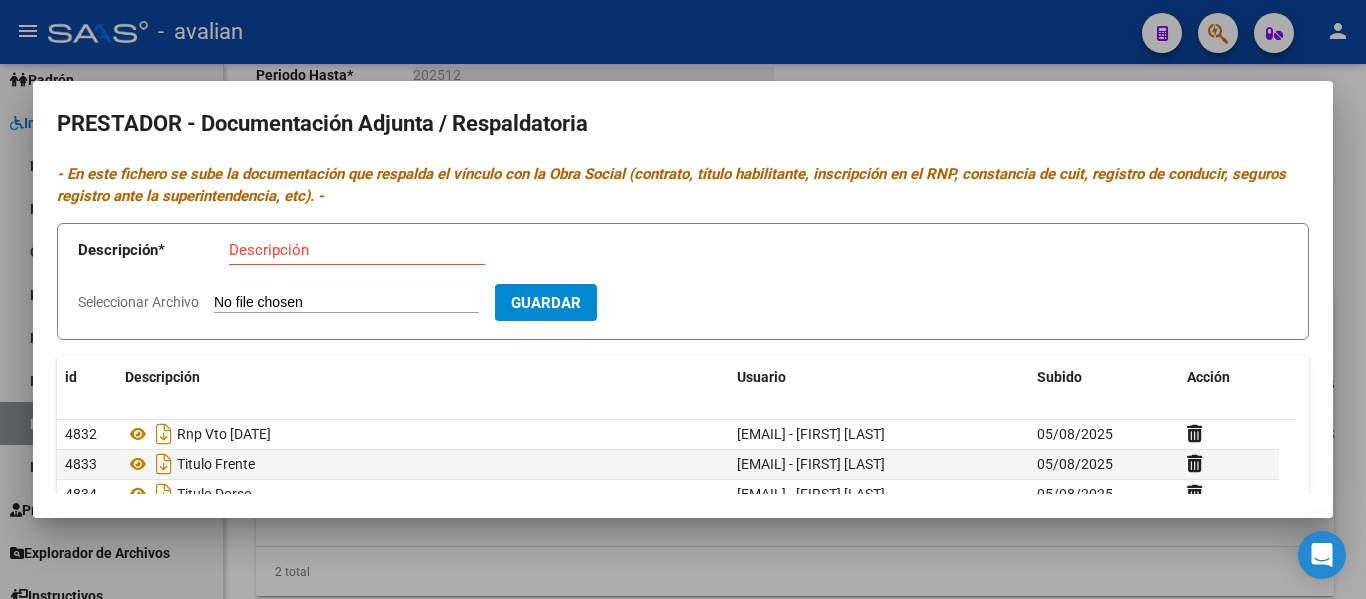 type on "C:\fakepath\Fono ARCA.jpg" 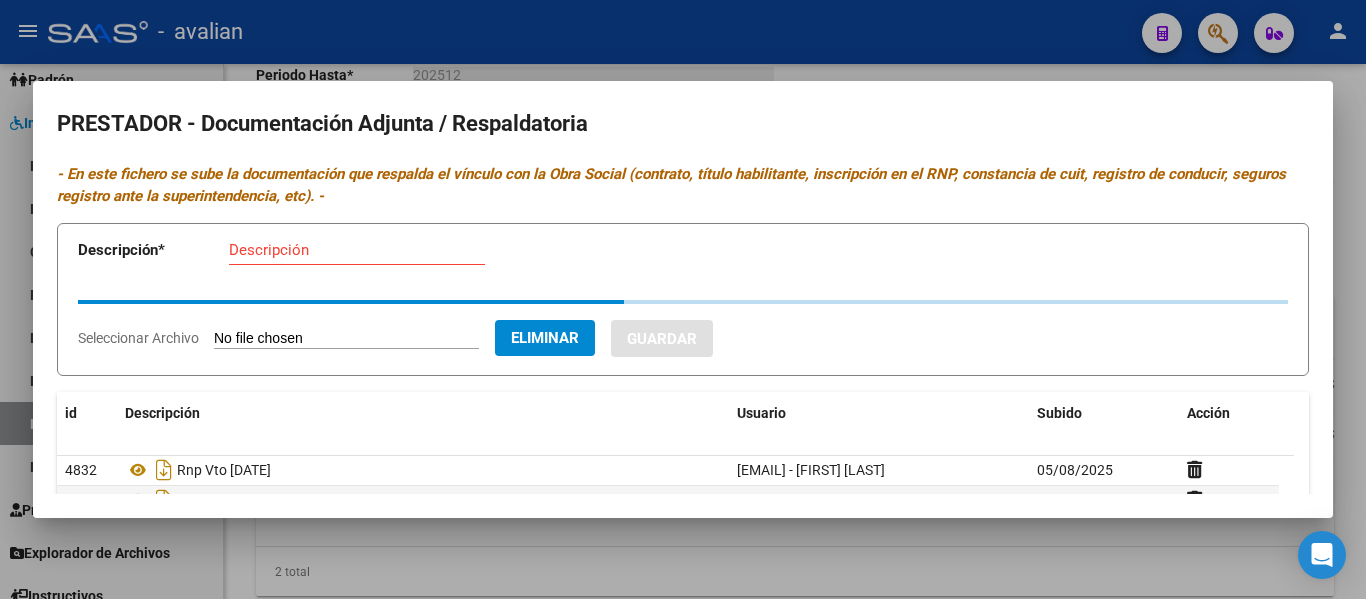 click on "Descripción" at bounding box center (357, 250) 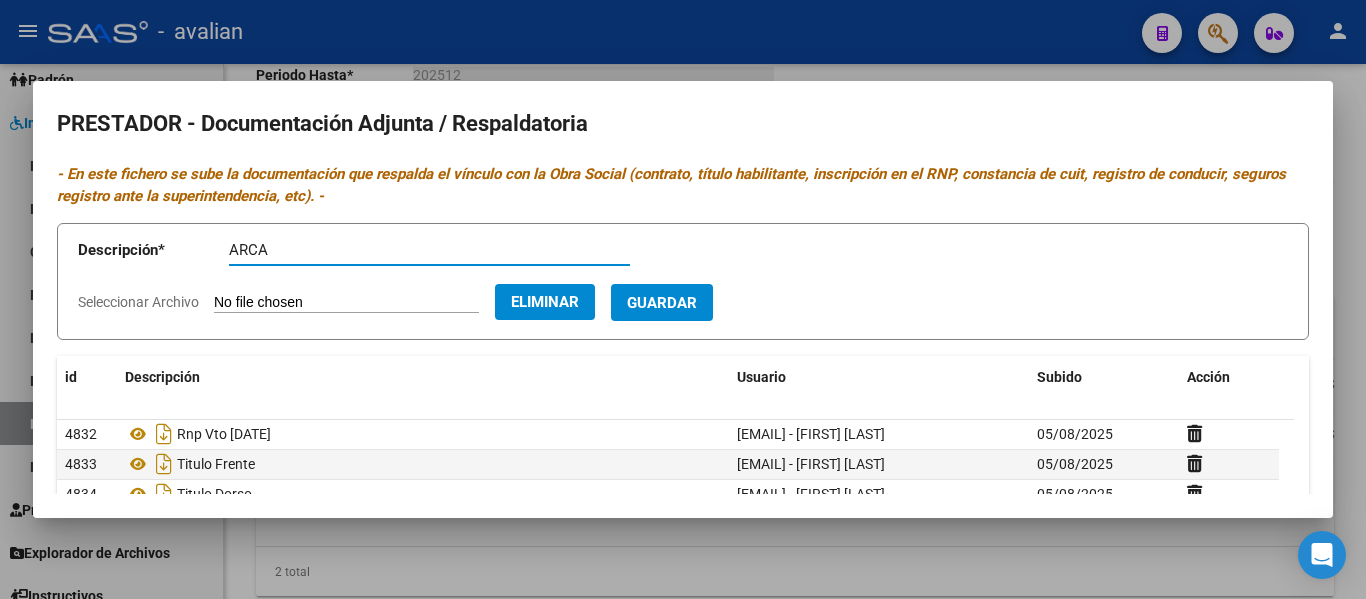 type on "ARCA" 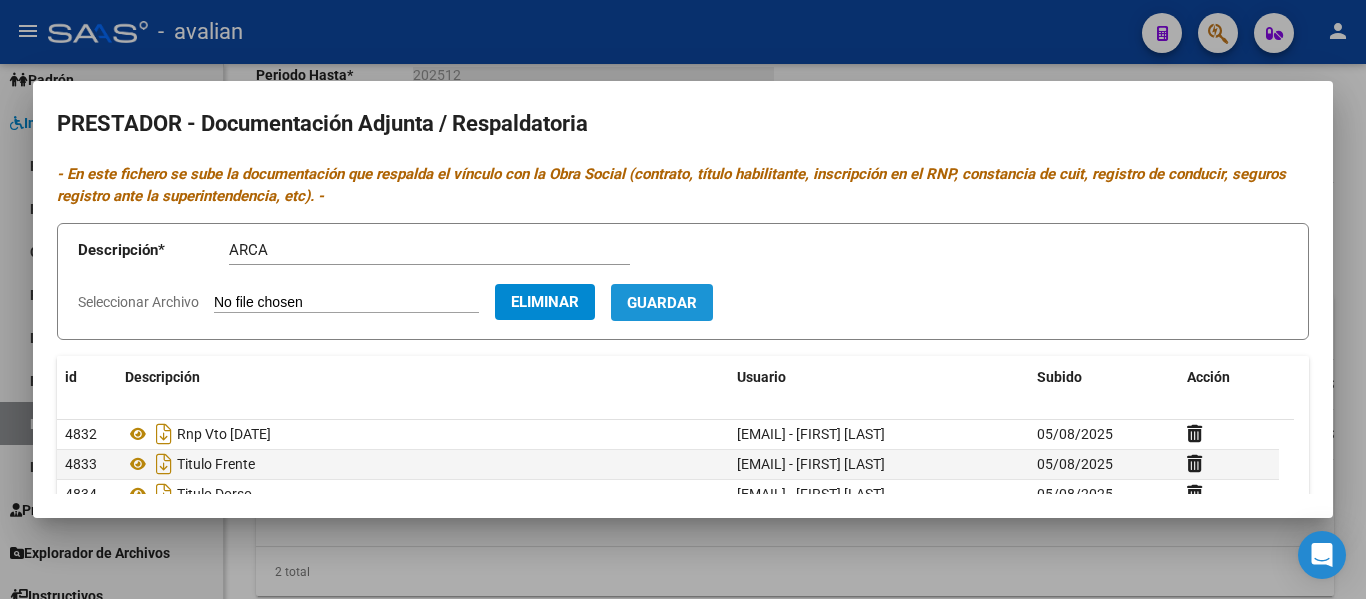 click on "Guardar" at bounding box center [662, 302] 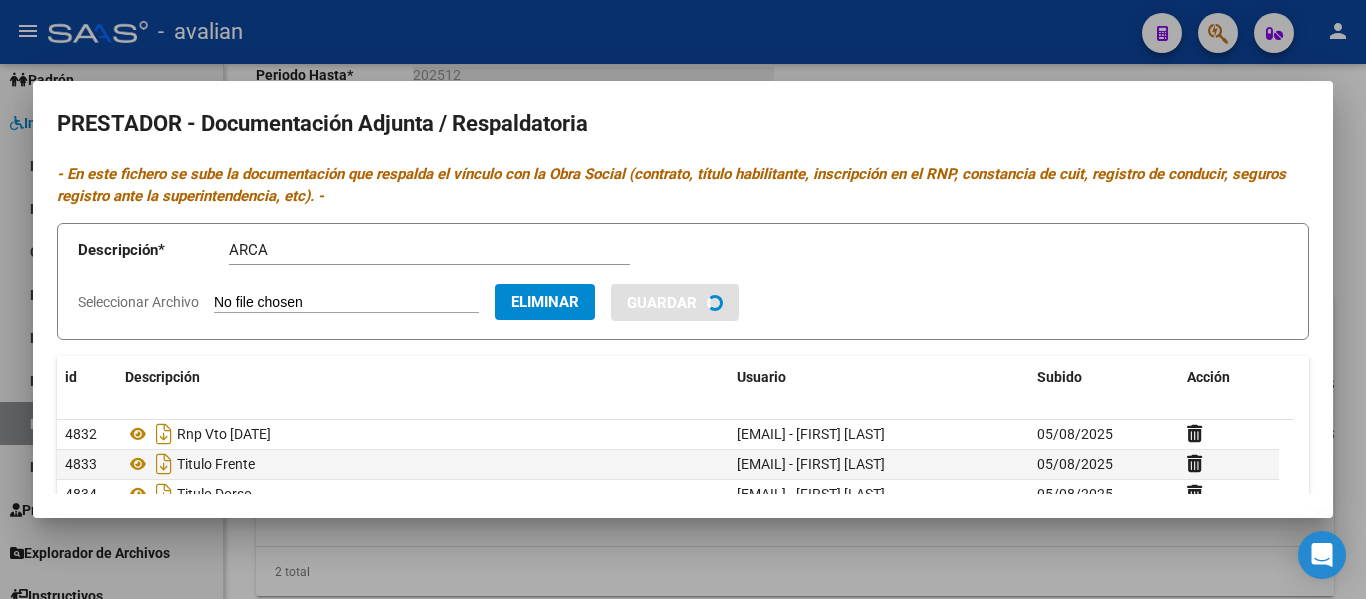 type 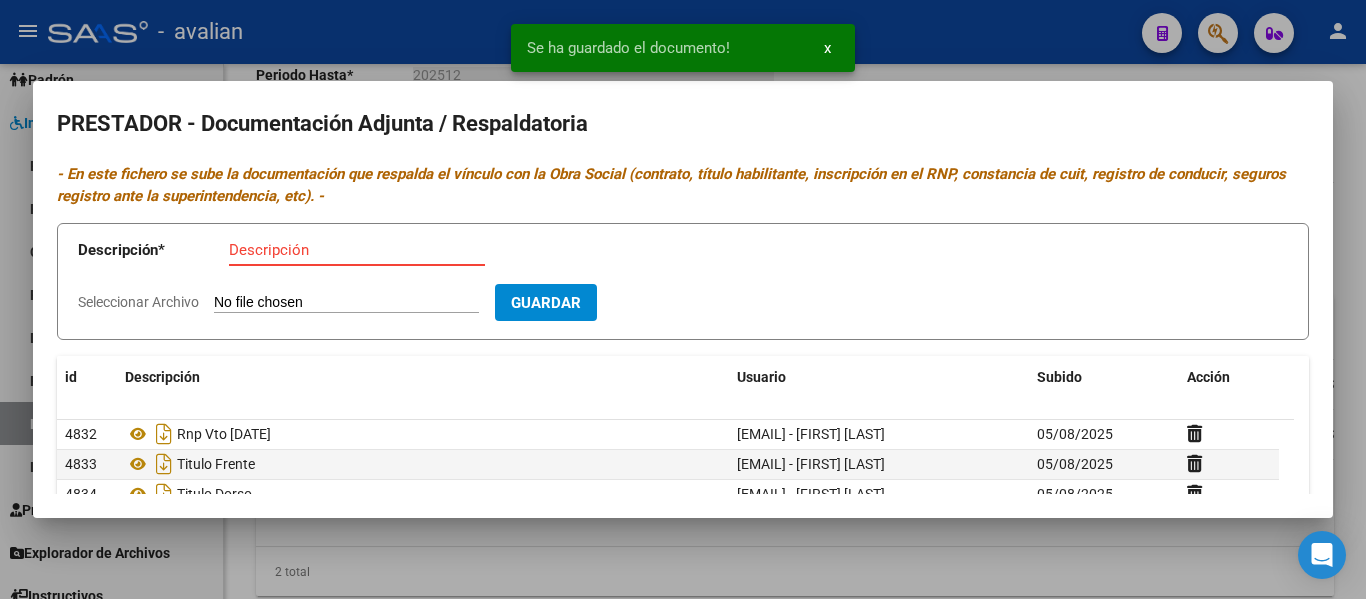 click on "Descripción" at bounding box center [357, 250] 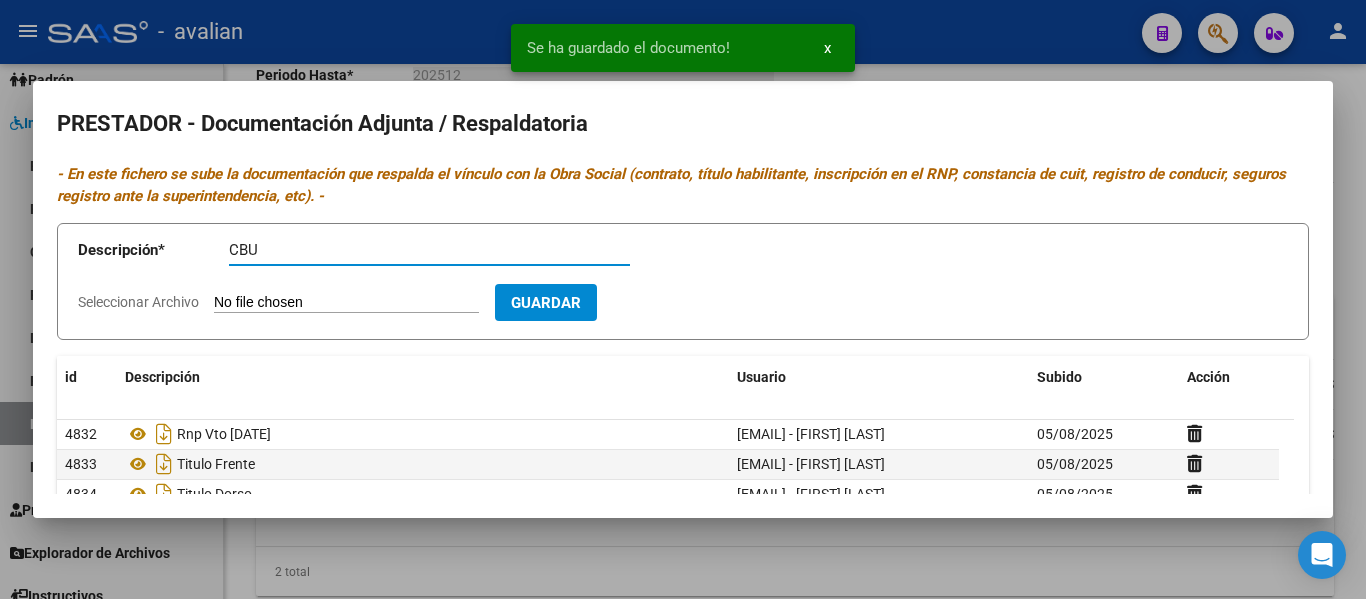 type on "CBU" 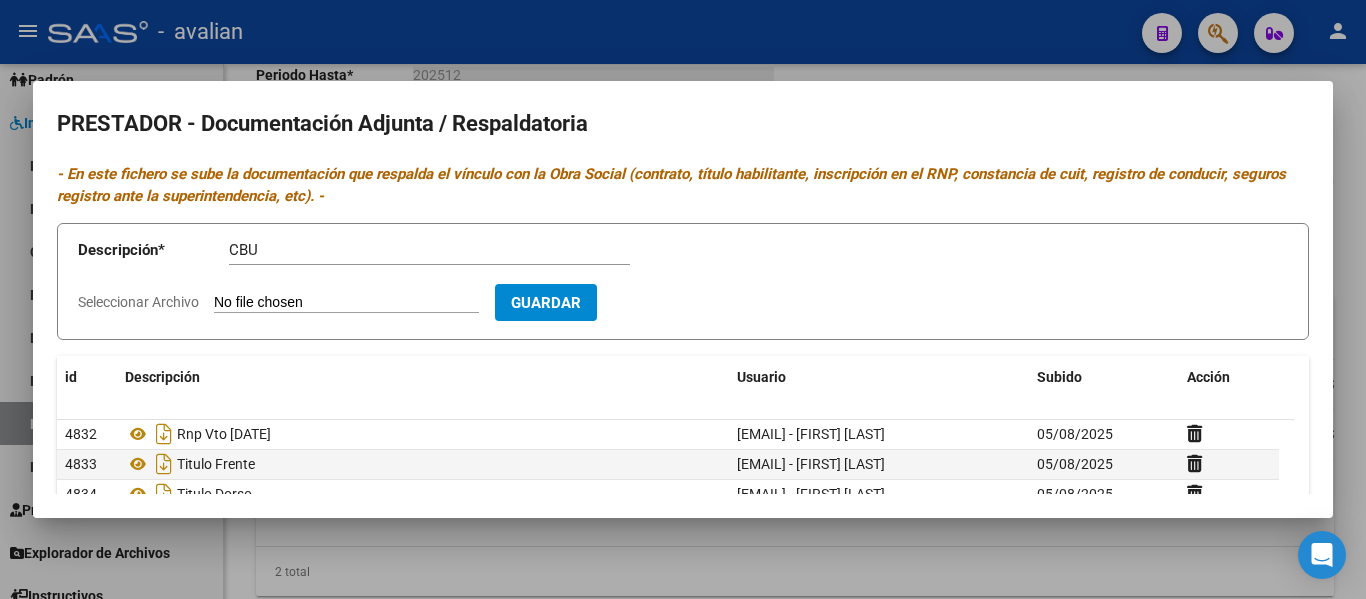 type on "C:\fakepath\PSP CBU.jpg" 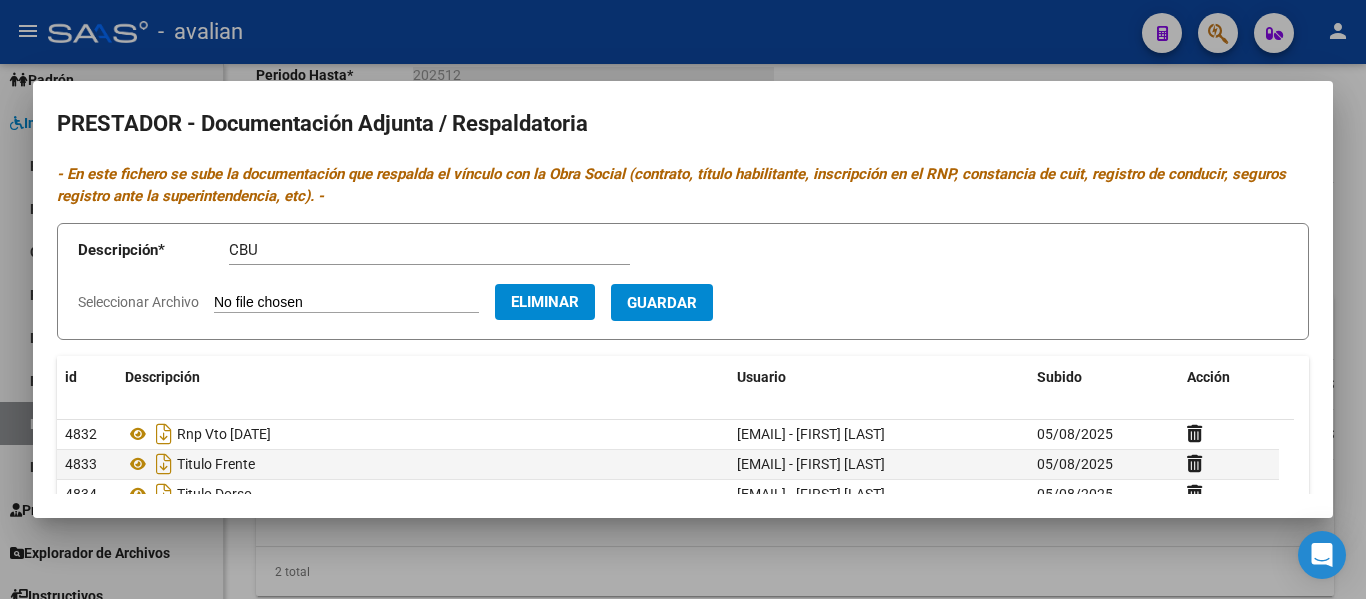 click on "Guardar" at bounding box center (662, 303) 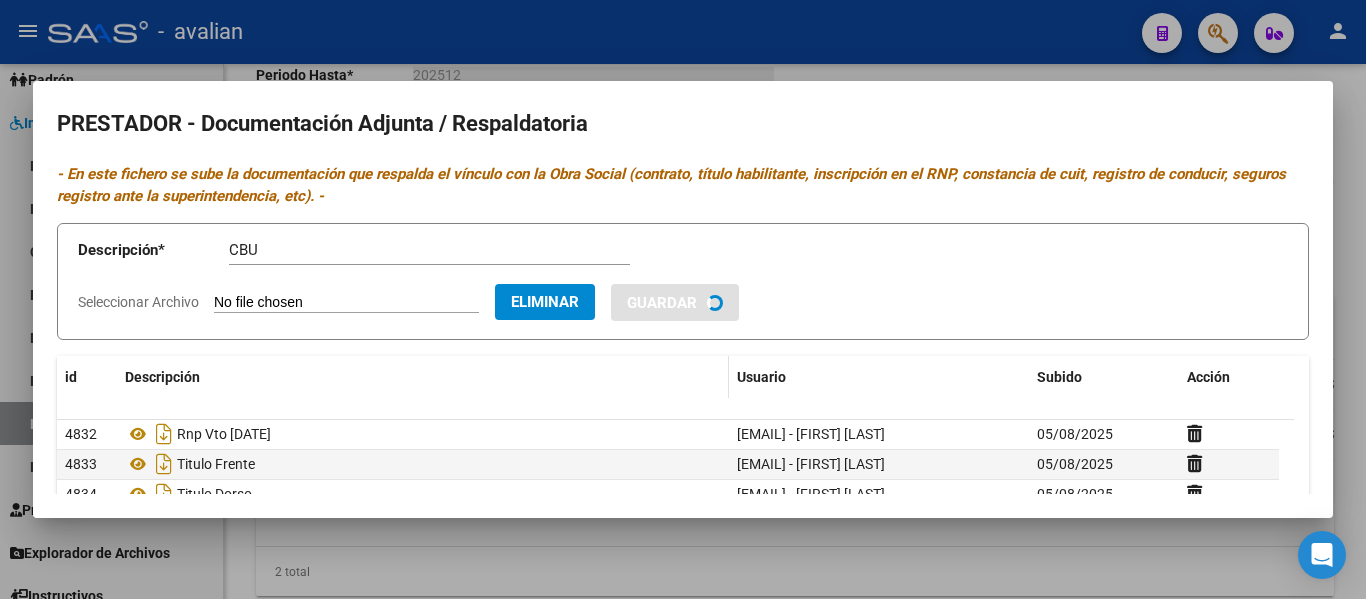 type 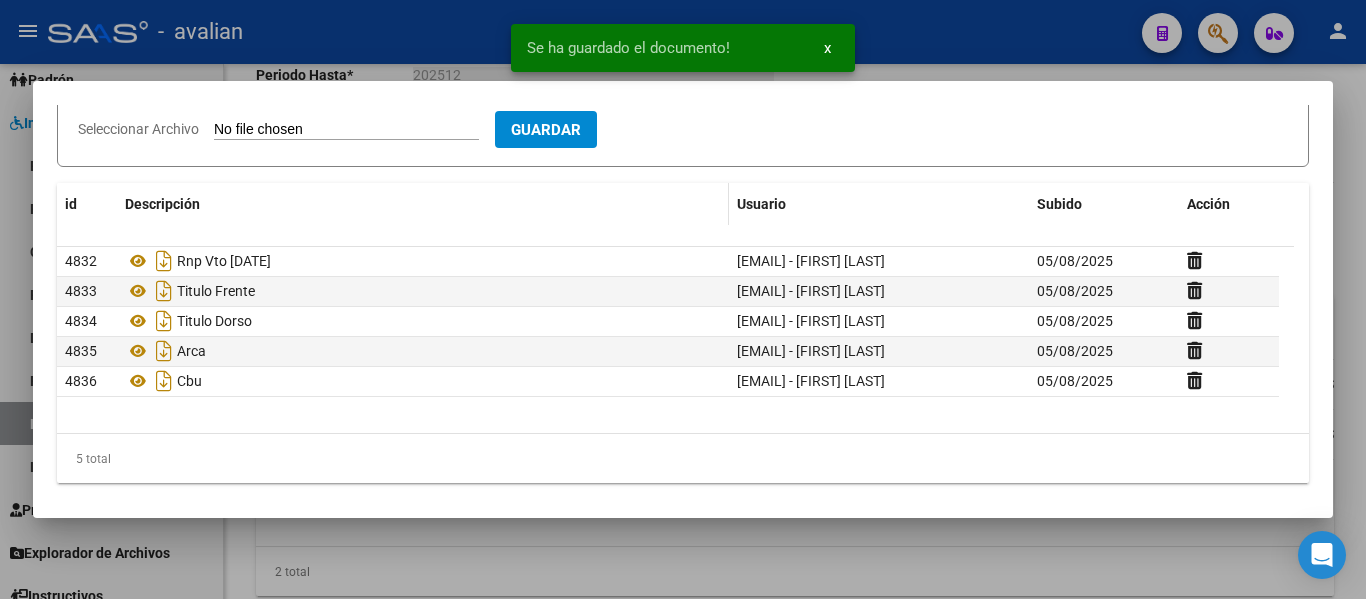 scroll, scrollTop: 178, scrollLeft: 0, axis: vertical 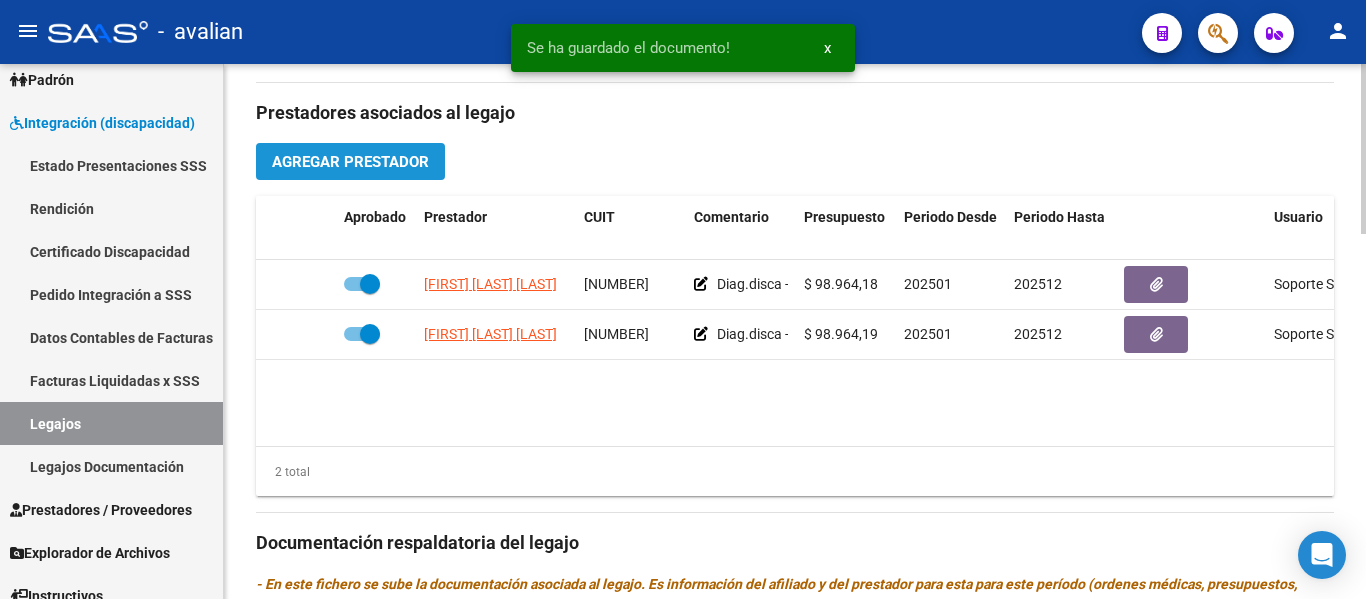 click on "Agregar Prestador" 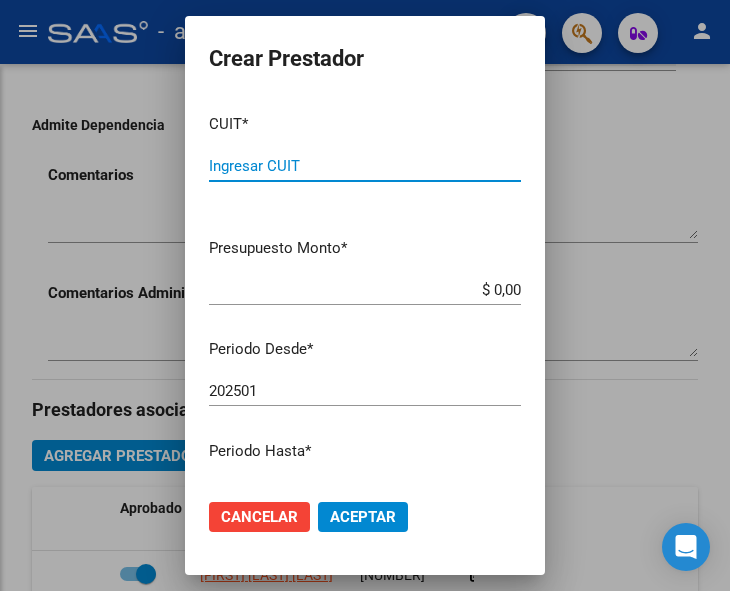 scroll, scrollTop: 826, scrollLeft: 0, axis: vertical 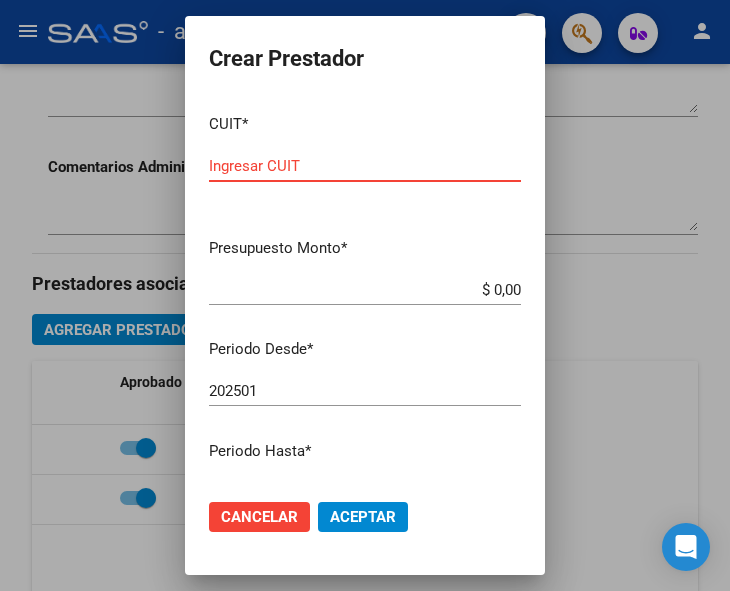 click on "Ingresar CUIT" at bounding box center [365, 166] 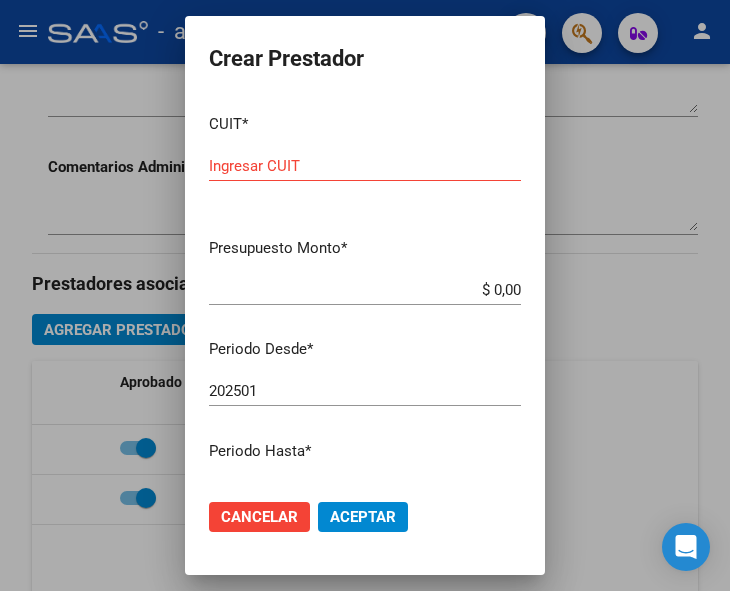 click on "Ingresar CUIT" at bounding box center (365, 166) 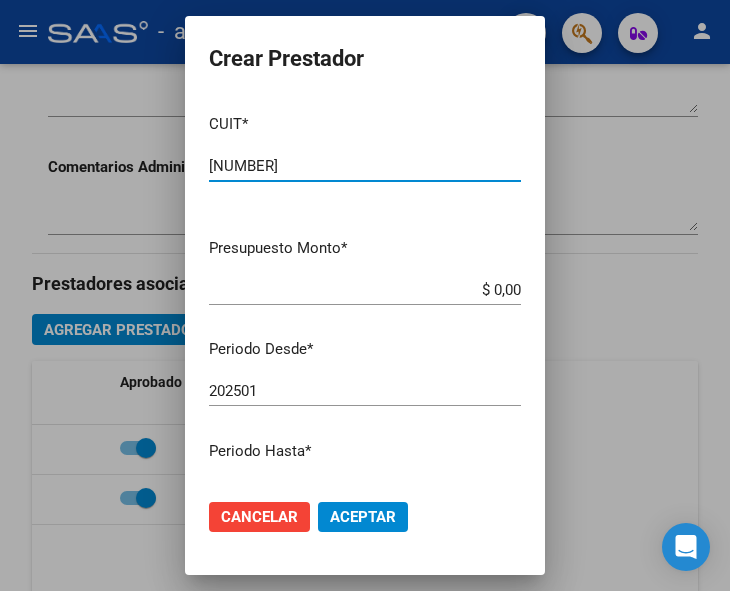 type on "[NUMBER]" 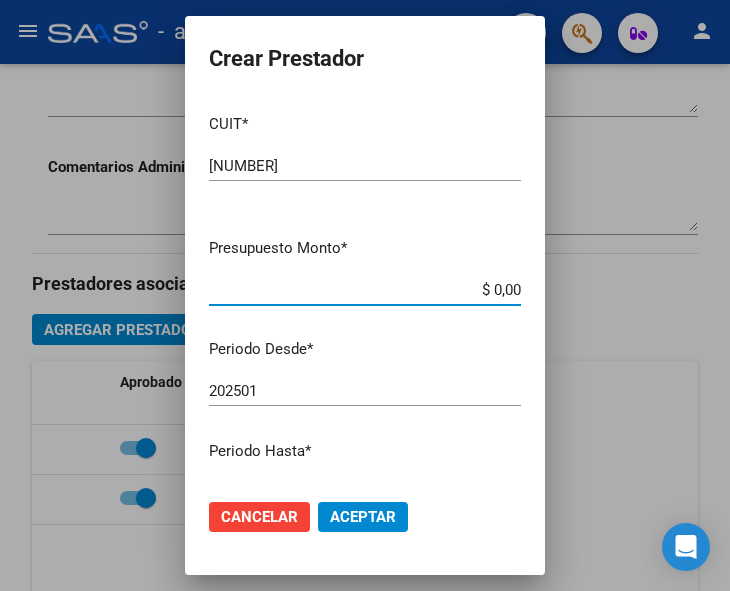 drag, startPoint x: 438, startPoint y: 285, endPoint x: 532, endPoint y: 303, distance: 95.707886 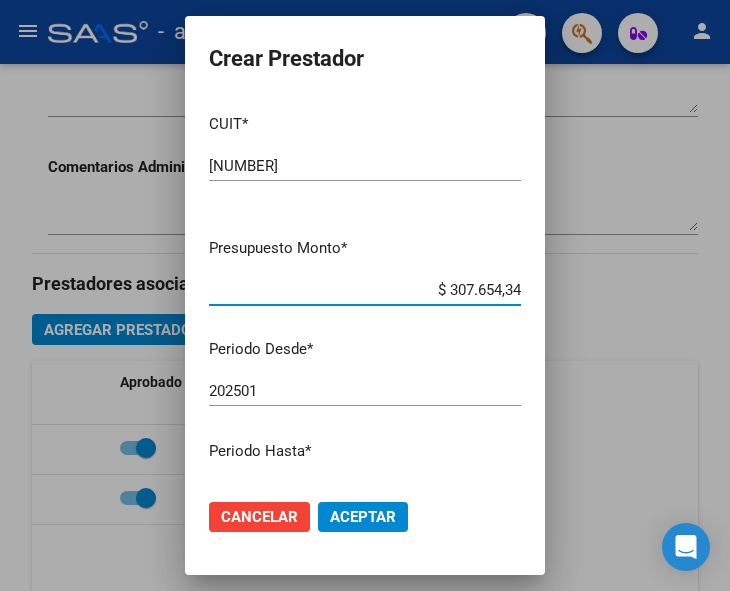 type on "$ 307.654,34" 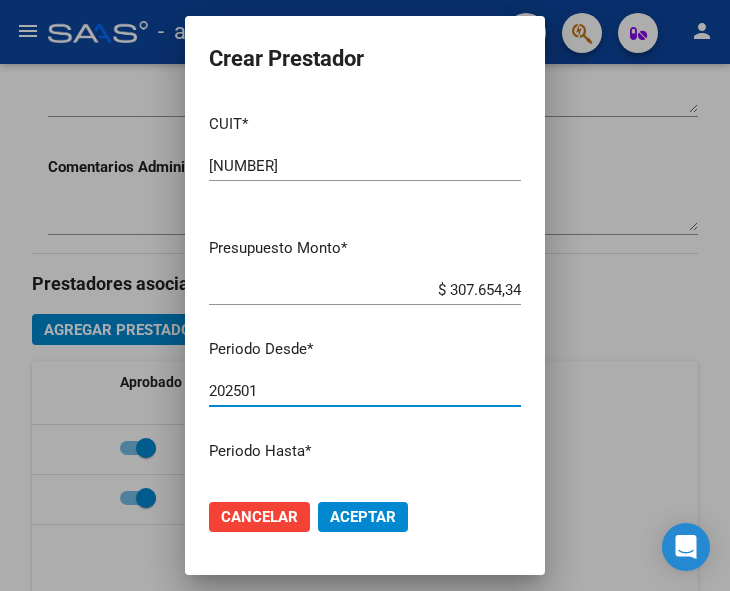 click on "202501" at bounding box center [365, 391] 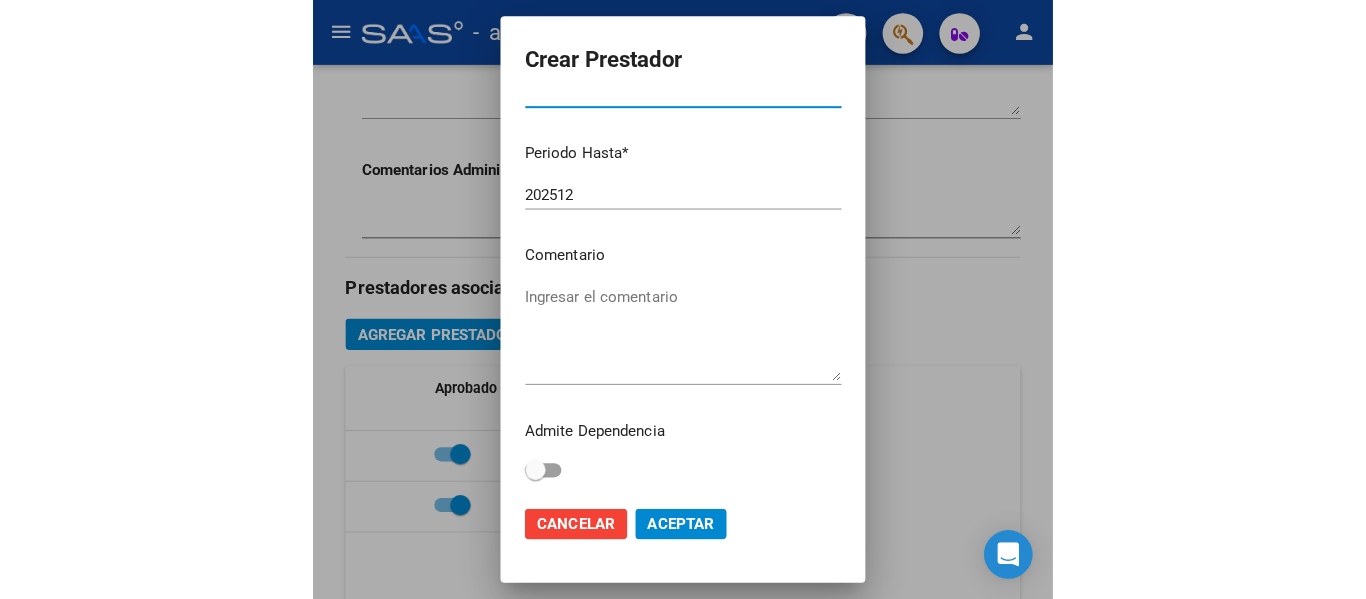 scroll, scrollTop: 301, scrollLeft: 0, axis: vertical 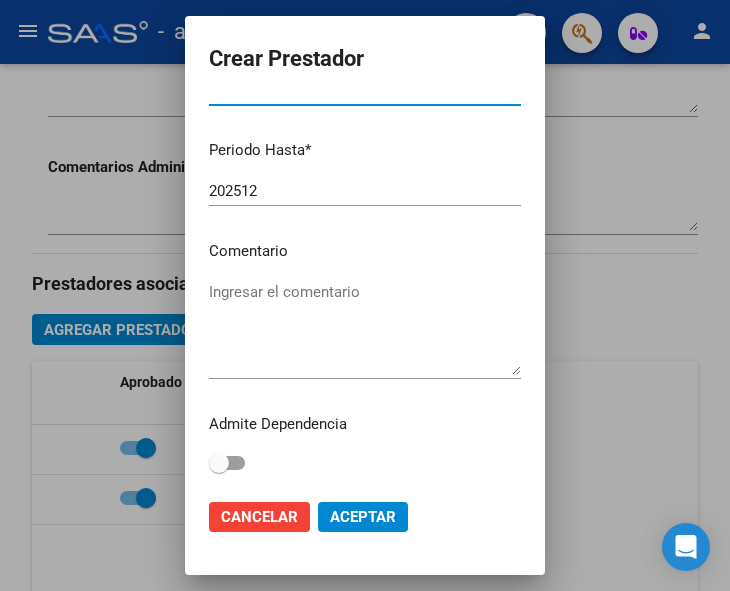 type on "202503" 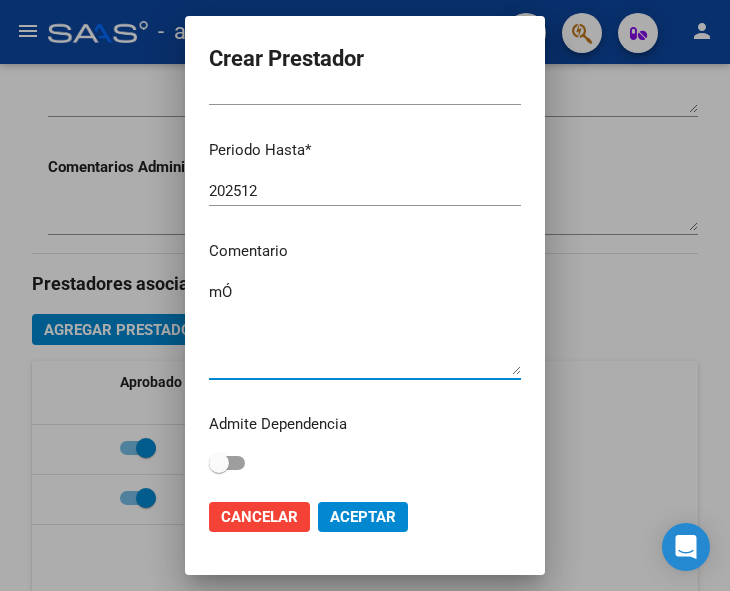 type on "m" 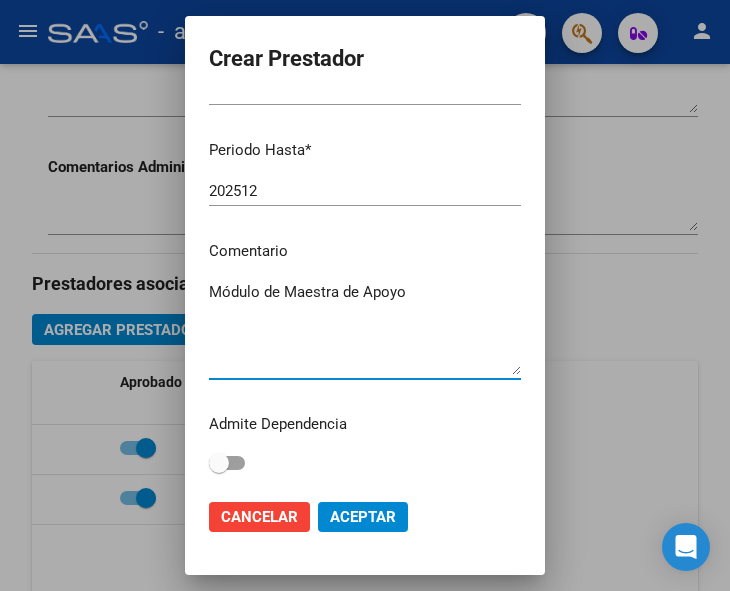 type on "Módulo de Maestra de Apoyo" 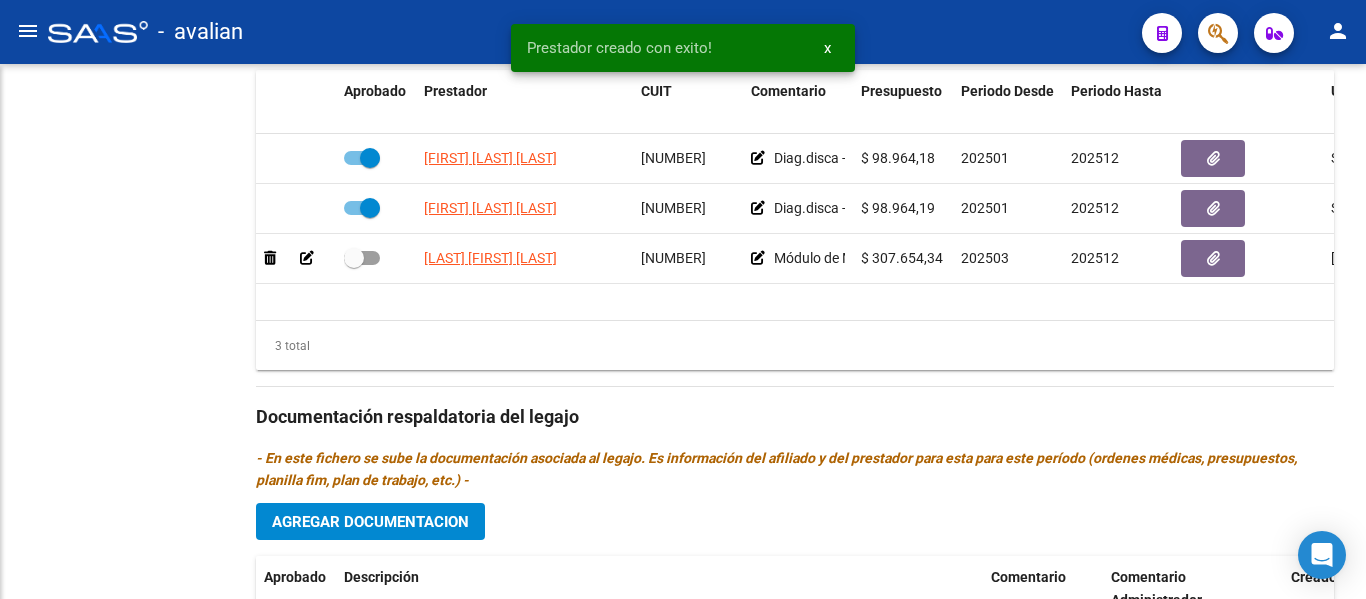 scroll, scrollTop: 744, scrollLeft: 0, axis: vertical 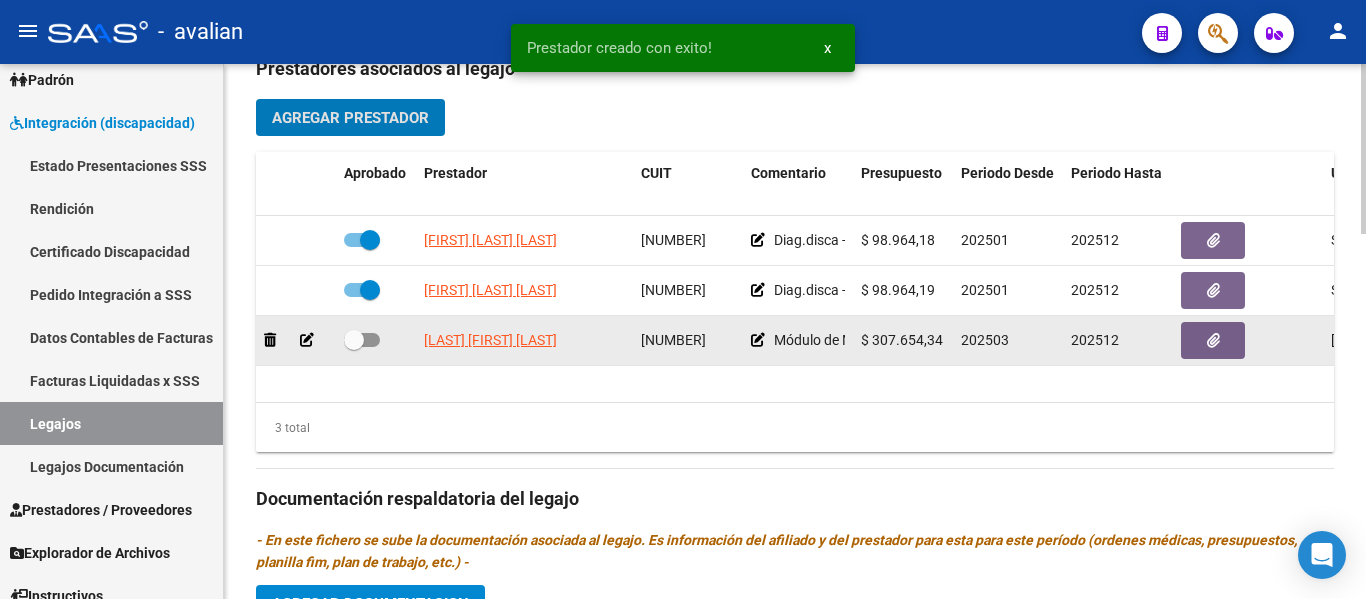 click at bounding box center [362, 340] 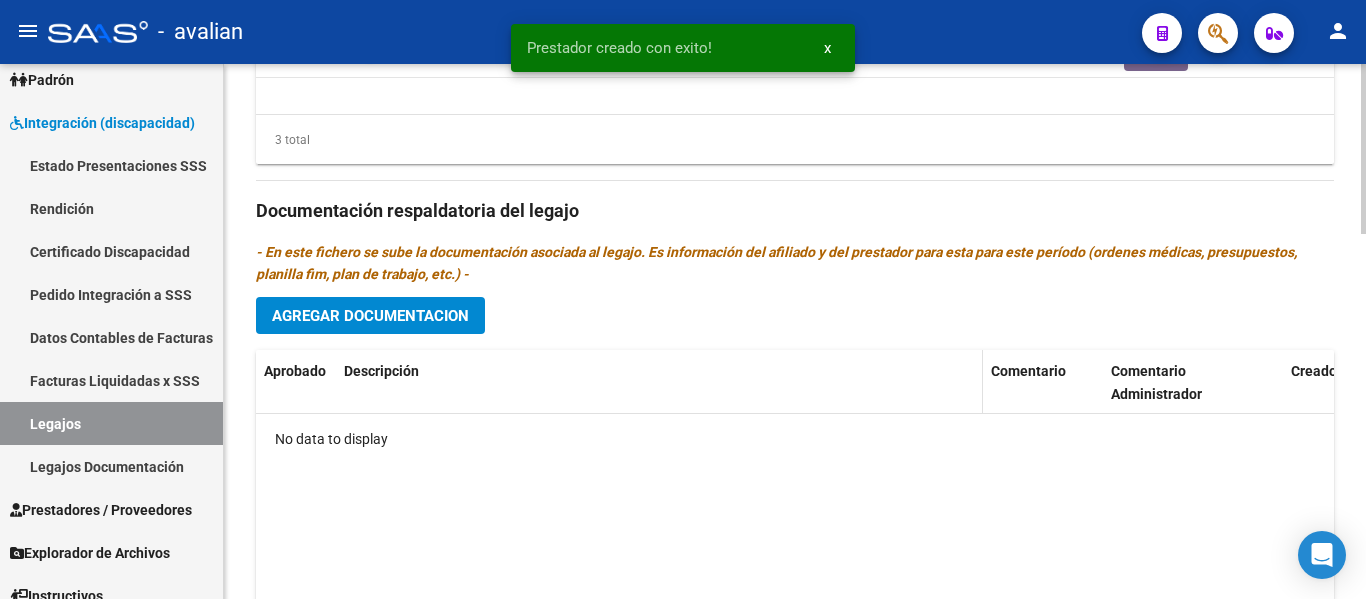 scroll, scrollTop: 1044, scrollLeft: 0, axis: vertical 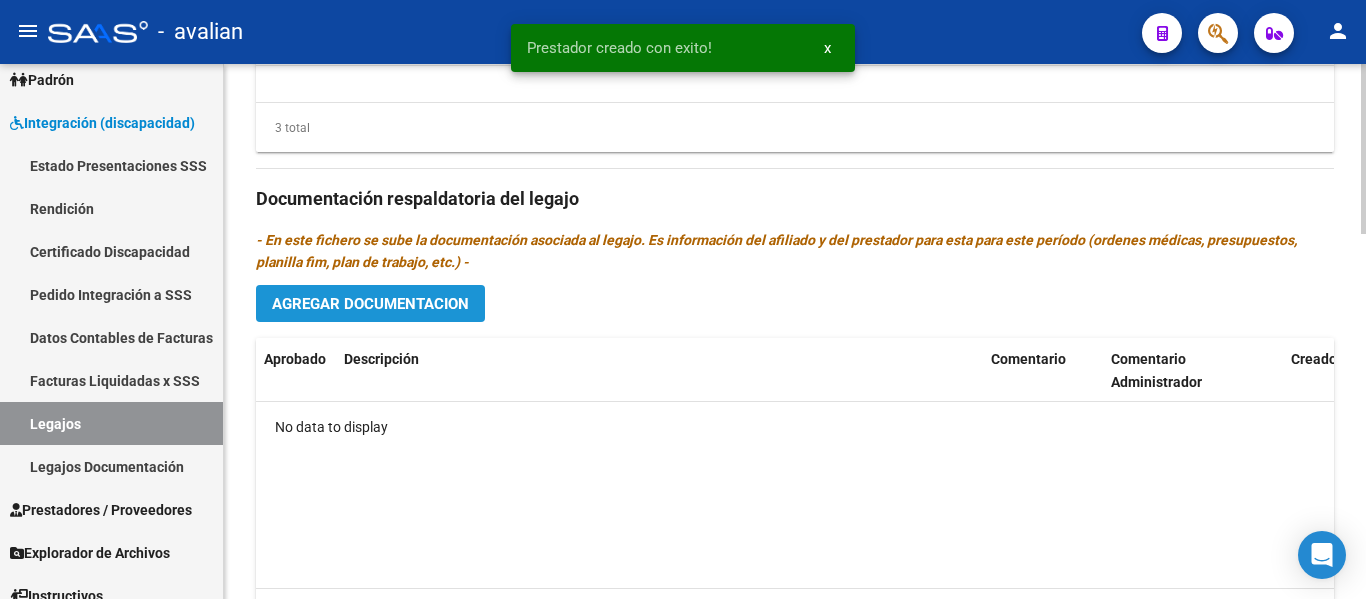 click on "Agregar Documentacion" 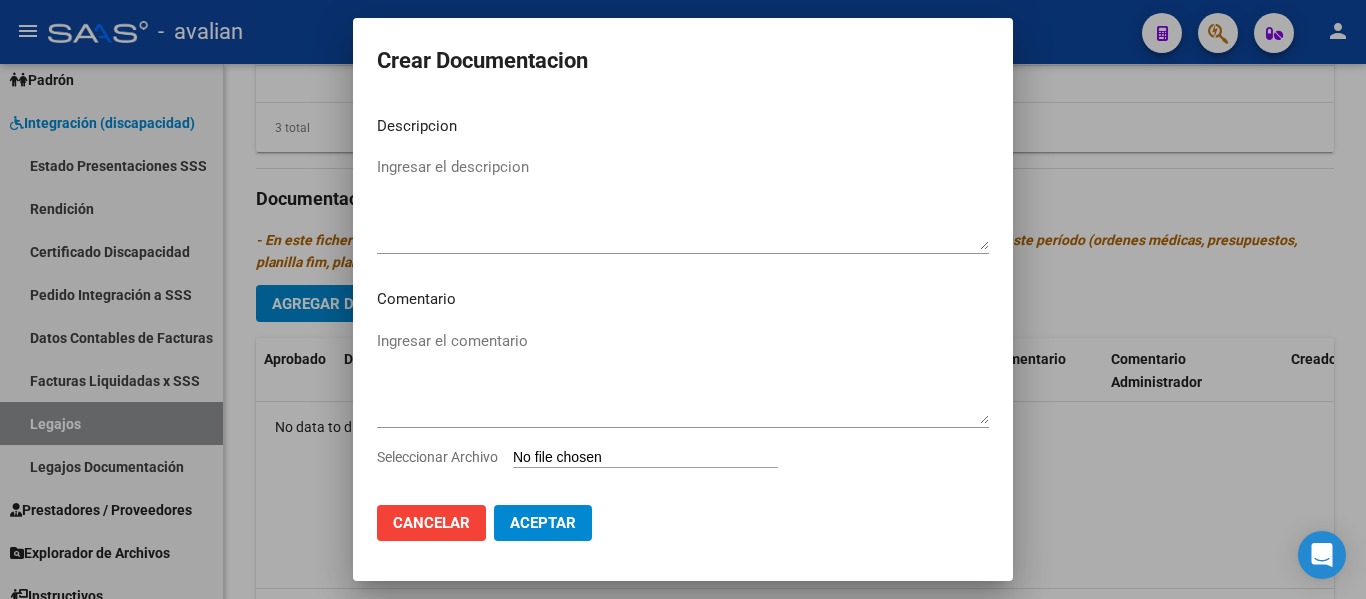 click on "Seleccionar Archivo" at bounding box center (645, 458) 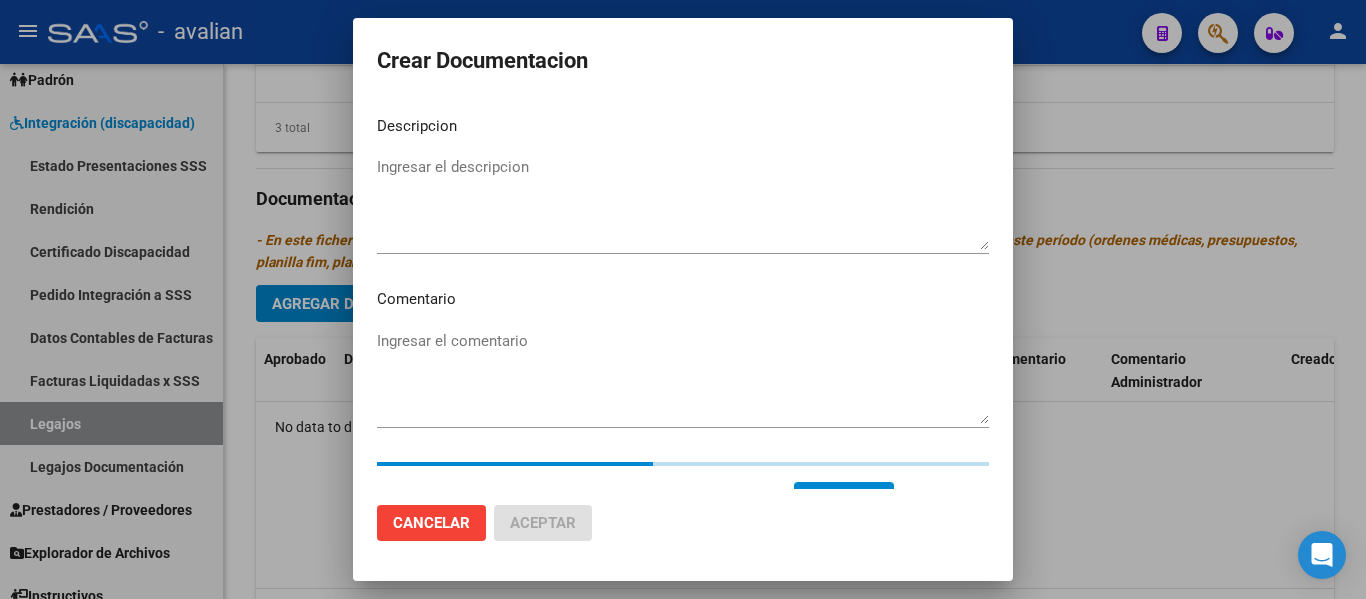 click on "Ingresar el descripcion" at bounding box center [683, 203] 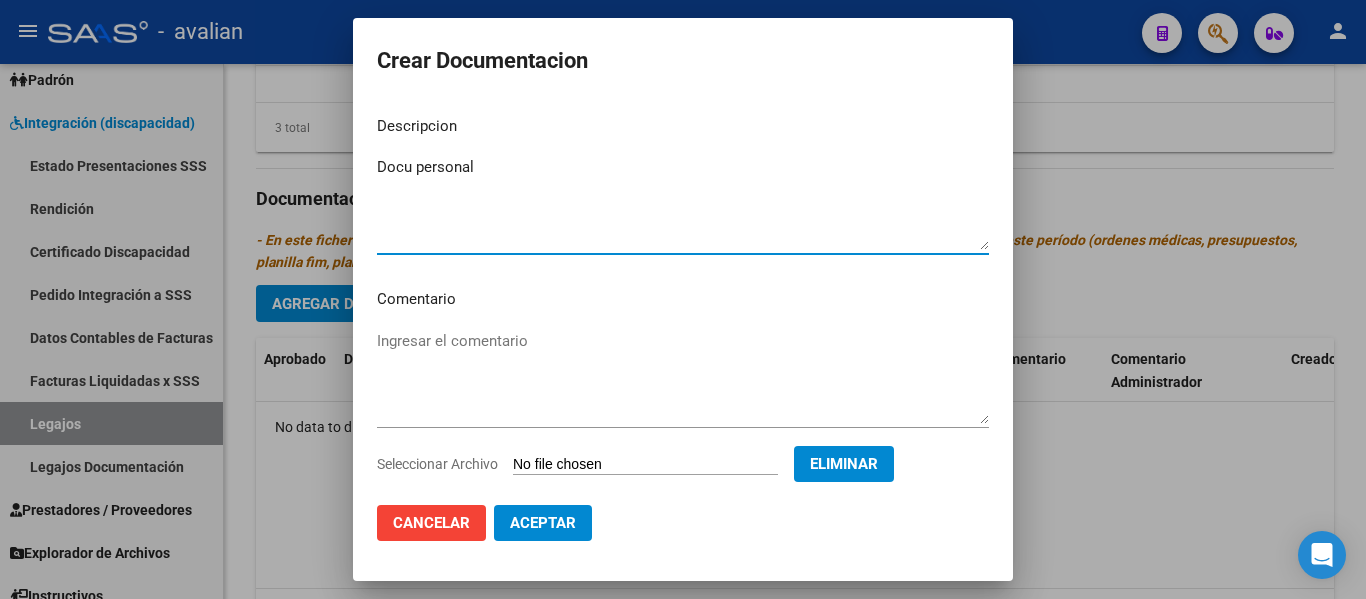 type on "Docu personal" 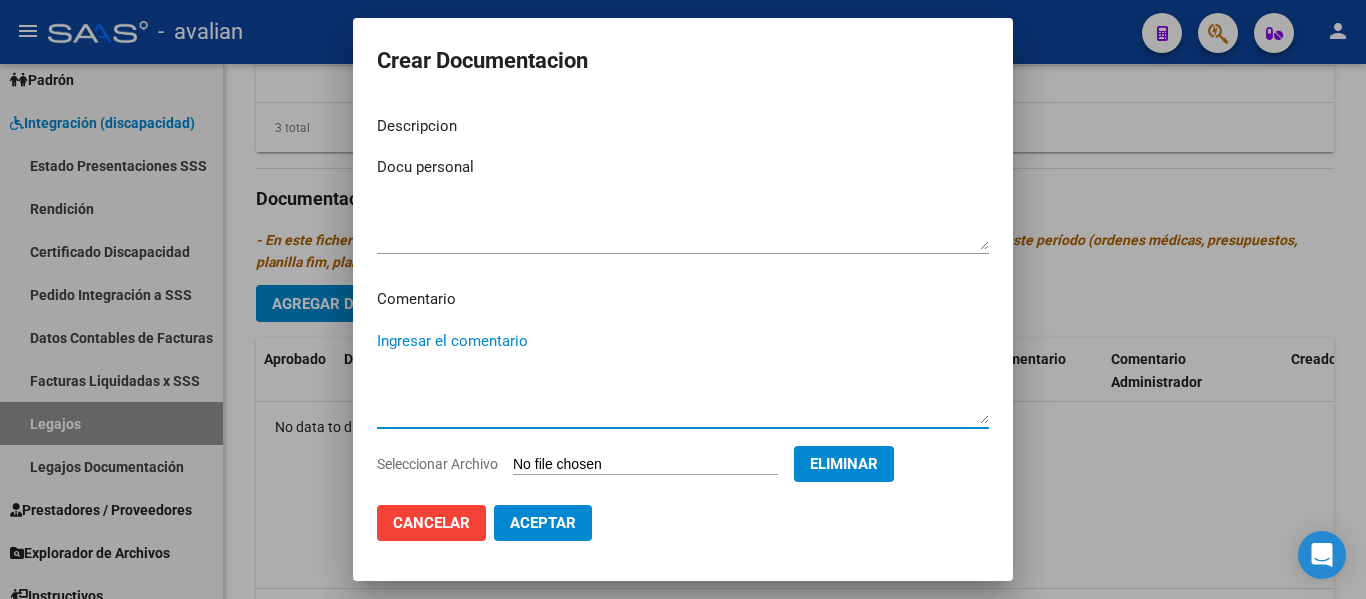 click on "Ingresar el comentario" at bounding box center (683, 377) 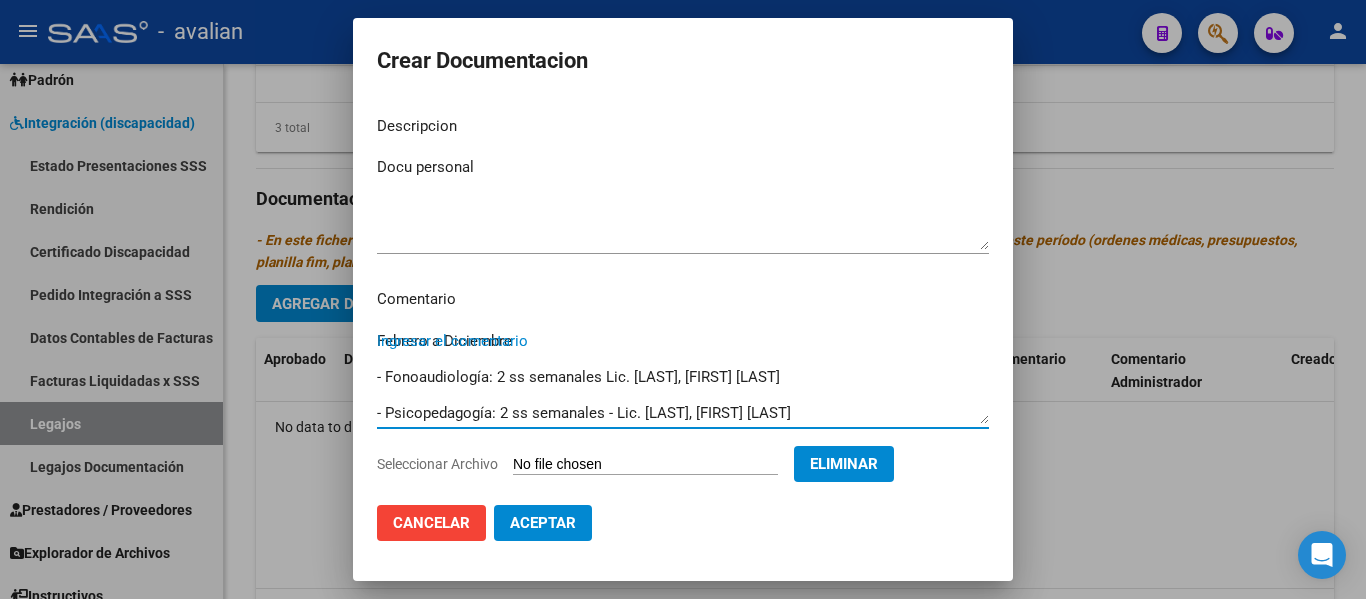scroll, scrollTop: 70, scrollLeft: 0, axis: vertical 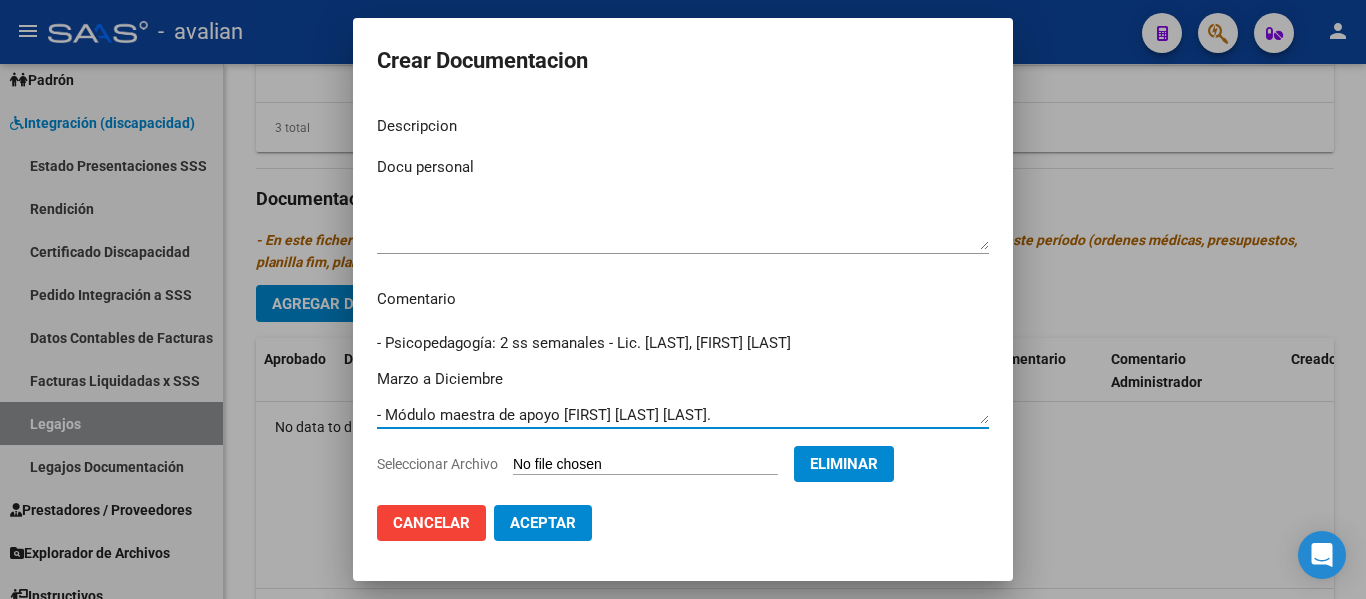 click on "Febrero a Diciembre
- Fonoaudiología: 2 ss semanales Lic. [LAST], [FIRST] [LAST]
- Psicopedagogía: 2 ss semanales - Lic. [LAST], [FIRST] [LAST]
Marzo a Diciembre
- Módulo maestra de apoyo [FIRST] [LAST] [LAST]." at bounding box center (683, 377) 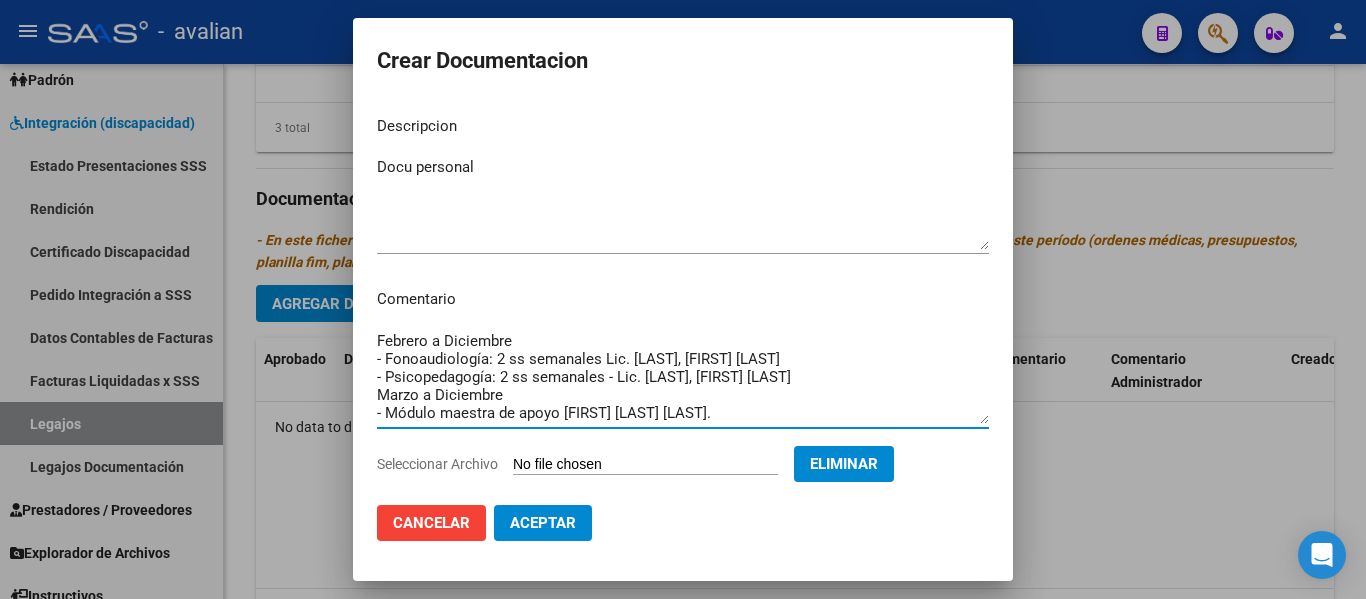 scroll, scrollTop: 0, scrollLeft: 0, axis: both 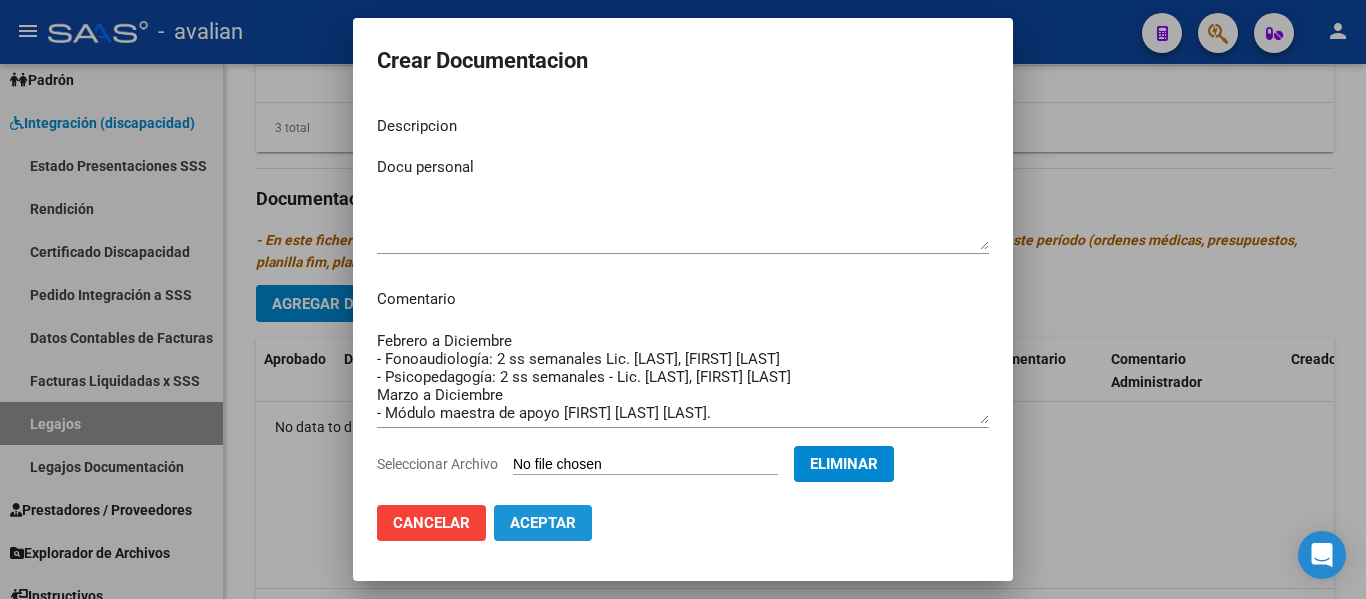 click on "Aceptar" 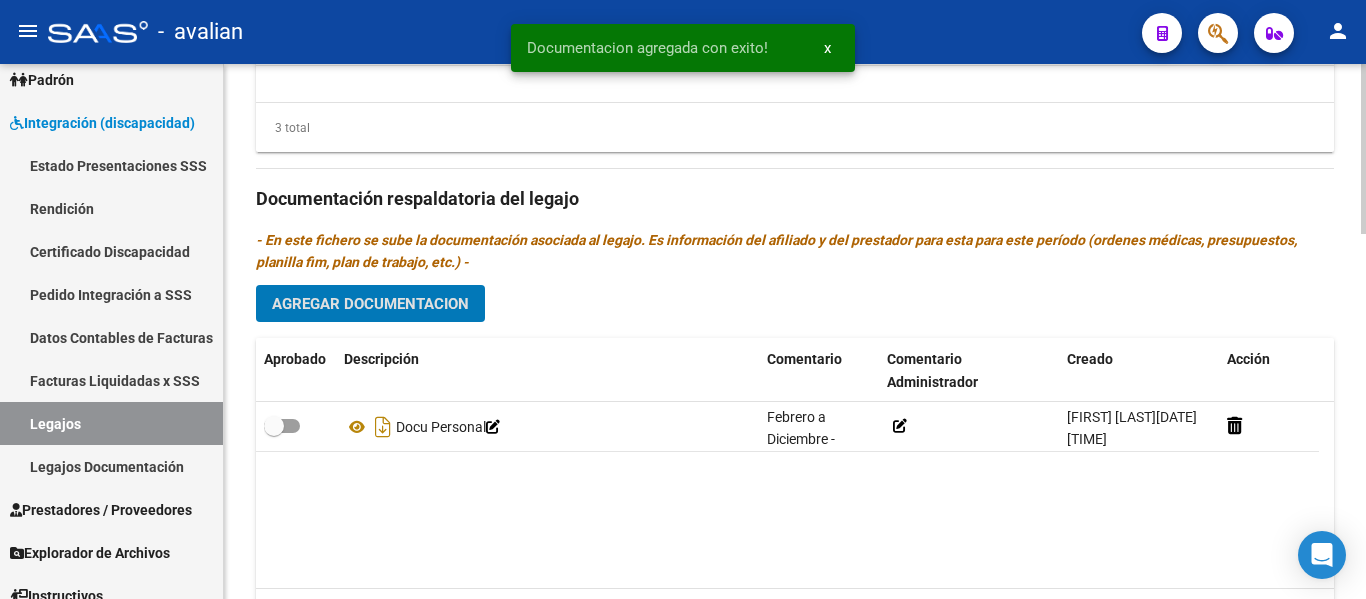 click on "Agregar Documentacion" 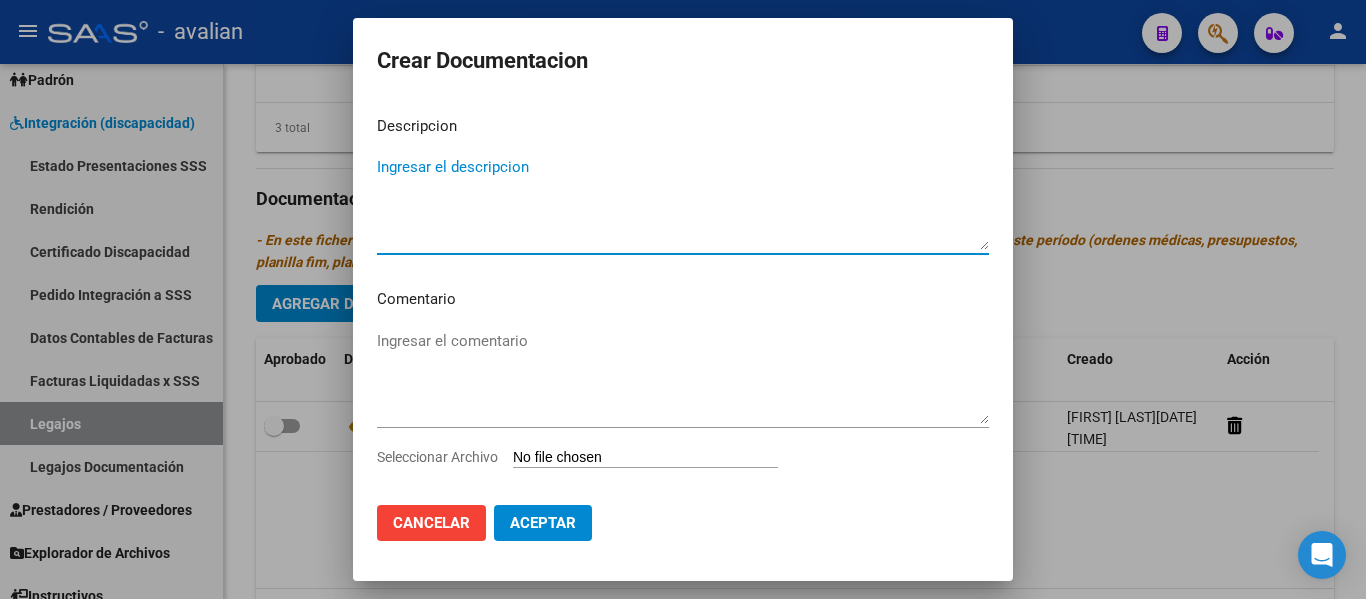 click on "Ingresar el descripcion" at bounding box center (683, 203) 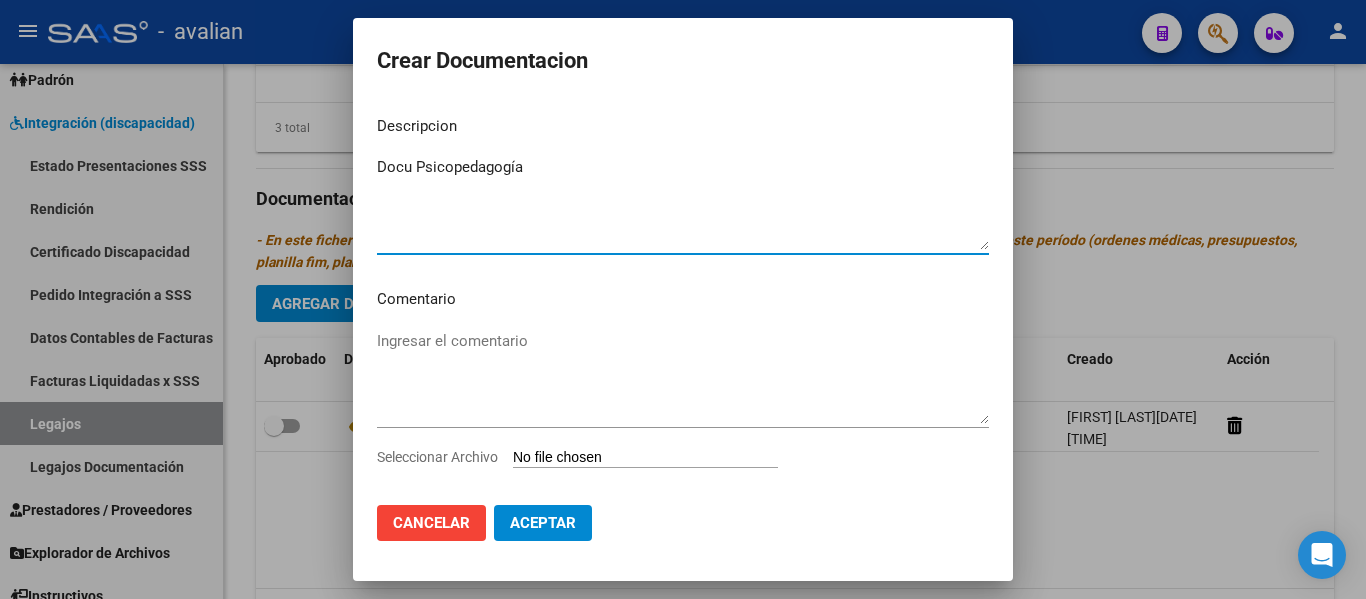 type on "Docu Psicopedagogía" 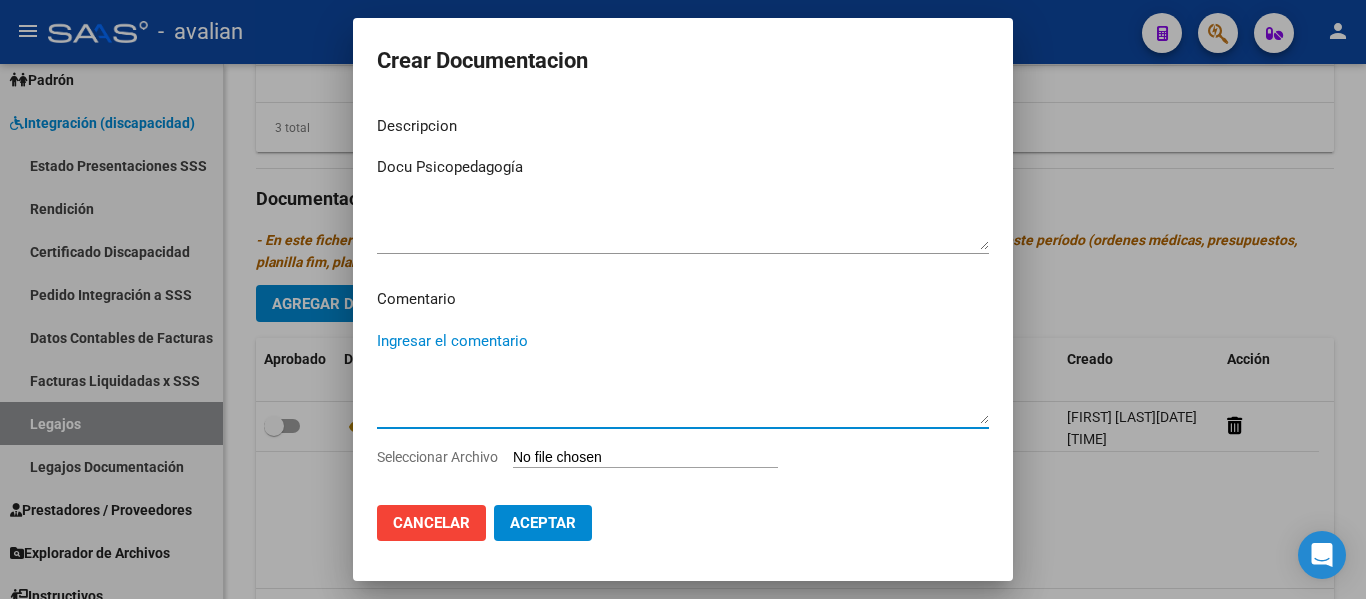 click on "Ingresar el comentario" at bounding box center (683, 377) 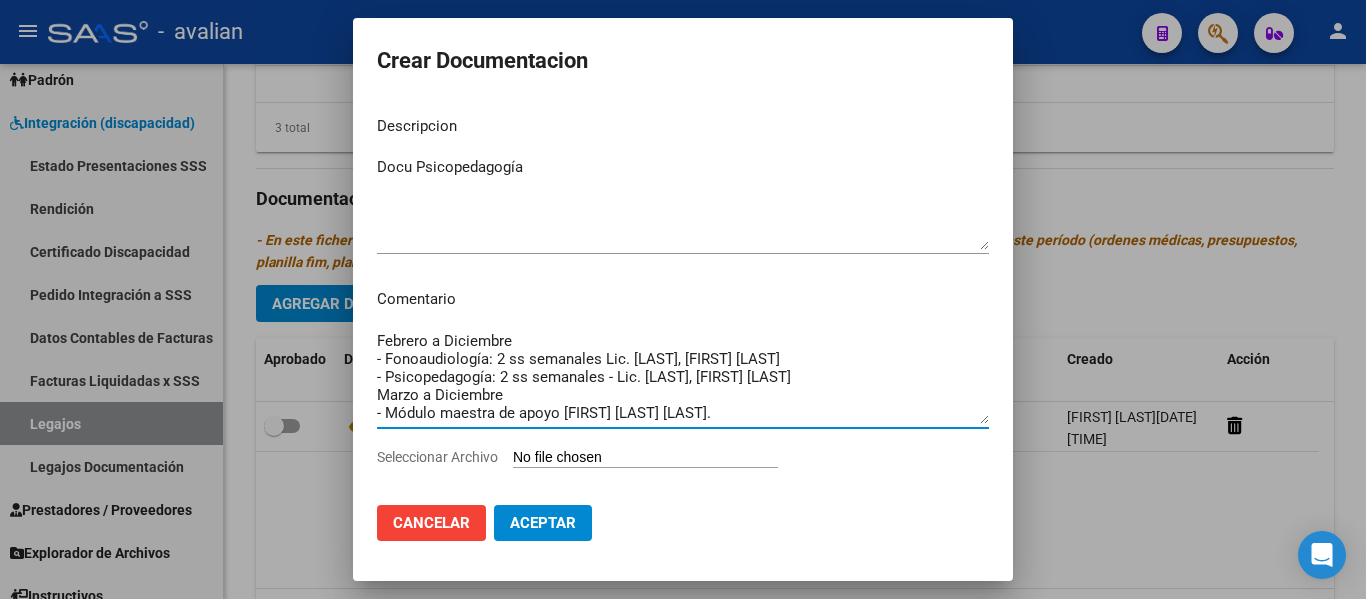 type on "Febrero a Diciembre
- Fonoaudiología: 2 ss semanales Lic. [LAST], [FIRST] [LAST]
- Psicopedagogía: 2 ss semanales - Lic. [LAST], [FIRST] [LAST]
Marzo a Diciembre
- Módulo maestra de apoyo [FIRST] [LAST] [LAST]." 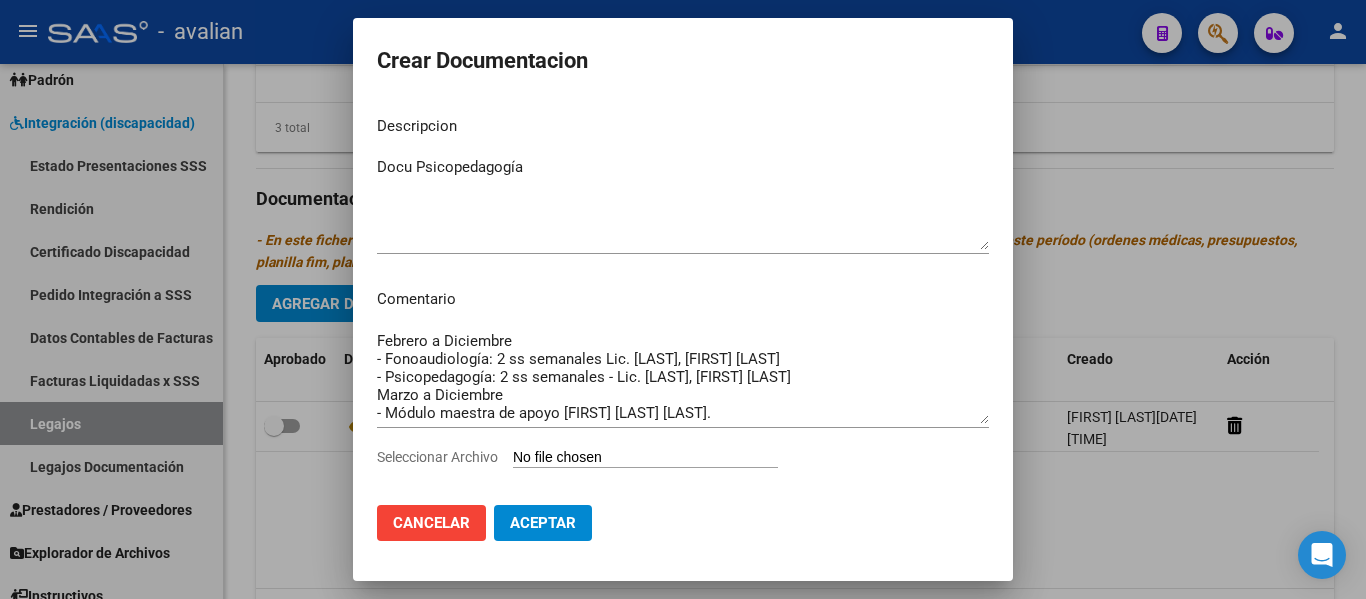 type on "[FILENAME]" 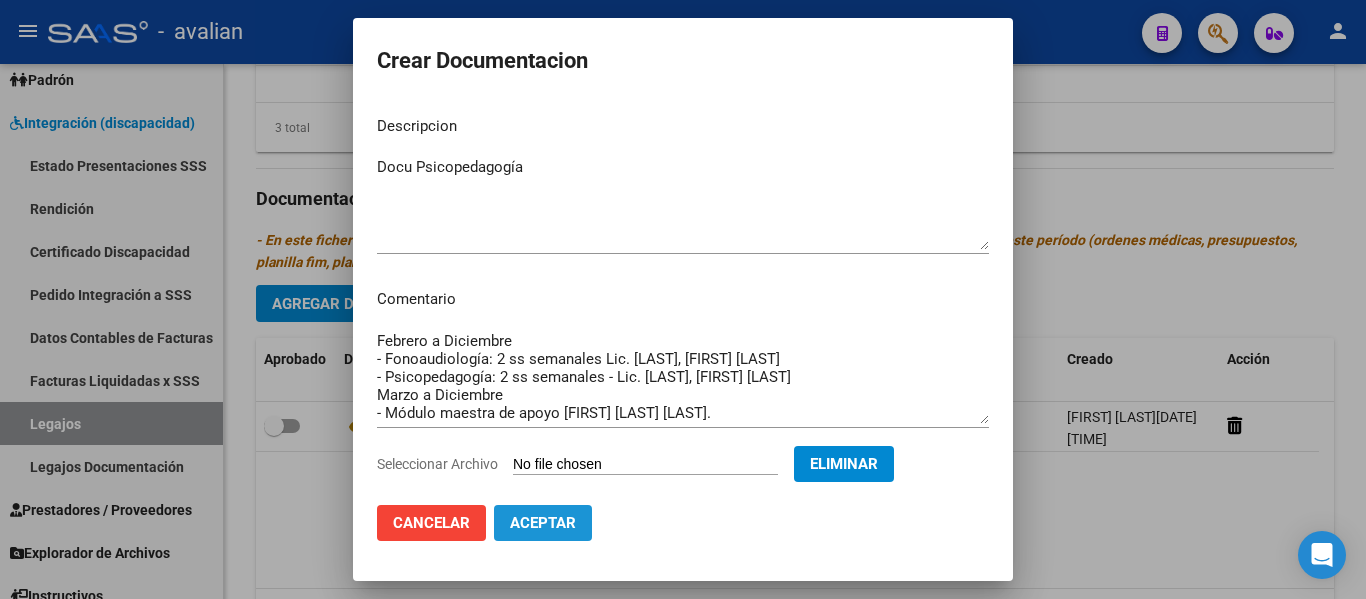 click on "Aceptar" 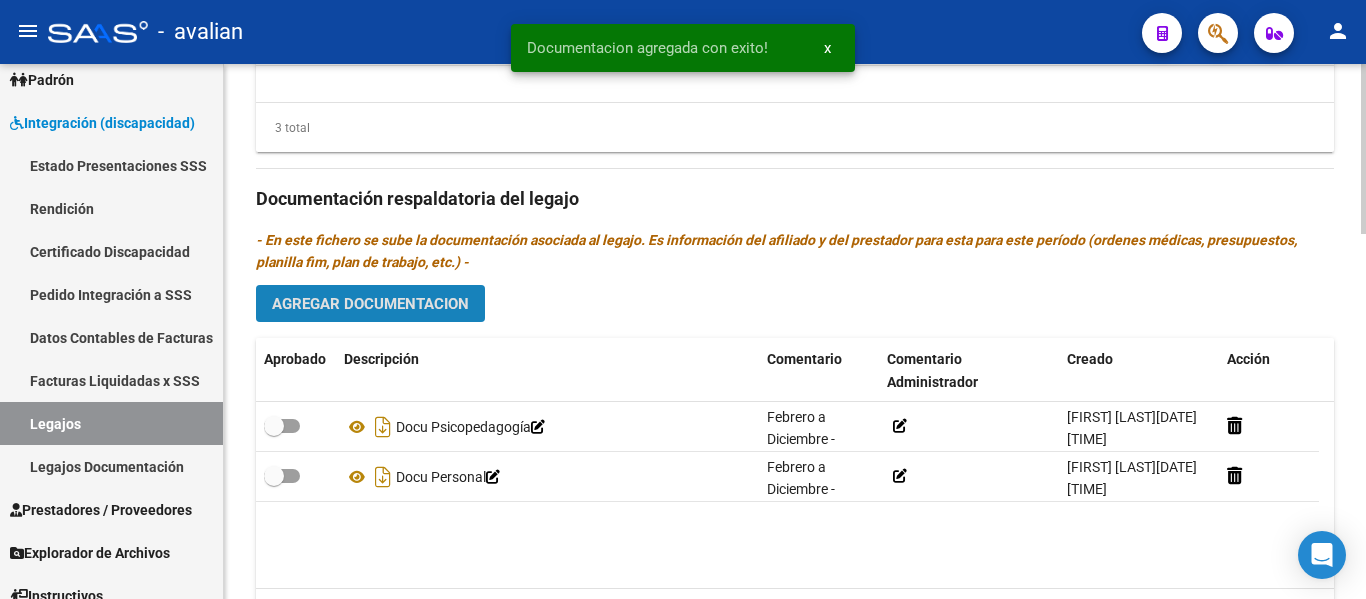 click on "Agregar Documentacion" 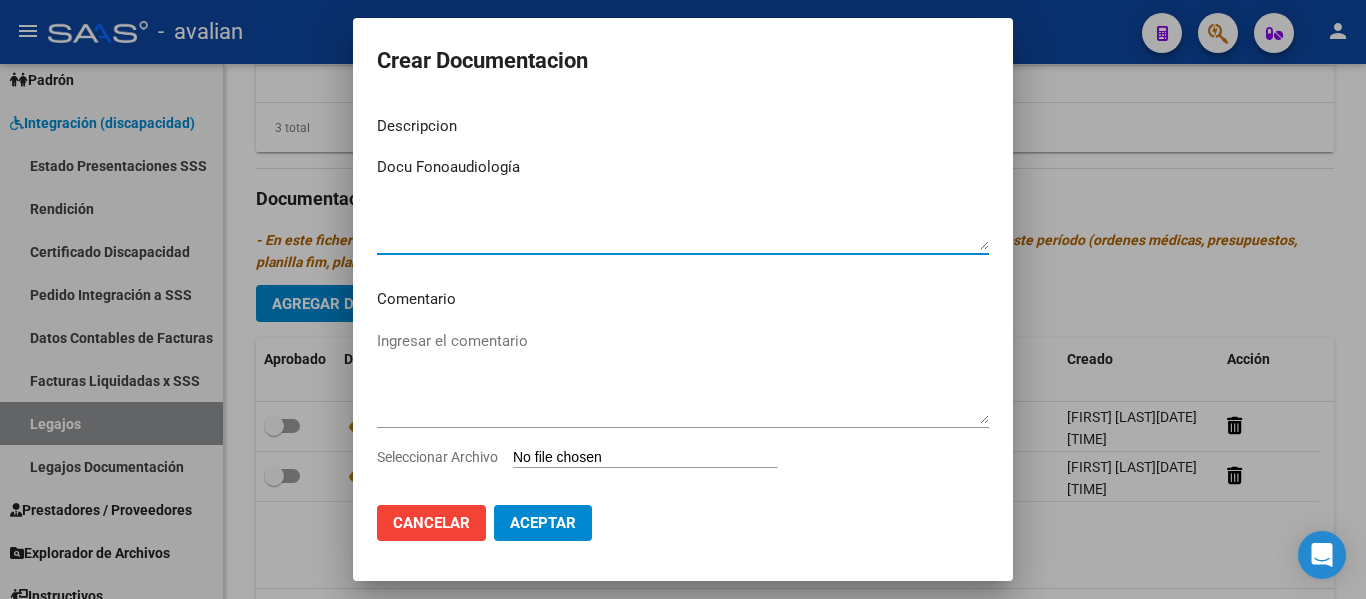 type on "Docu Fonoaudiología" 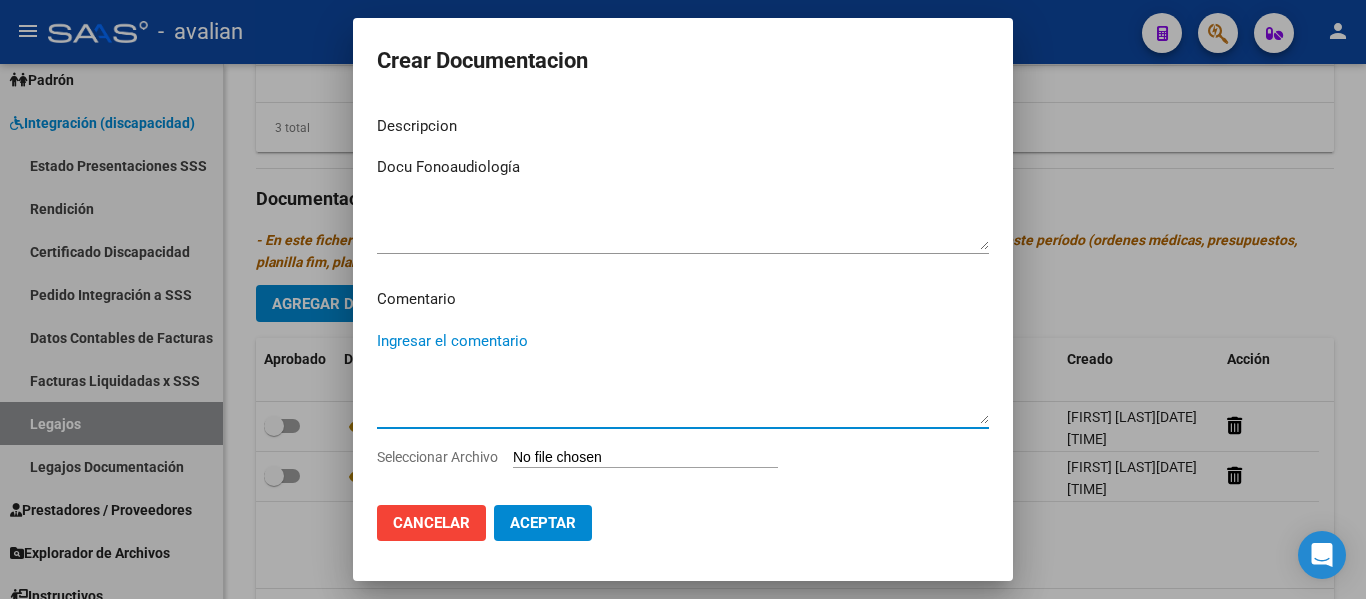 click on "Ingresar el comentario" at bounding box center [683, 377] 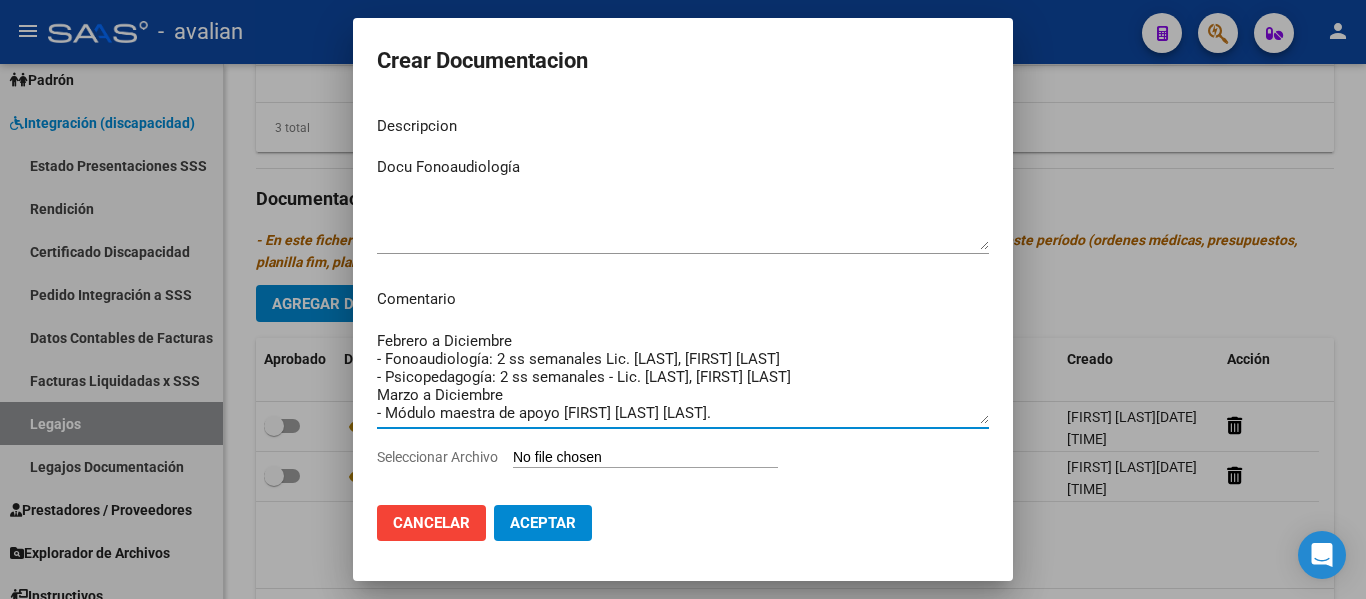 type on "Febrero a Diciembre
- Fonoaudiología: 2 ss semanales Lic. [LAST], [FIRST] [LAST]
- Psicopedagogía: 2 ss semanales - Lic. [LAST], [FIRST] [LAST]
Marzo a Diciembre
- Módulo maestra de apoyo [FIRST] [LAST] [LAST]." 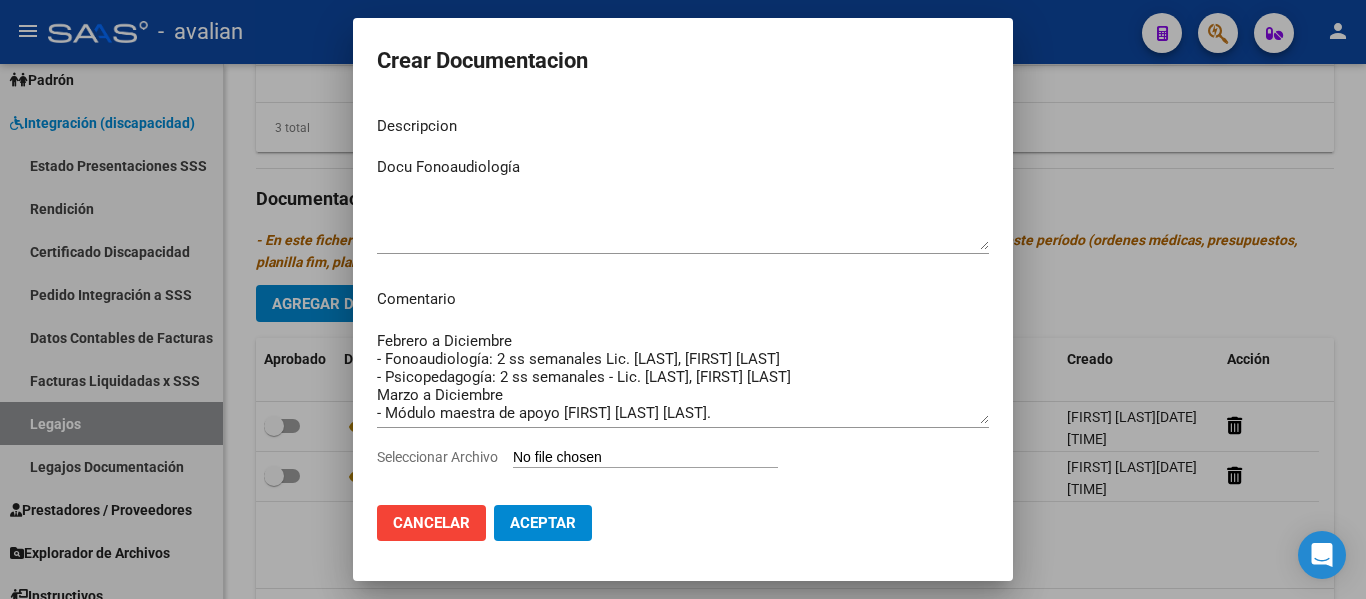 click on "Seleccionar Archivo" at bounding box center [645, 458] 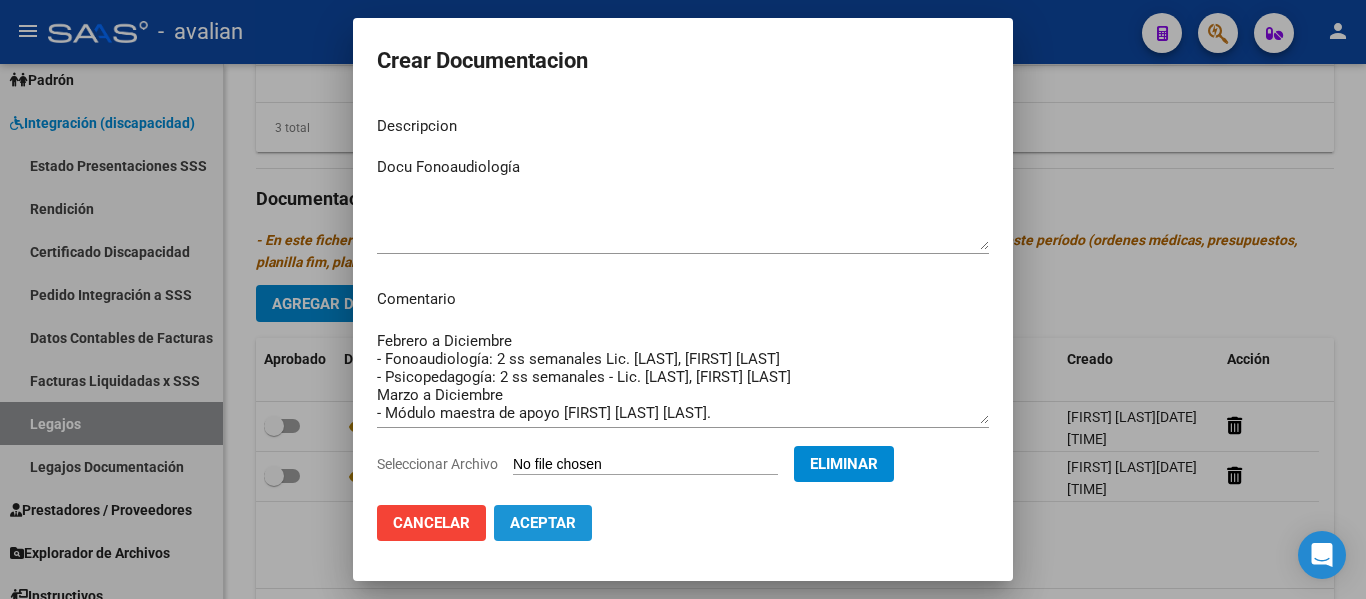 click on "Aceptar" 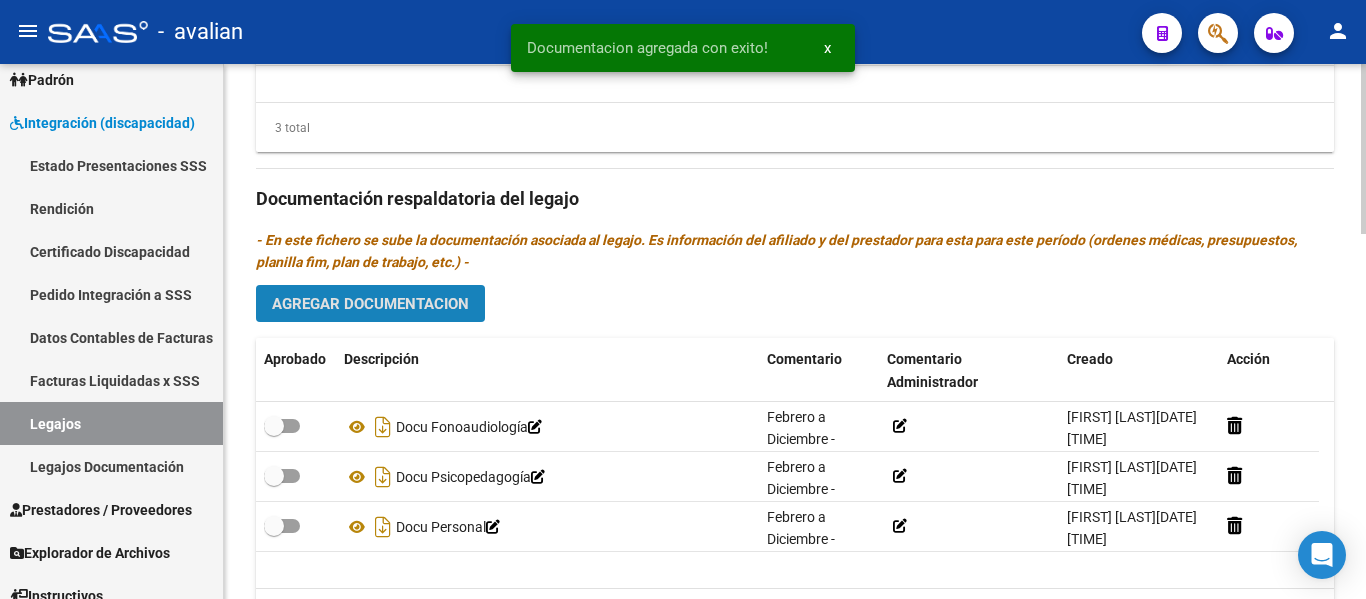 click on "Agregar Documentacion" 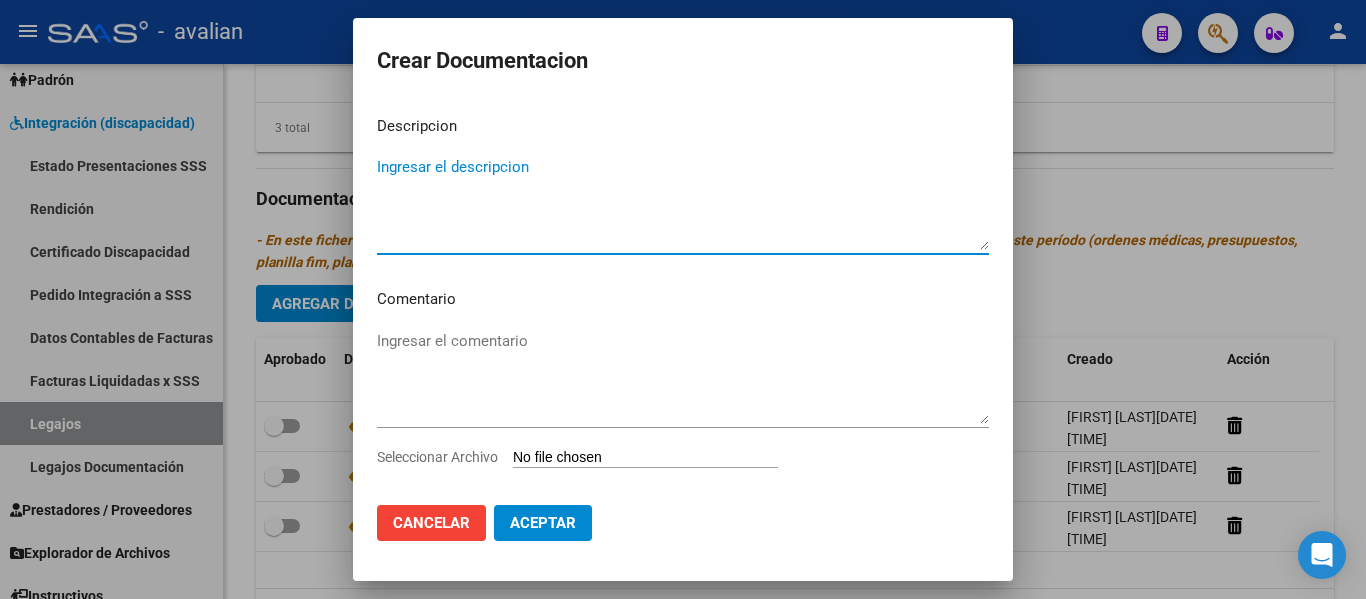 click on "Ingresar el descripcion" at bounding box center [683, 203] 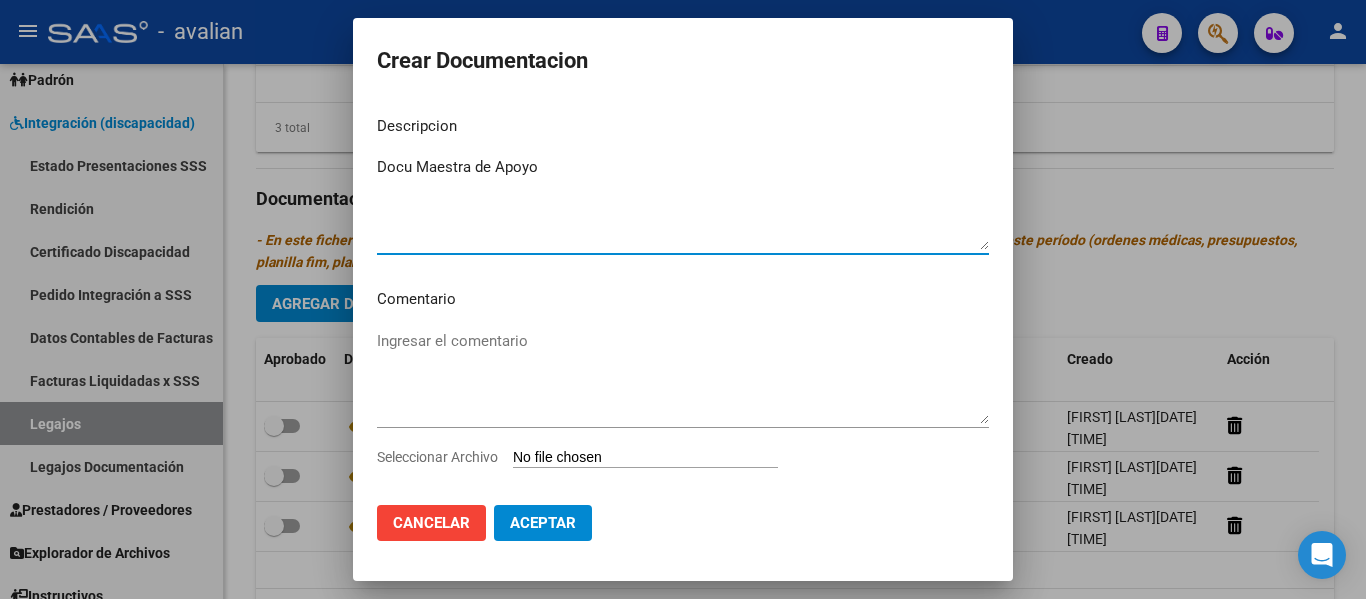 type on "Docu Maestra de Apoyo" 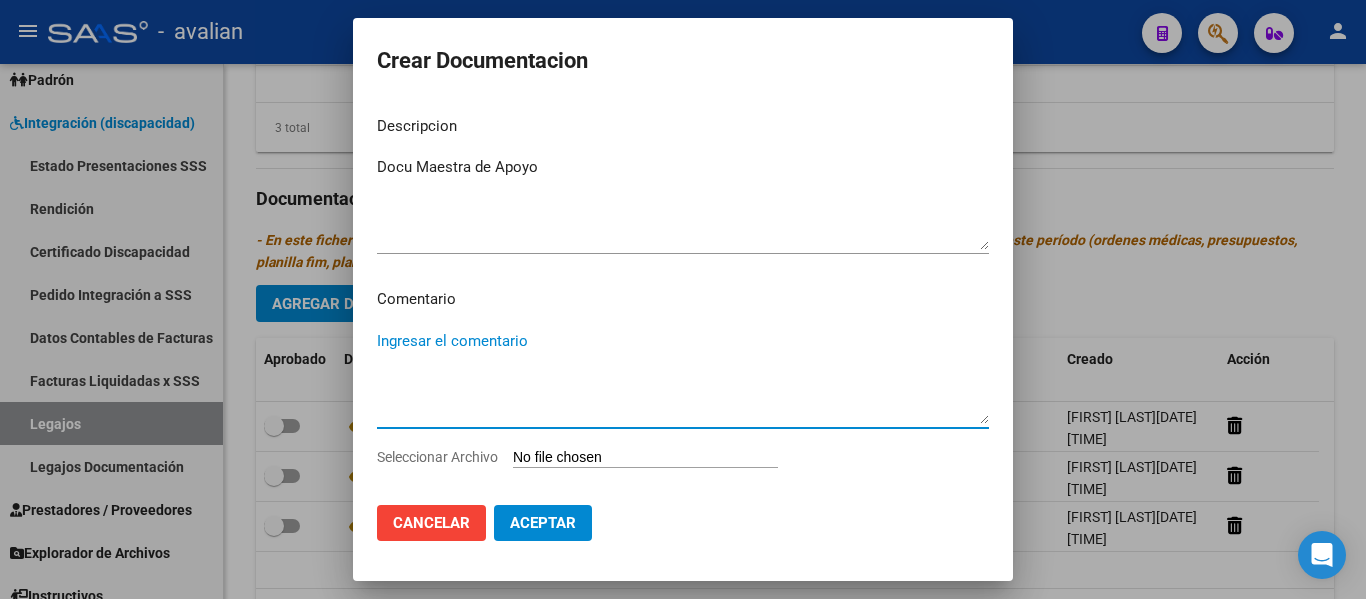 paste on "Febrero a Diciembre
- Fonoaudiología: 2 ss semanales Lic. [LAST], [FIRST] [LAST]
- Psicopedagogía: 2 ss semanales - Lic. [LAST], [FIRST] [LAST]
Marzo a Diciembre
- Módulo maestra de apoyo [FIRST] [LAST] [LAST]." 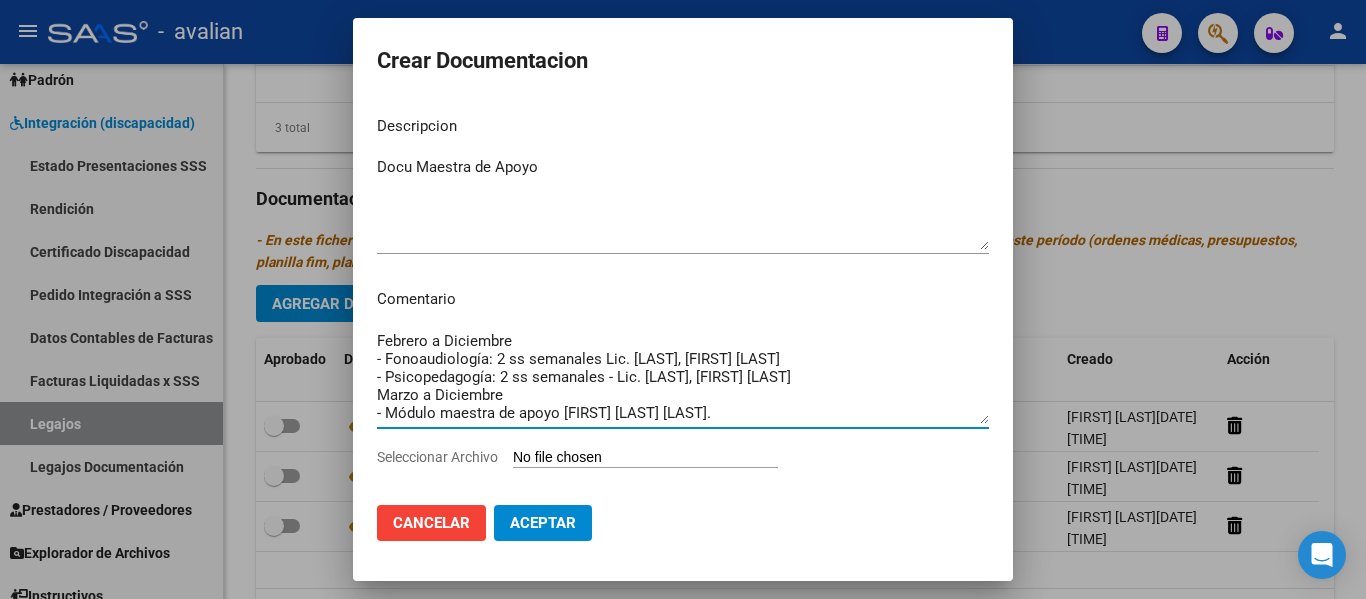 drag, startPoint x: 520, startPoint y: 391, endPoint x: 338, endPoint y: 318, distance: 196.09436 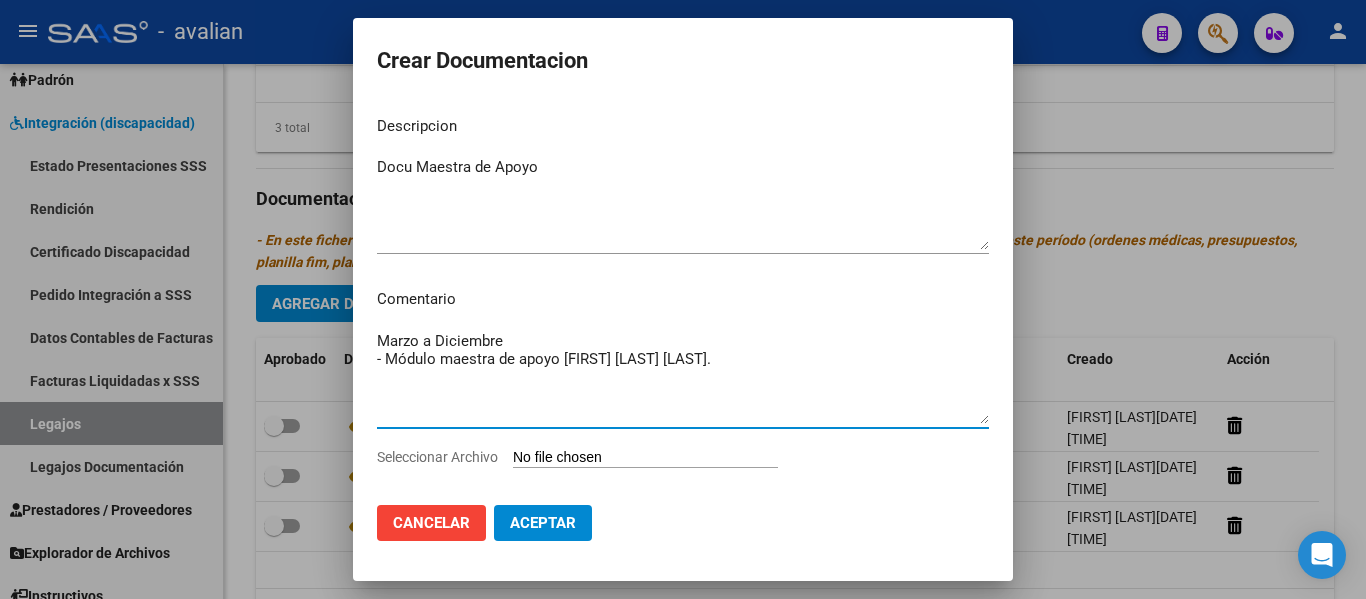 type on "Marzo a Diciembre
- Módulo maestra de apoyo [FIRST] [LAST] [LAST]." 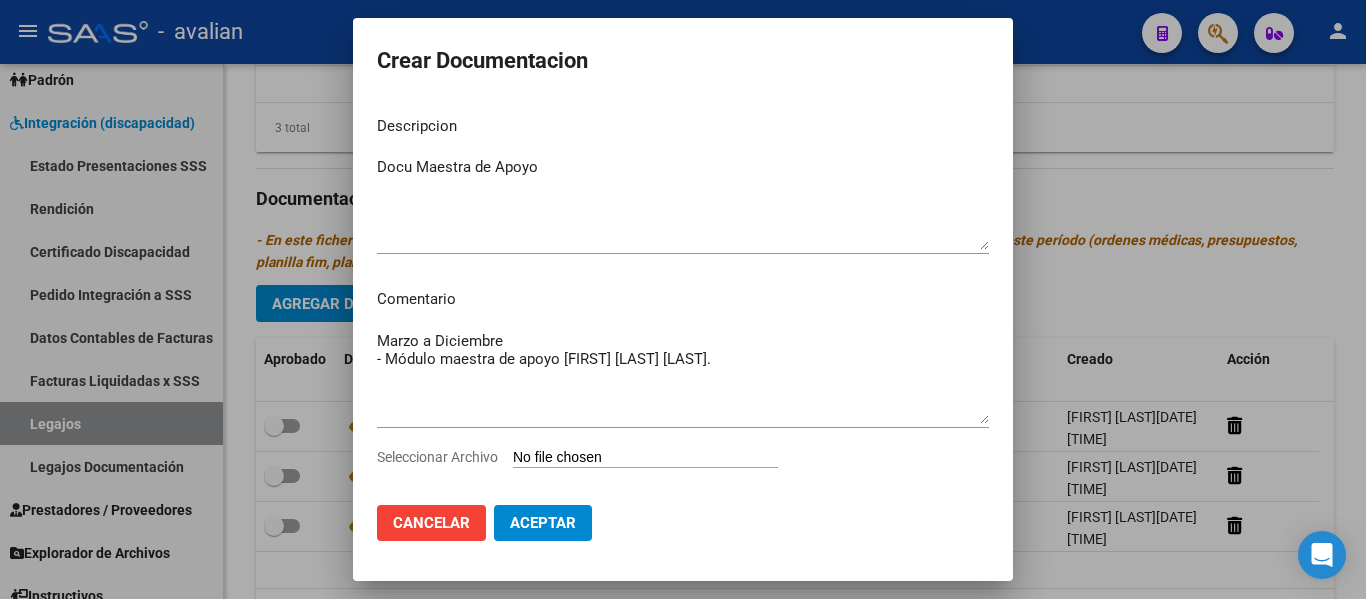 click on "Seleccionar Archivo" at bounding box center (645, 458) 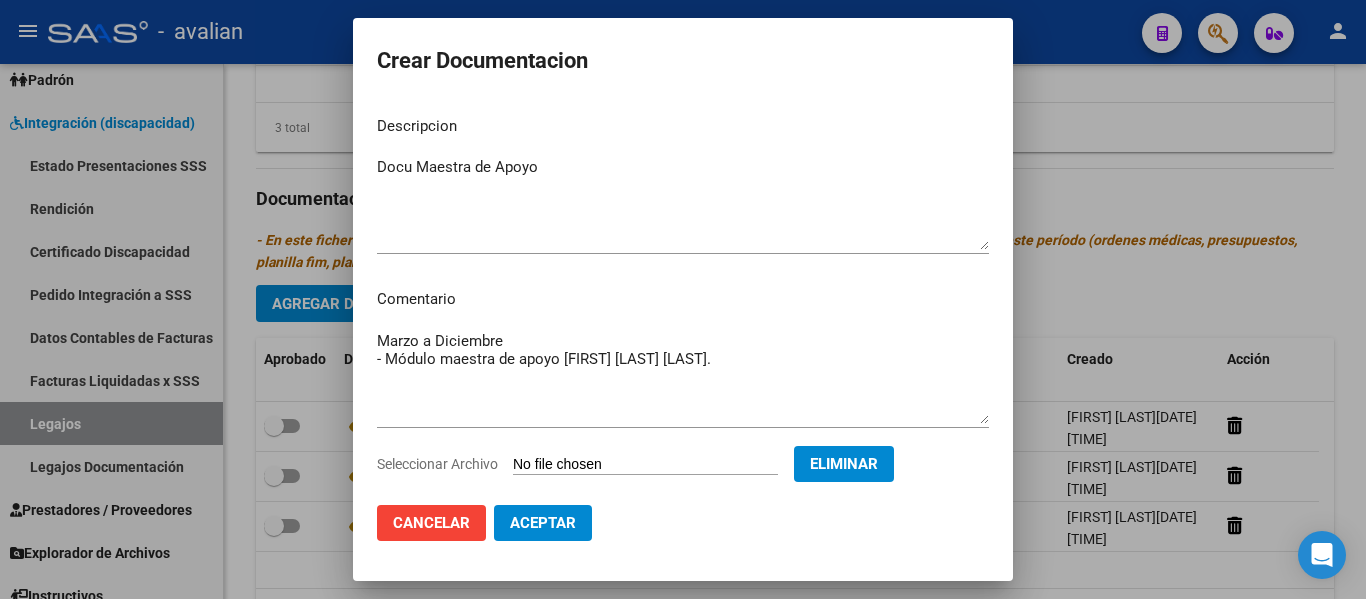 click on "Aceptar" 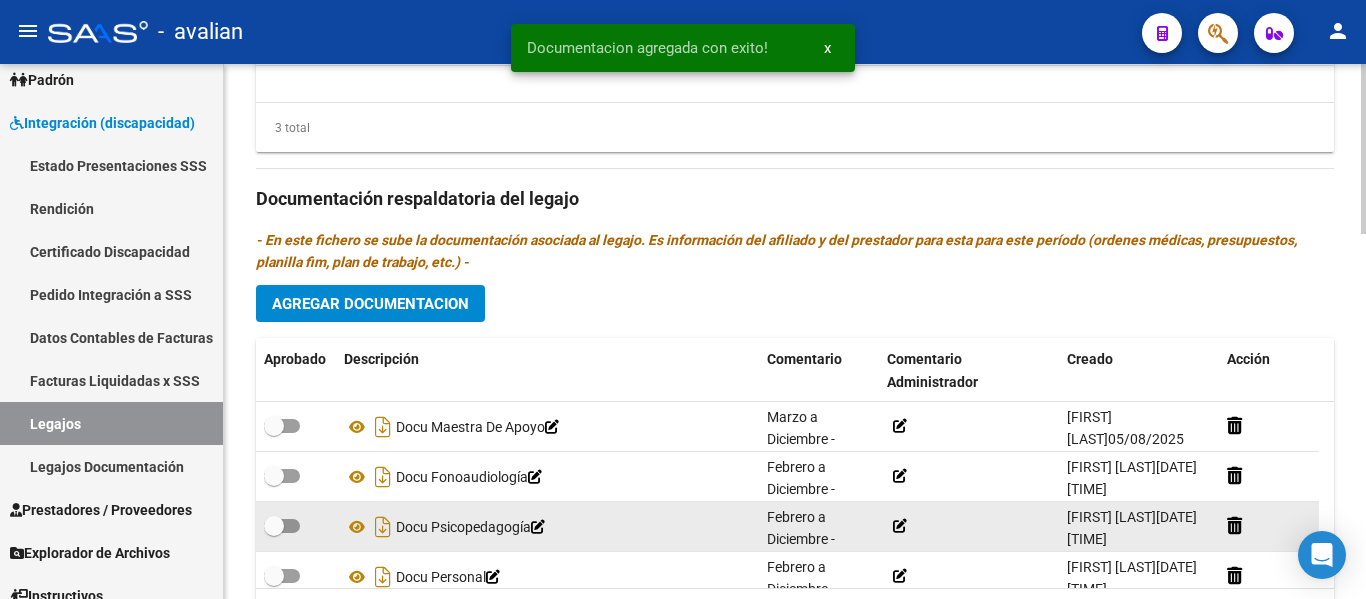 click 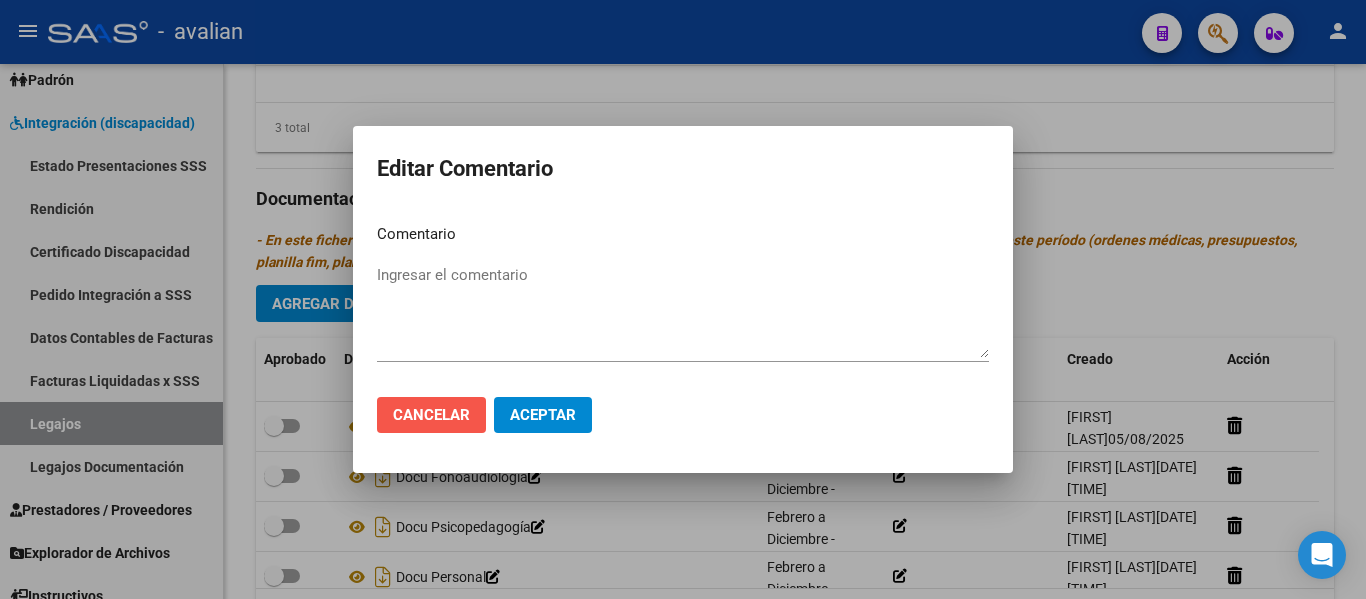 click on "Cancelar" 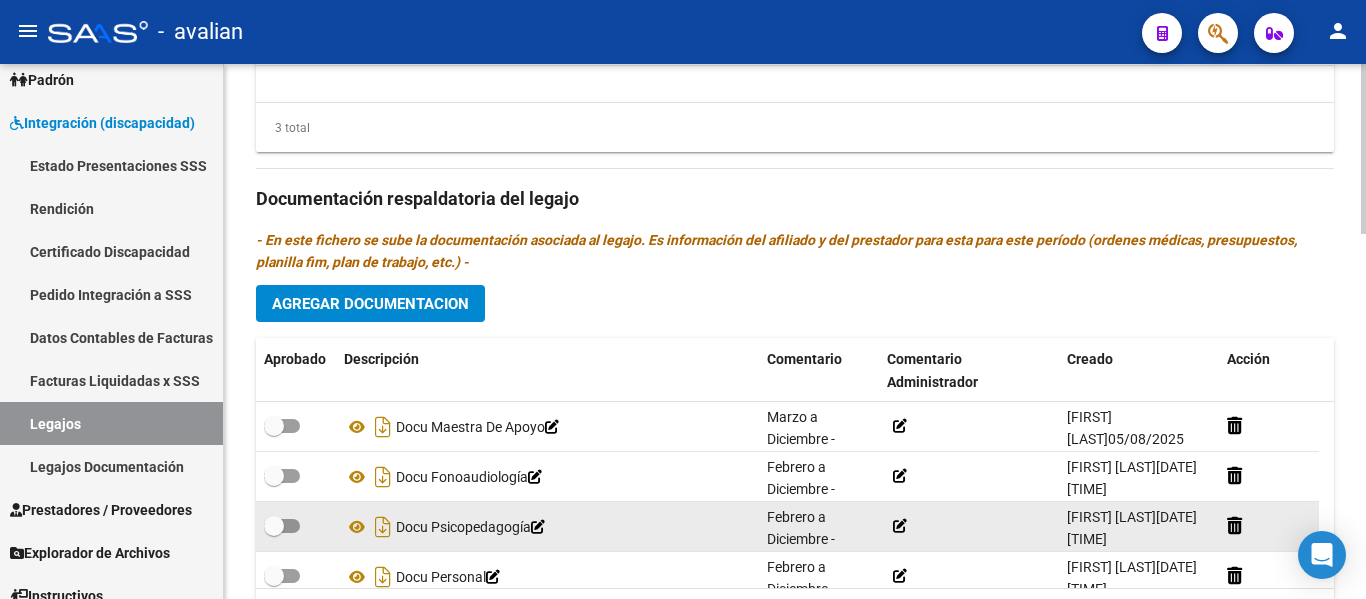 click 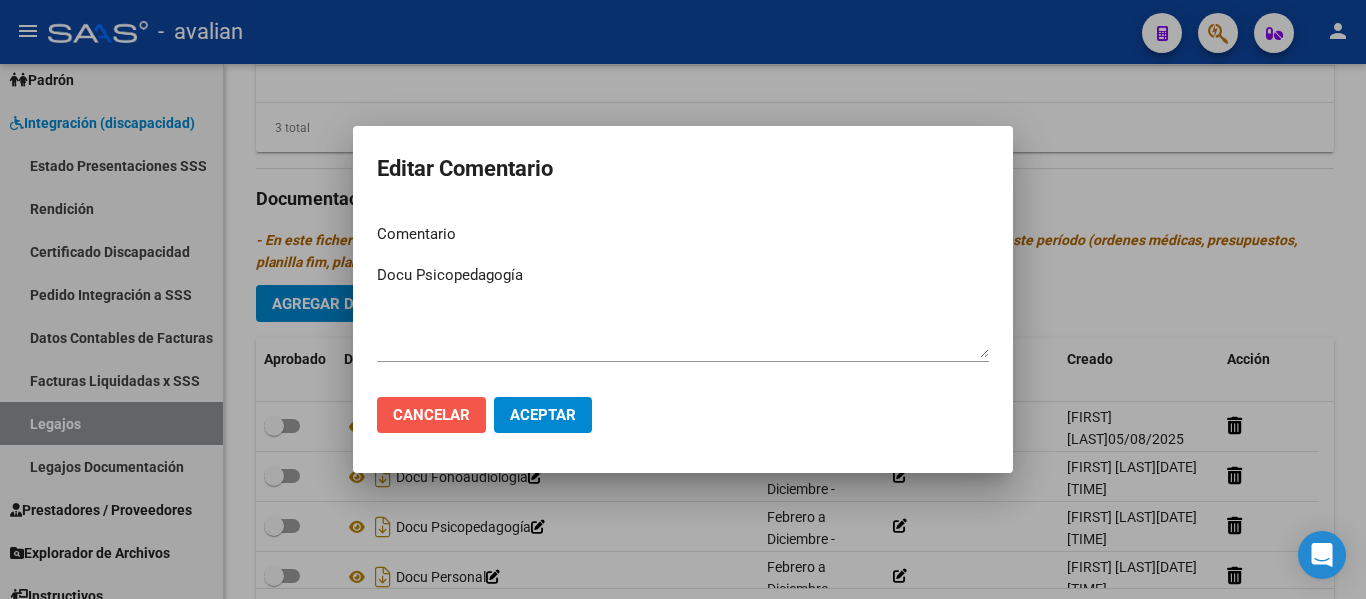 click on "Cancelar" 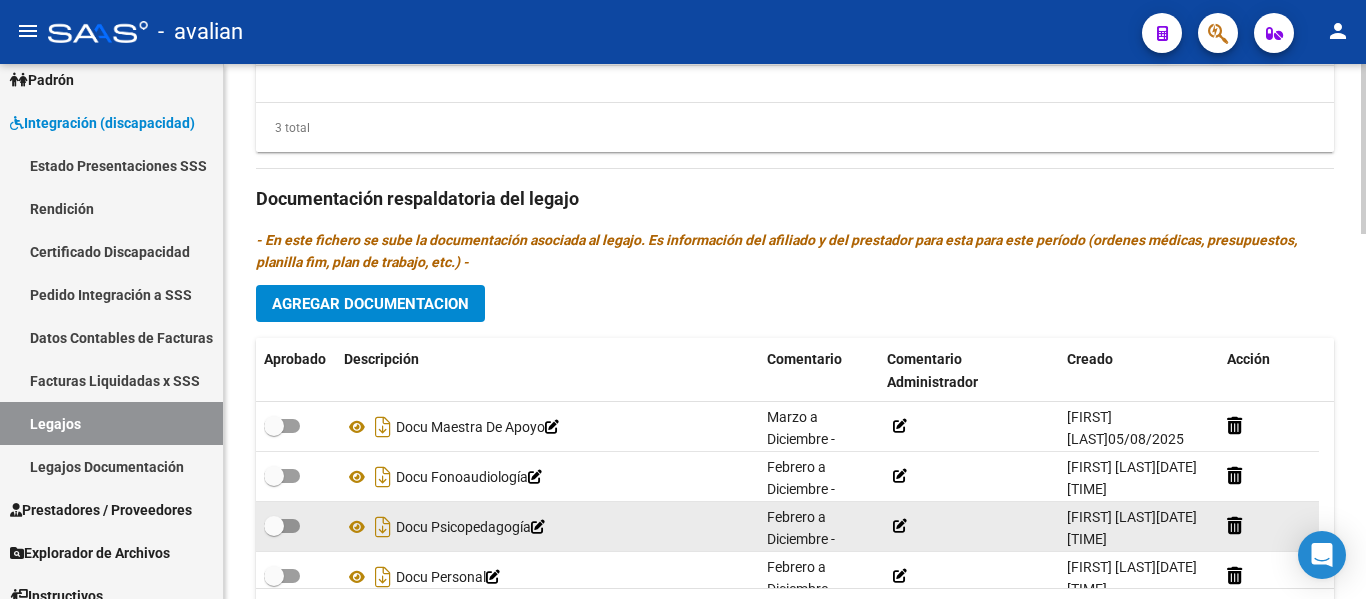 click on "Febrero a Diciembre
- Fonoaudiología: 2 ss semanales Lic. [LAST], [FIRST] [LAST]
- Psicopedagogía: 2 ss semanales - Lic. [LAST], [FIRST] [LAST]
Marzo a Diciembre
- Módulo maestra de apoyo [FIRST] [LAST] [LAST]." 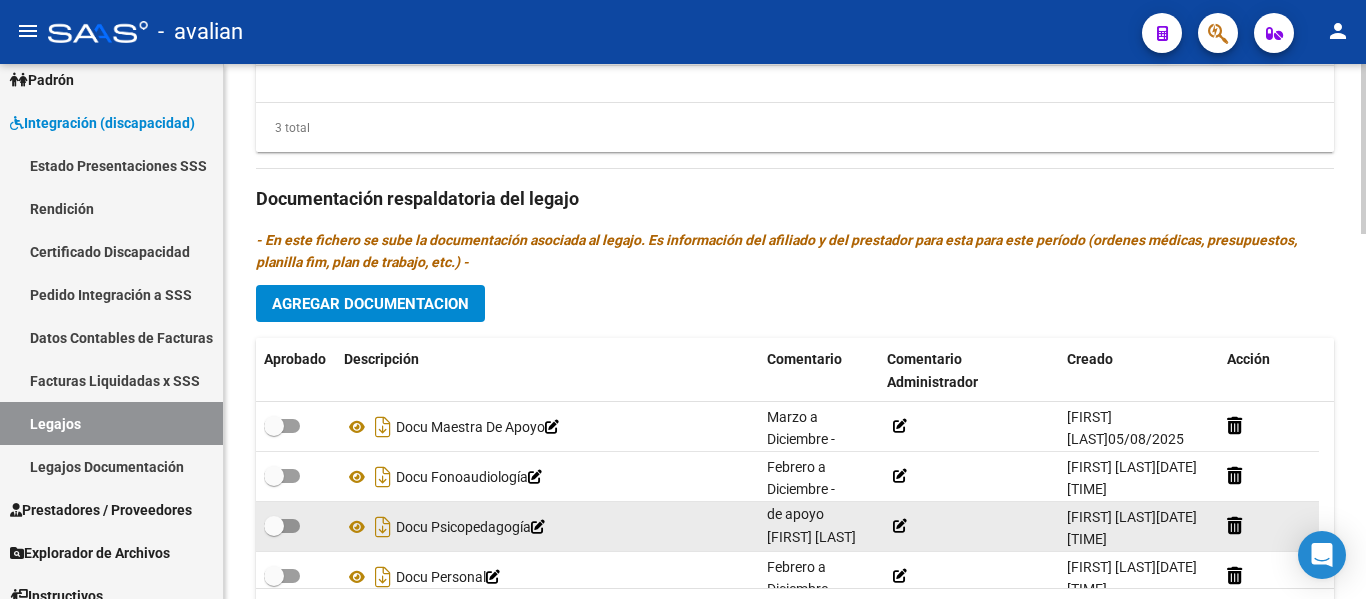 scroll, scrollTop: 300, scrollLeft: 0, axis: vertical 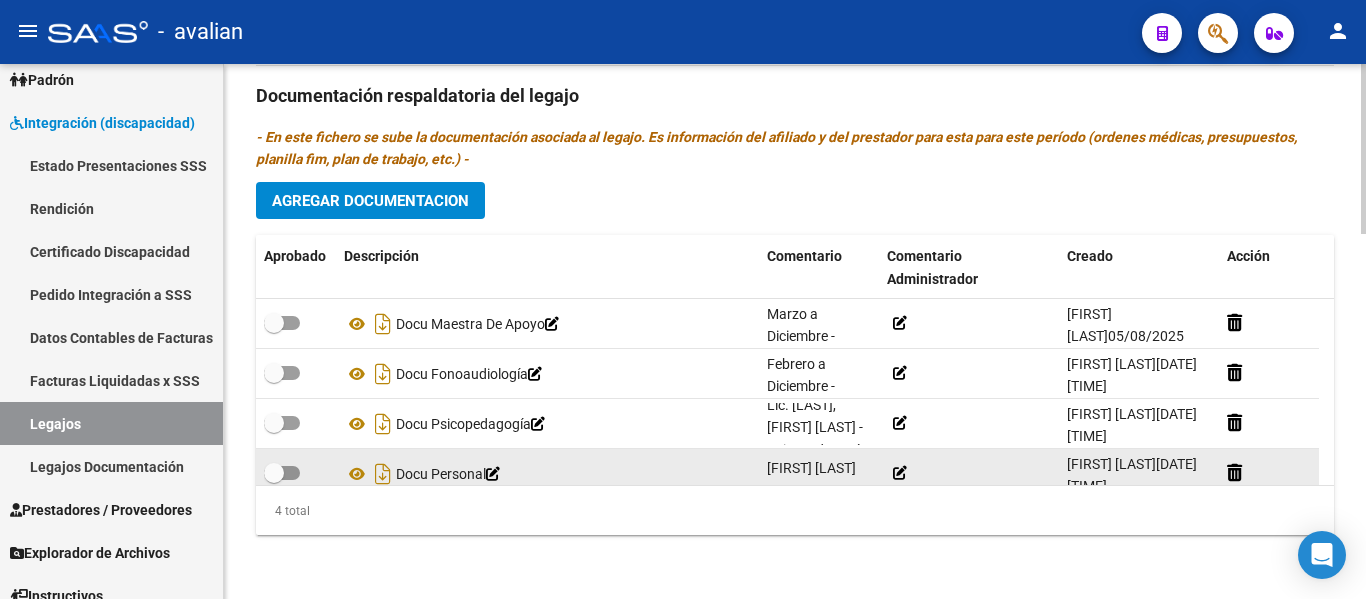 click at bounding box center (282, 473) 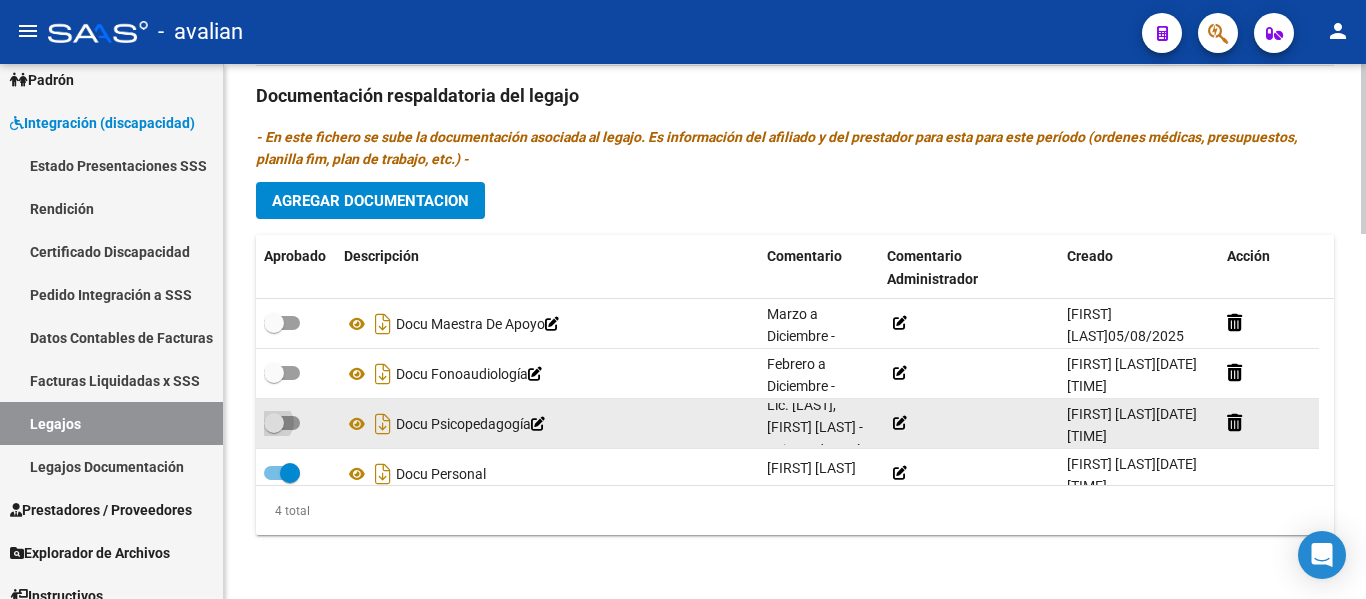 drag, startPoint x: 292, startPoint y: 425, endPoint x: 287, endPoint y: 403, distance: 22.561028 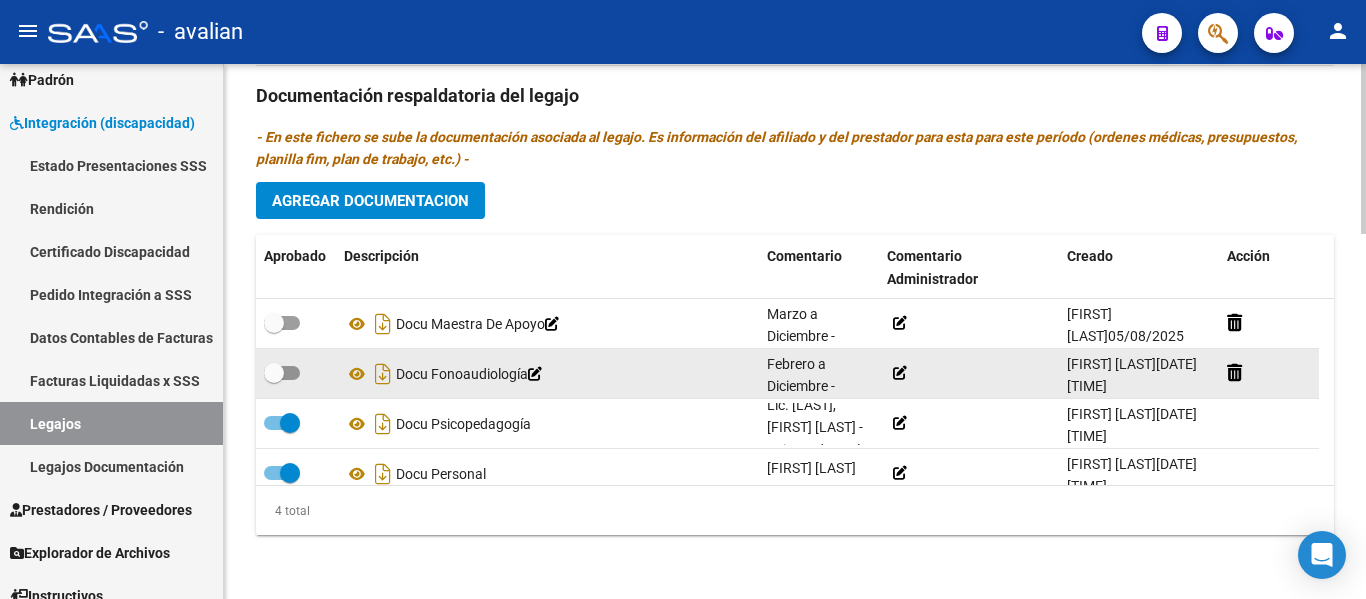 click at bounding box center [282, 373] 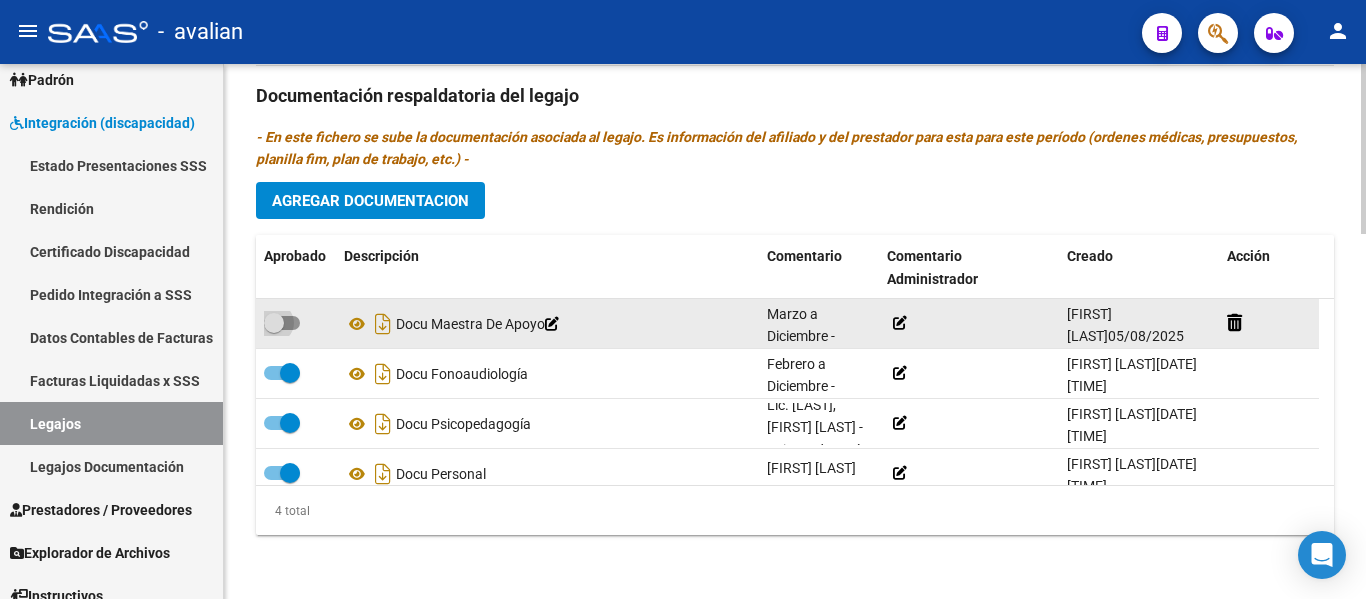 click at bounding box center [282, 323] 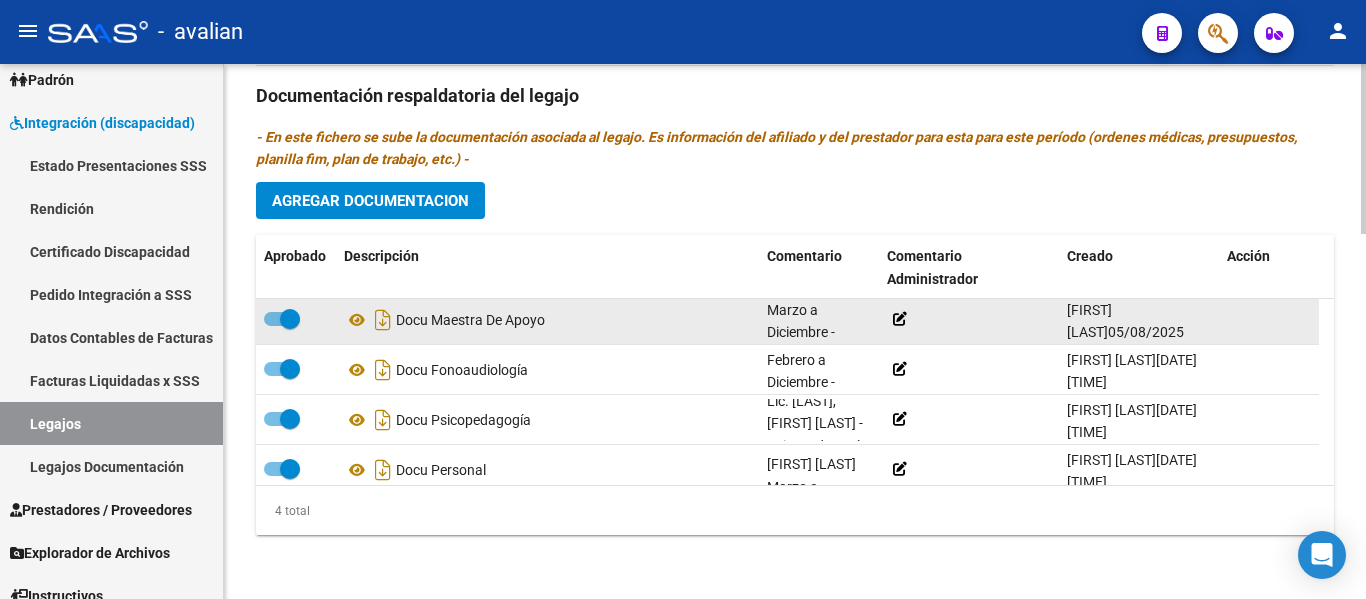 scroll, scrollTop: 0, scrollLeft: 0, axis: both 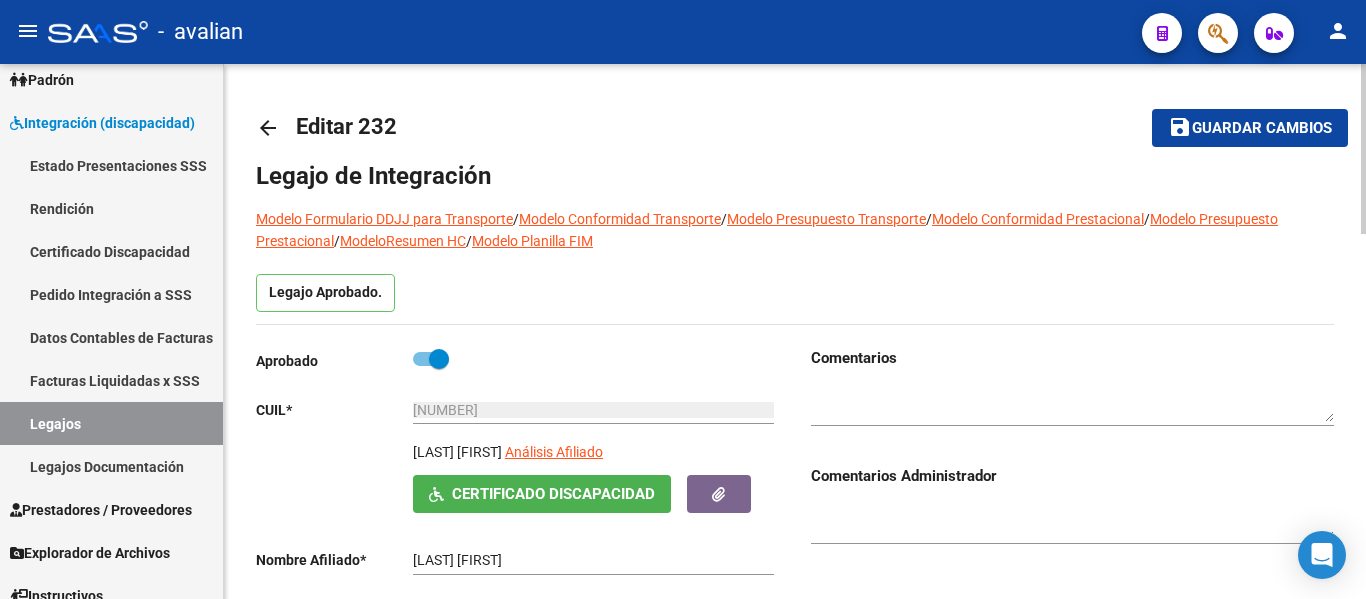 click on "save Guardar cambios" 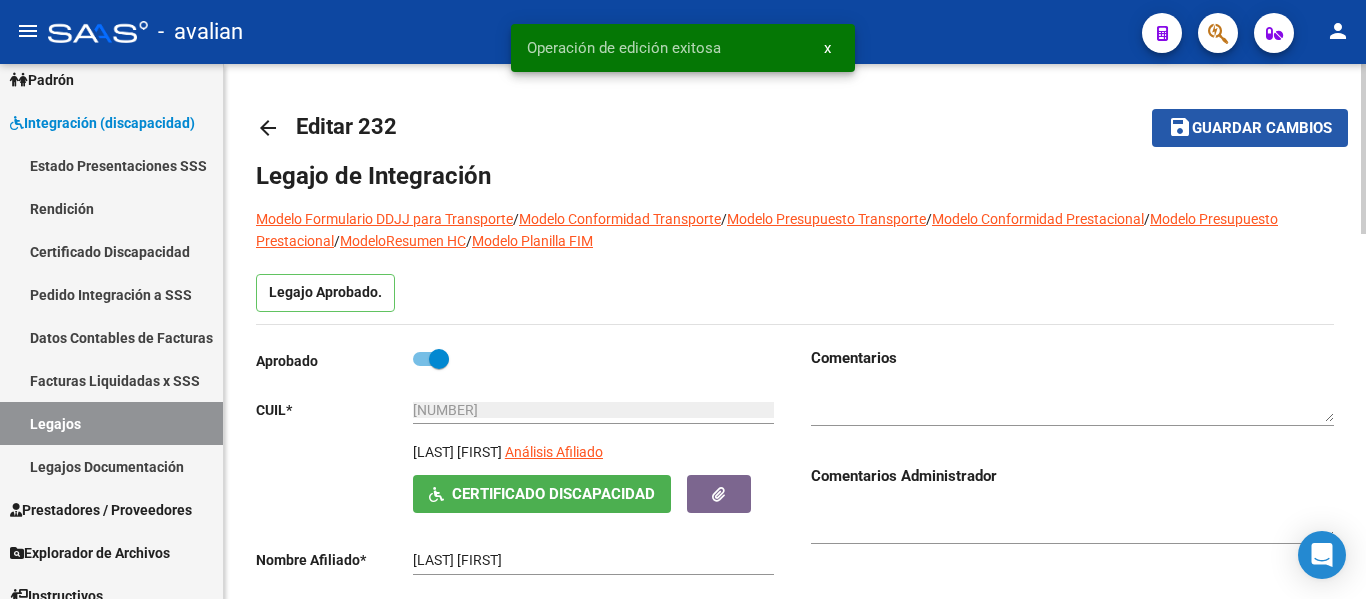 click on "Guardar cambios" 